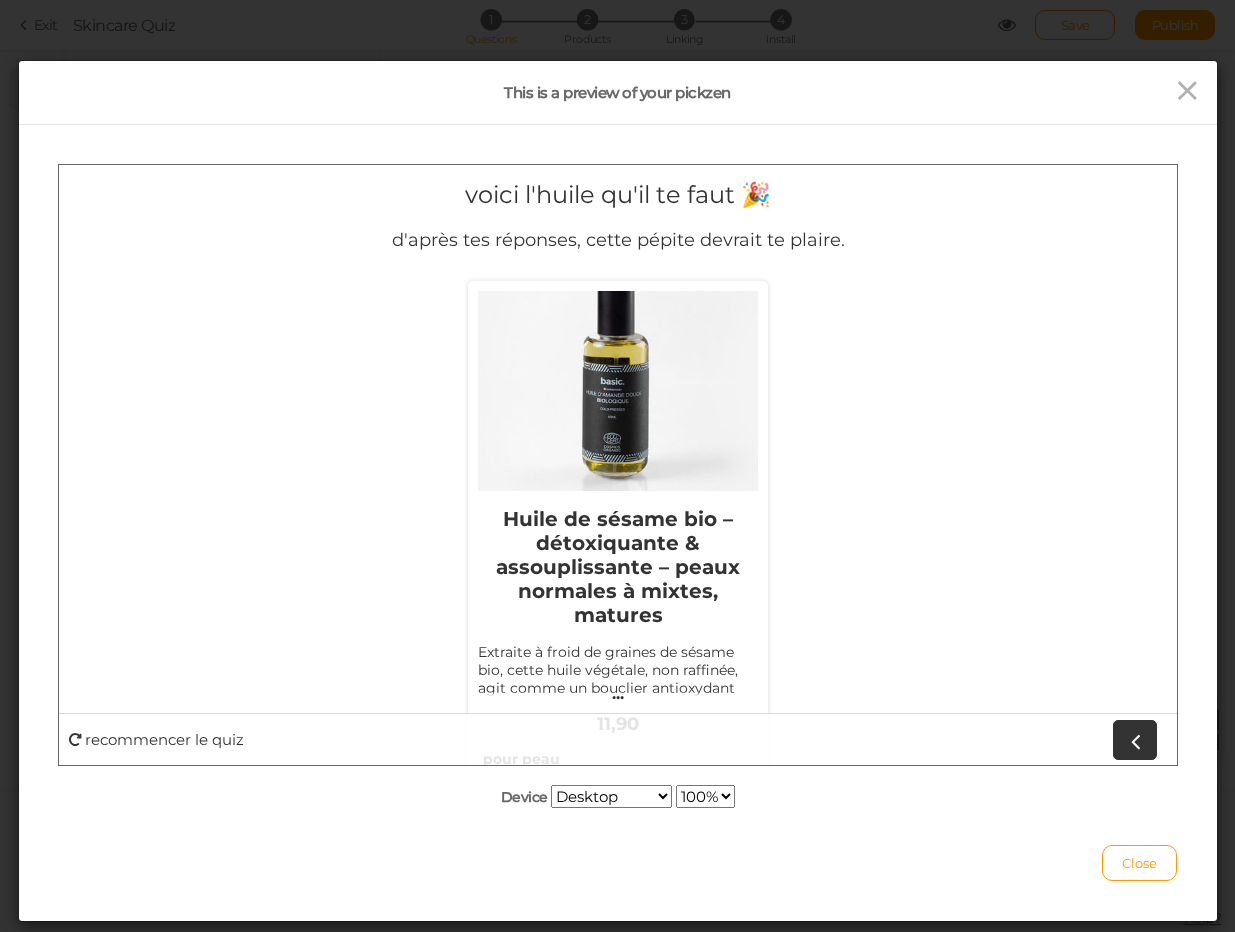 scroll, scrollTop: 0, scrollLeft: 0, axis: both 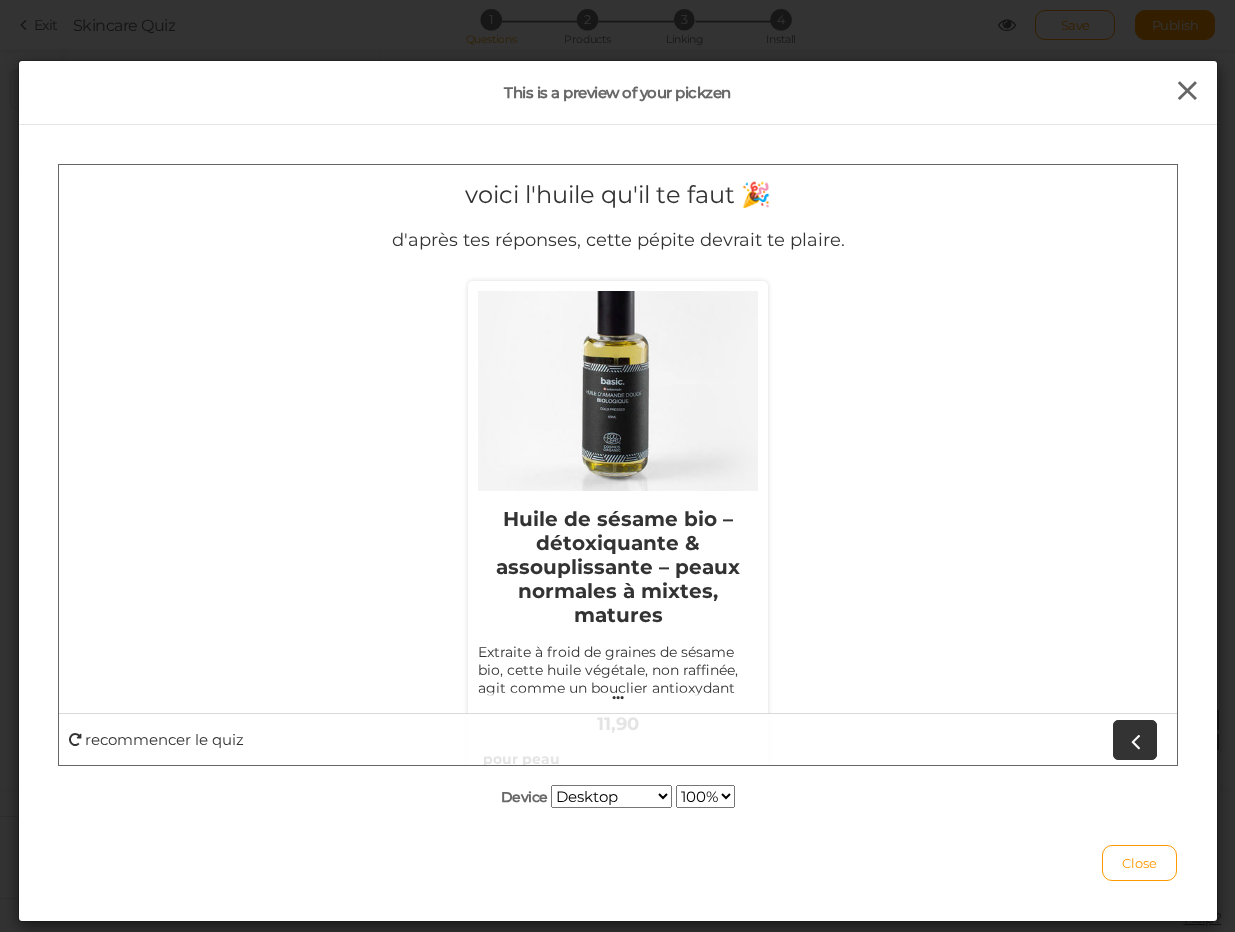 click at bounding box center [1187, 91] 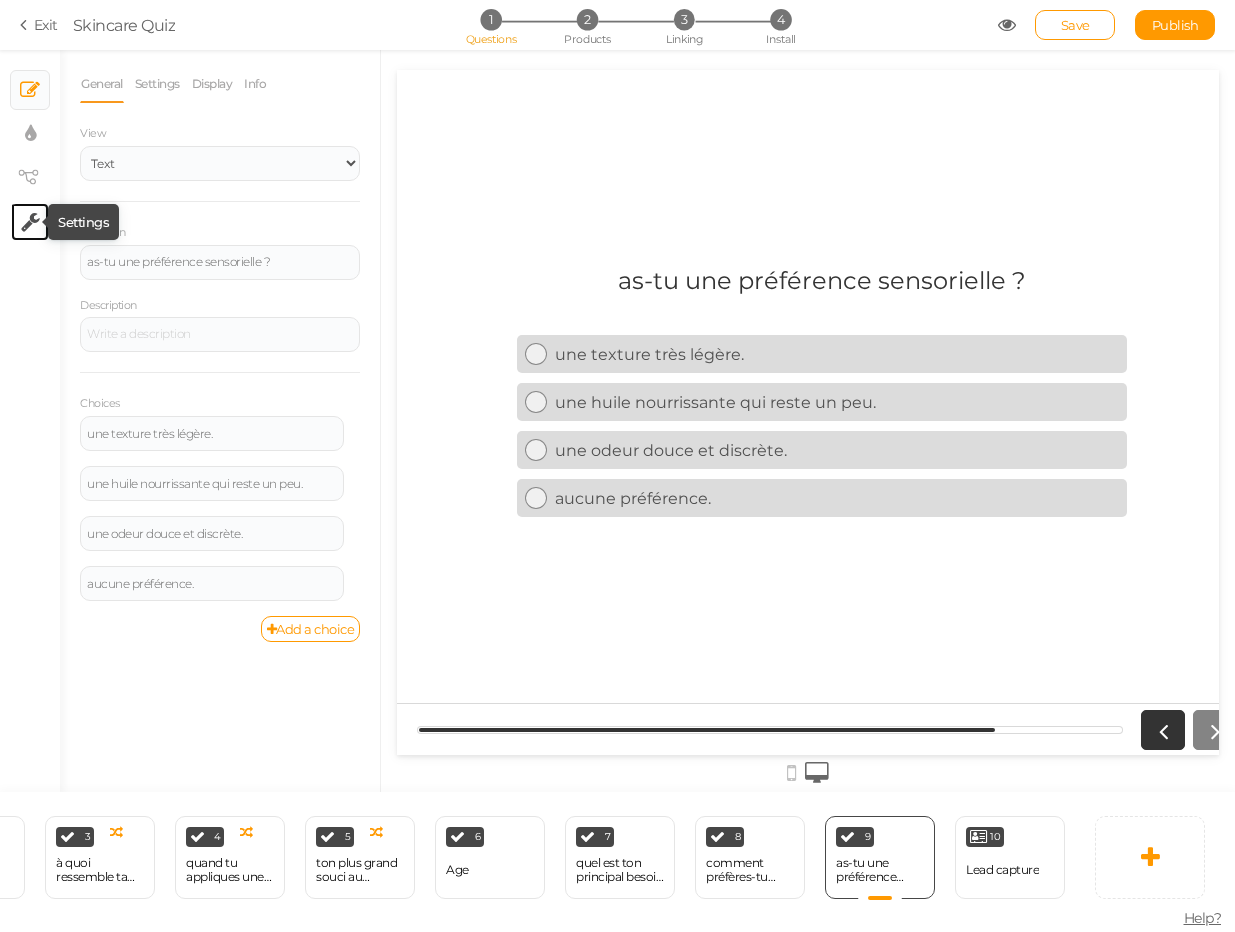 click at bounding box center (30, 222) 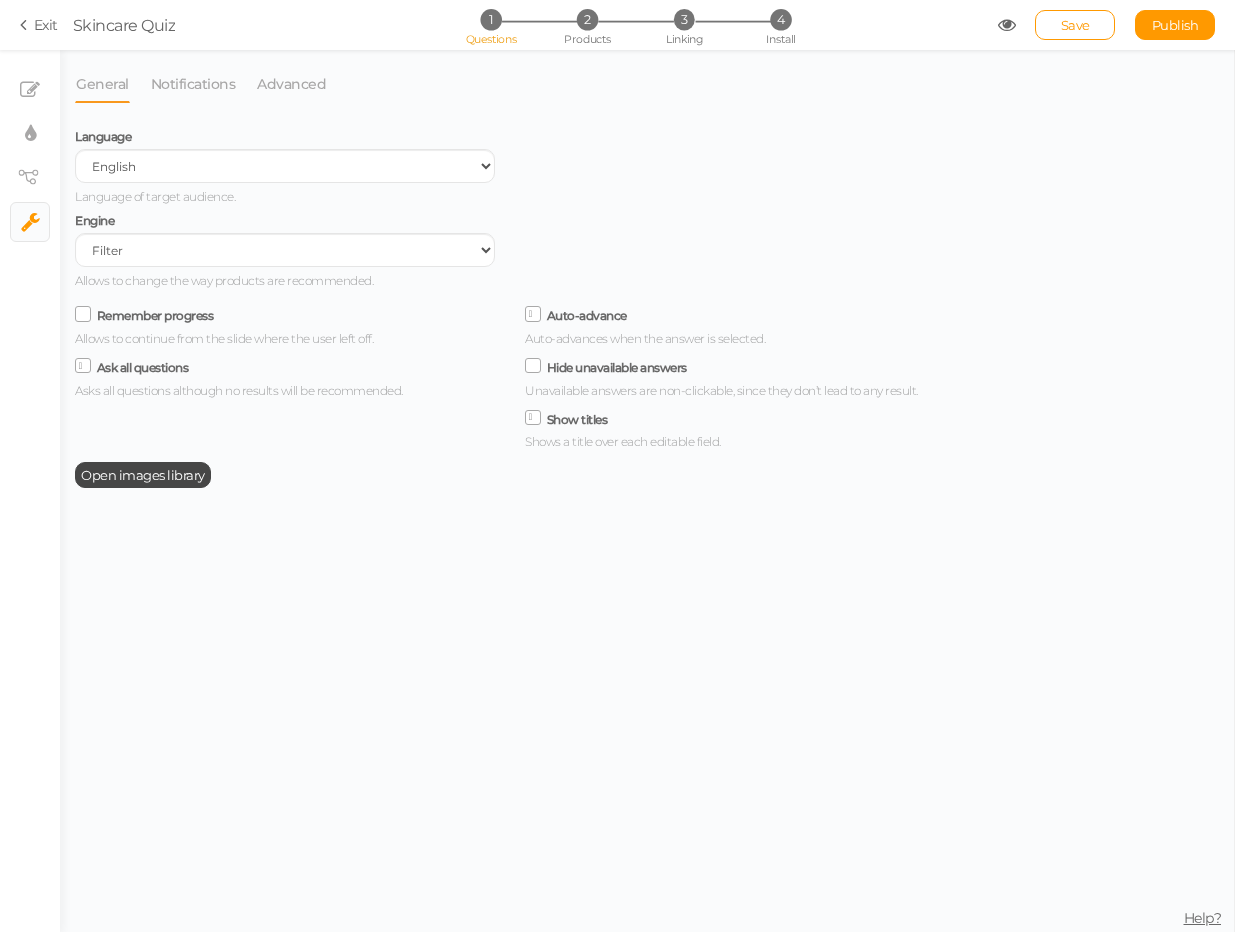 click on "Language     Spanish English Portuguese     Language of target audience." at bounding box center (285, 164) 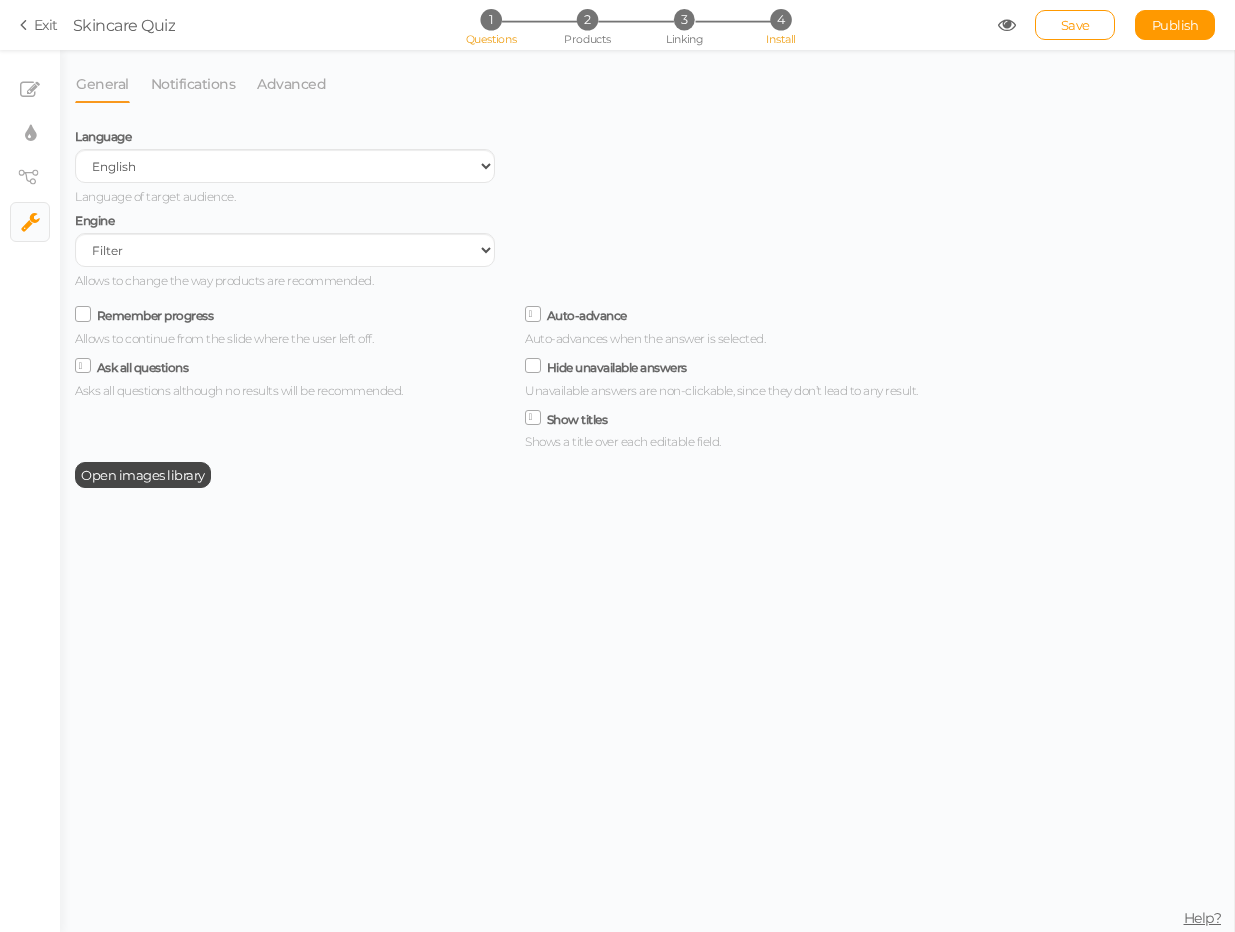 click on "4" at bounding box center [780, 19] 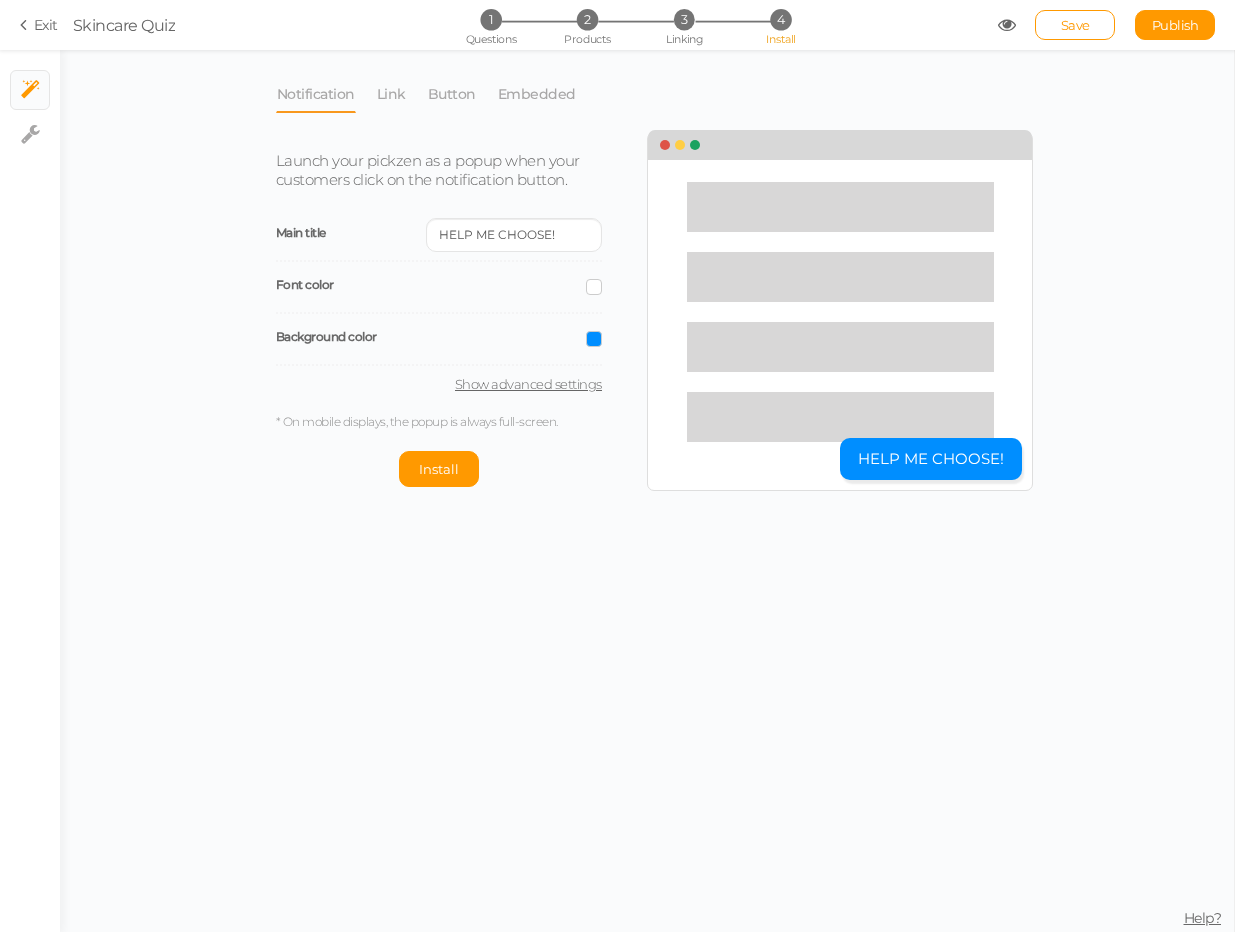 click on "Main title   HELP ME CHOOSE!" at bounding box center [439, 236] 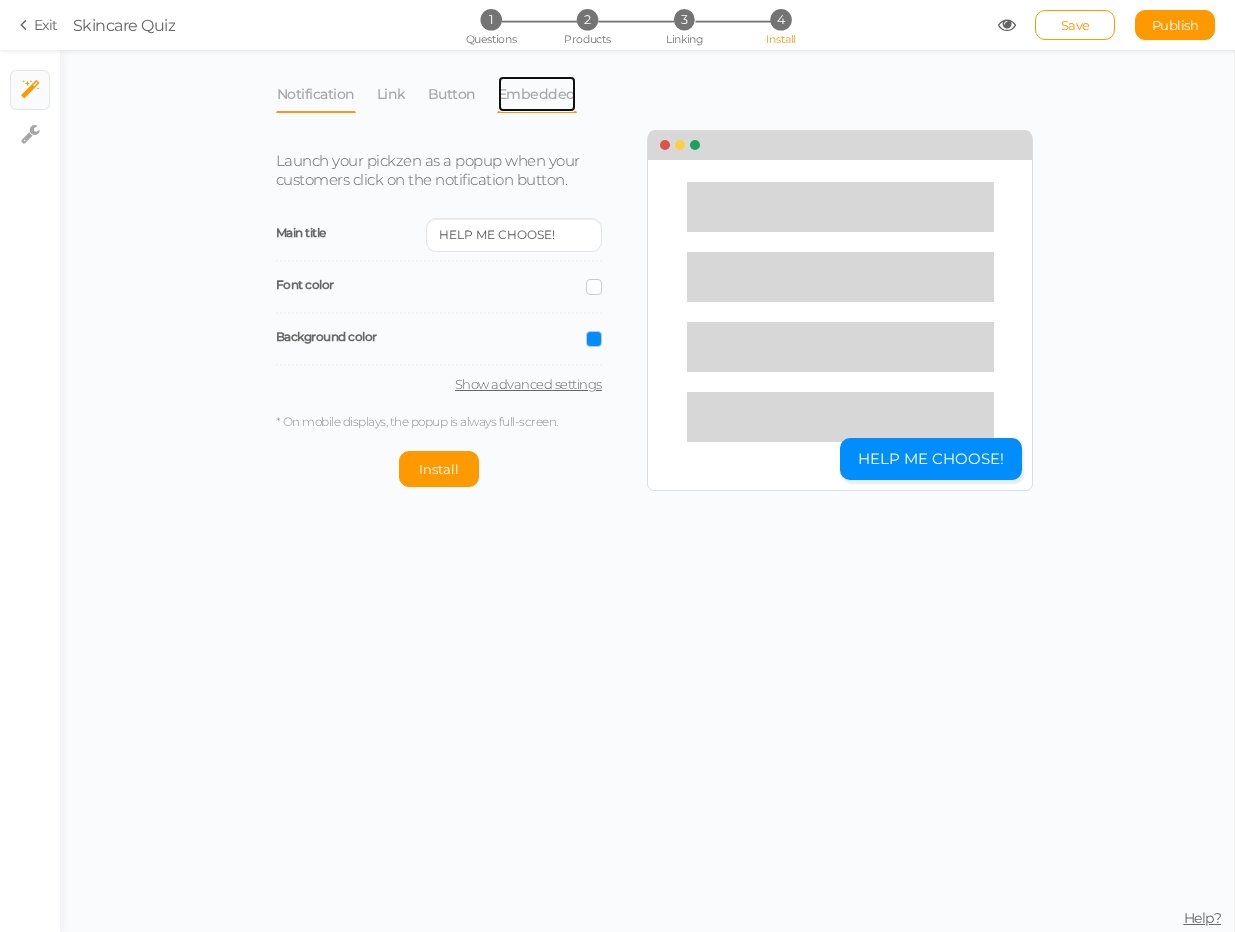 click on "Embedded" at bounding box center (537, 94) 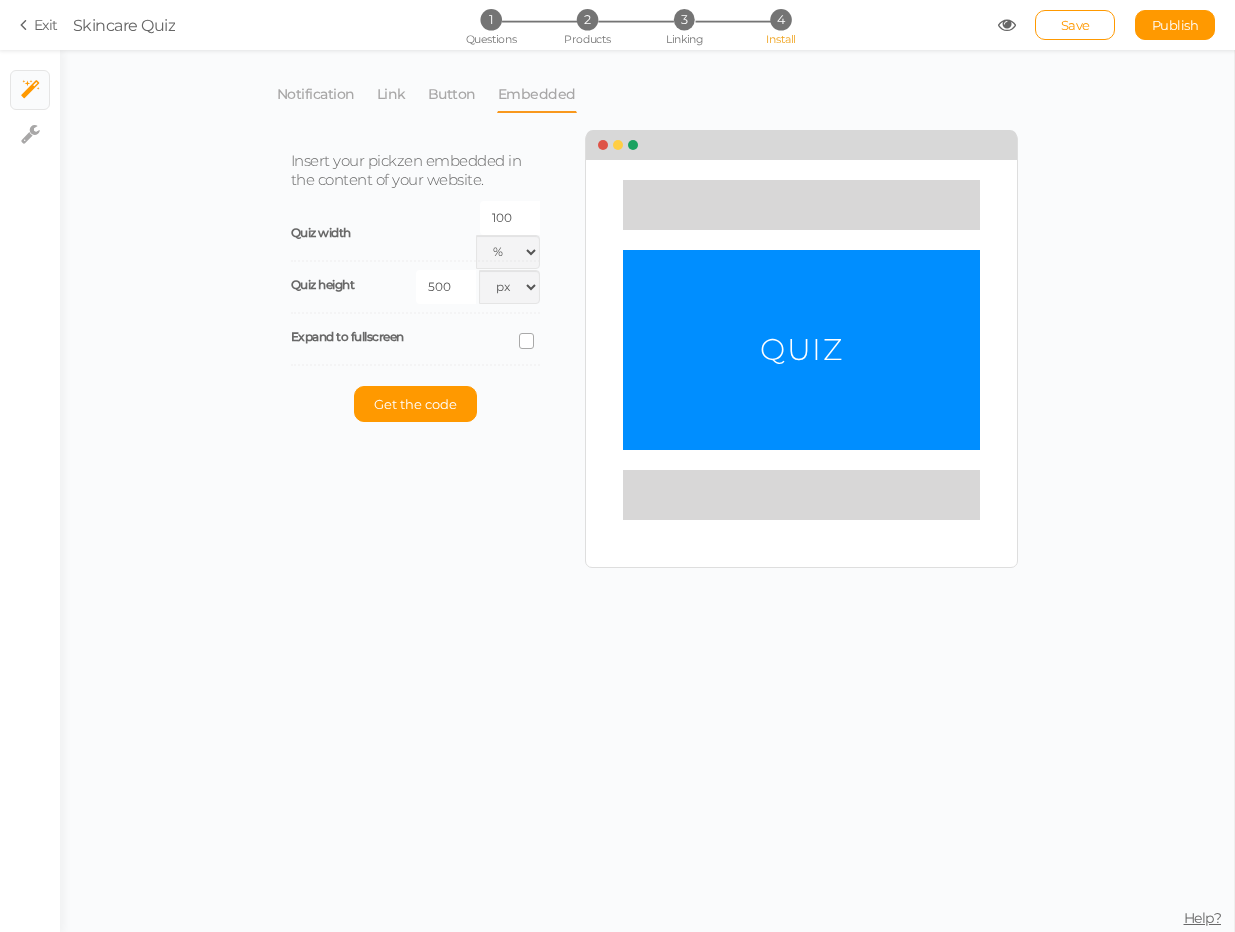 click on "QUIZ" at bounding box center [801, 350] 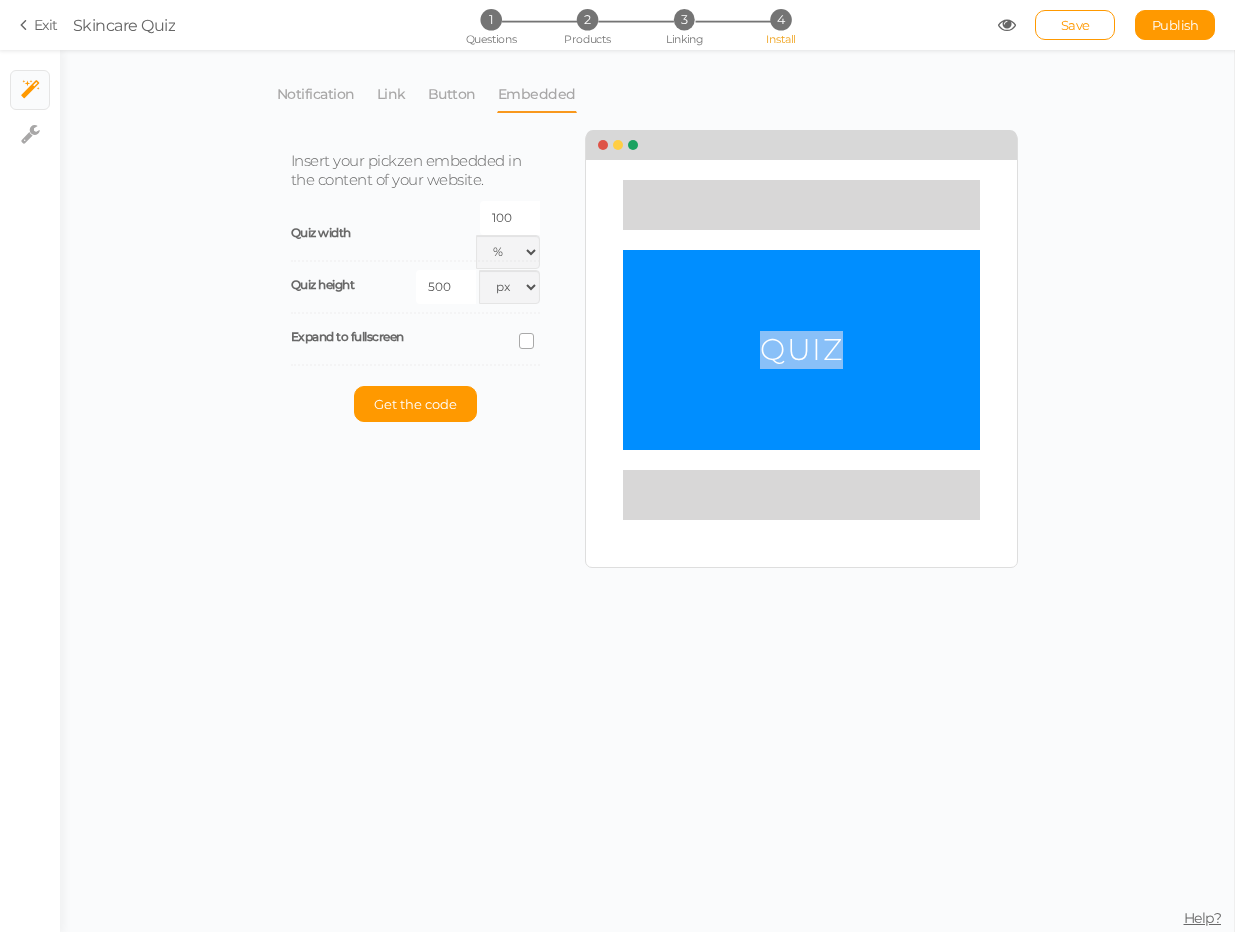 click on "QUIZ" at bounding box center (801, 349) 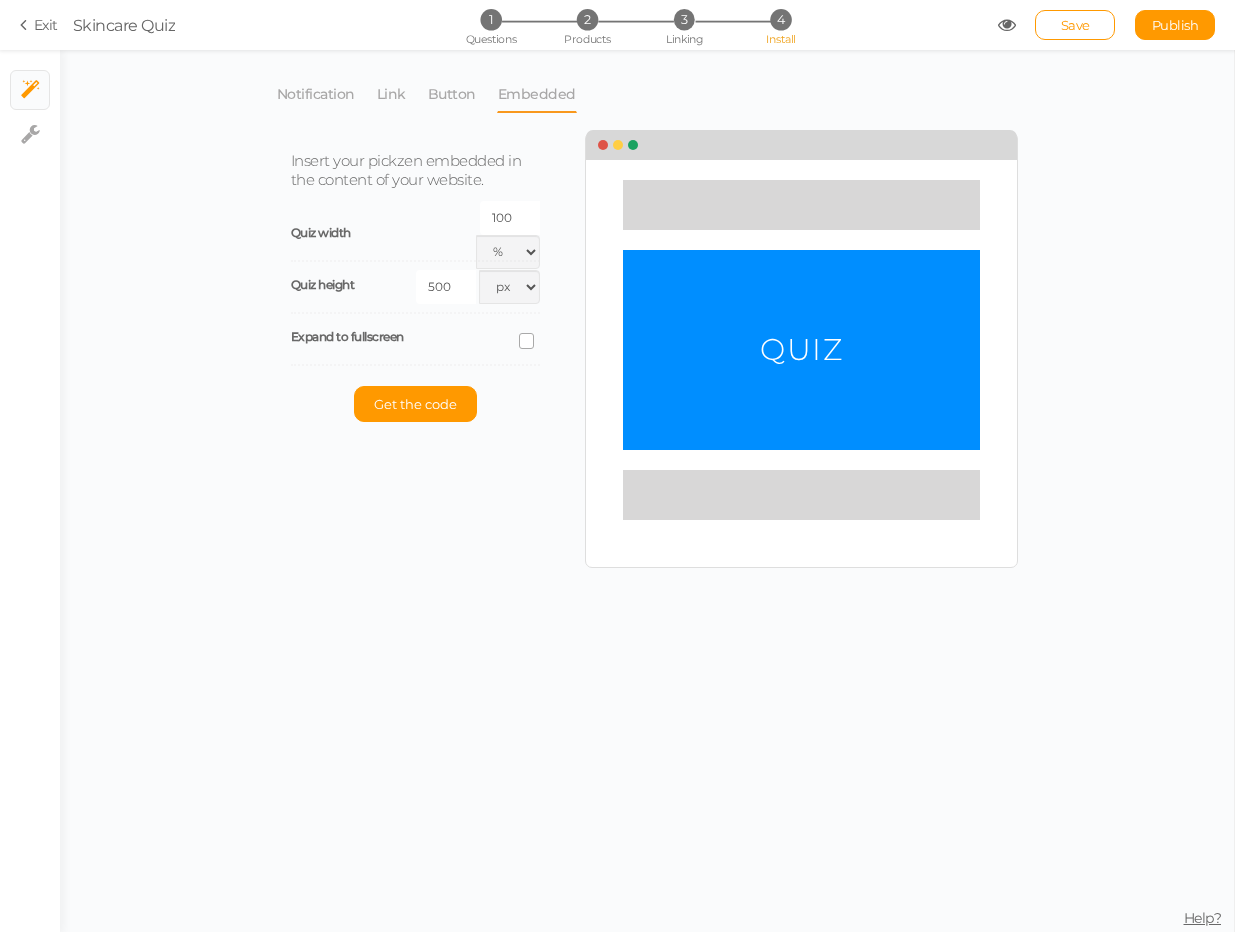click at bounding box center [526, 341] 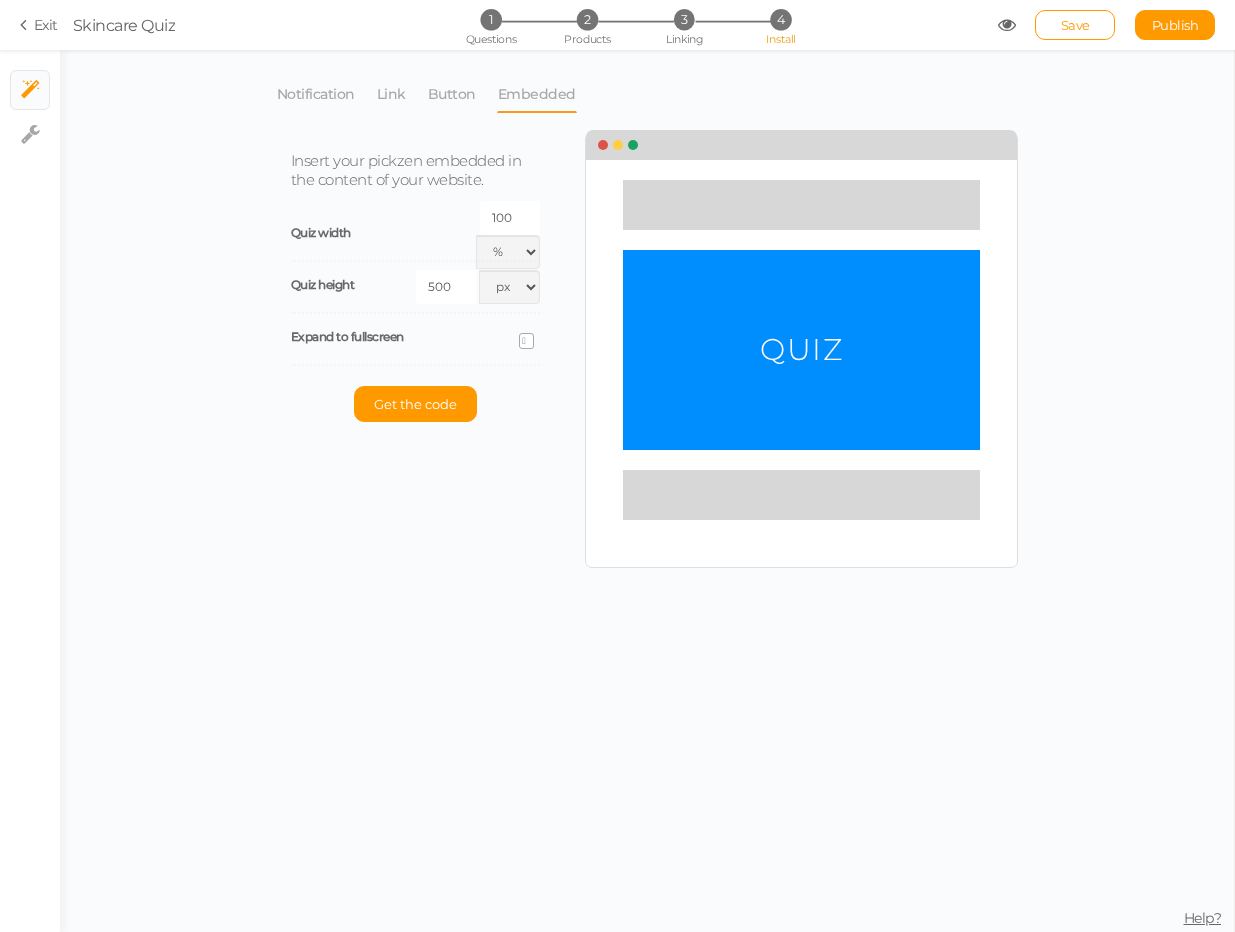 select on "dark" 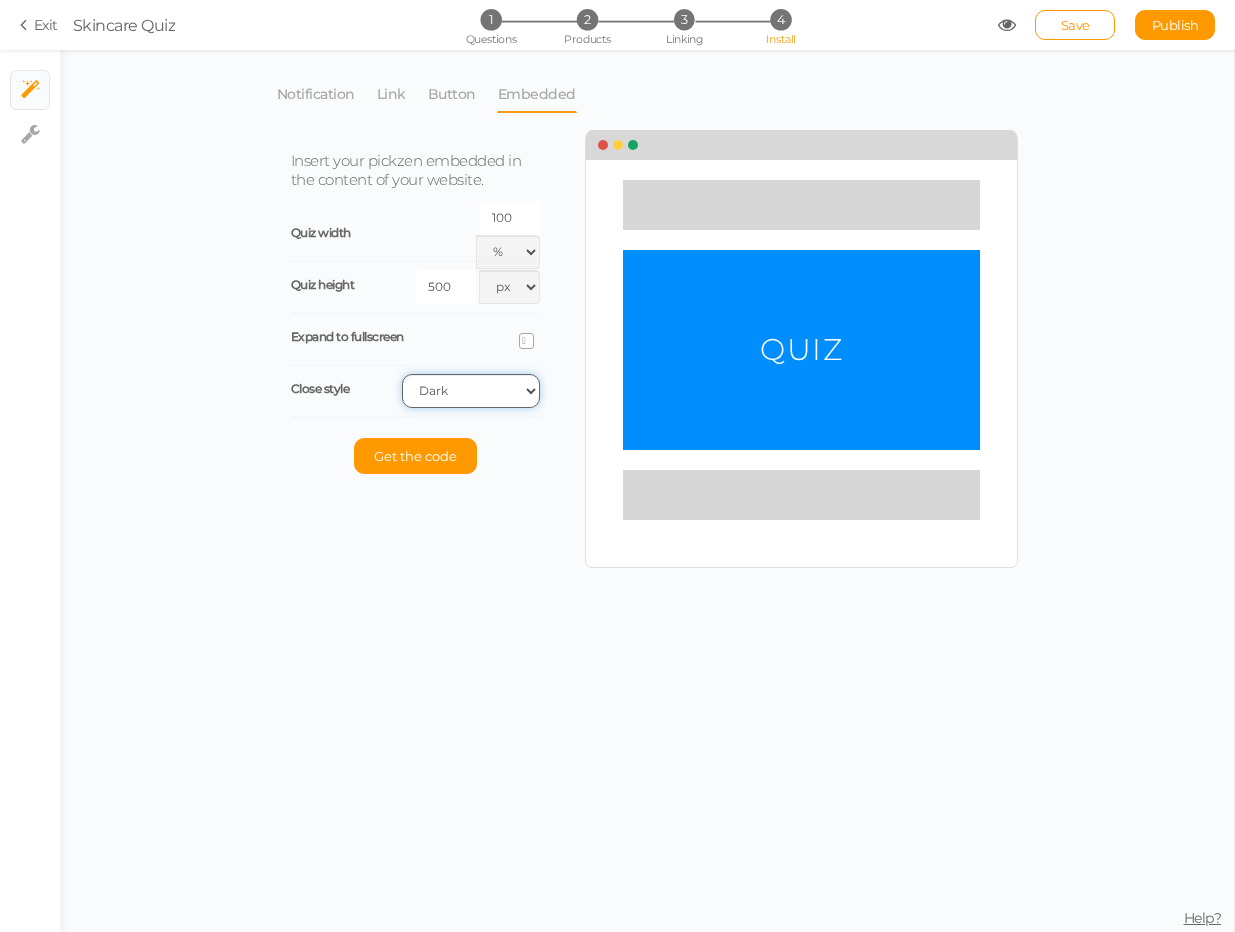 click on "Light   Dark" at bounding box center [471, 391] 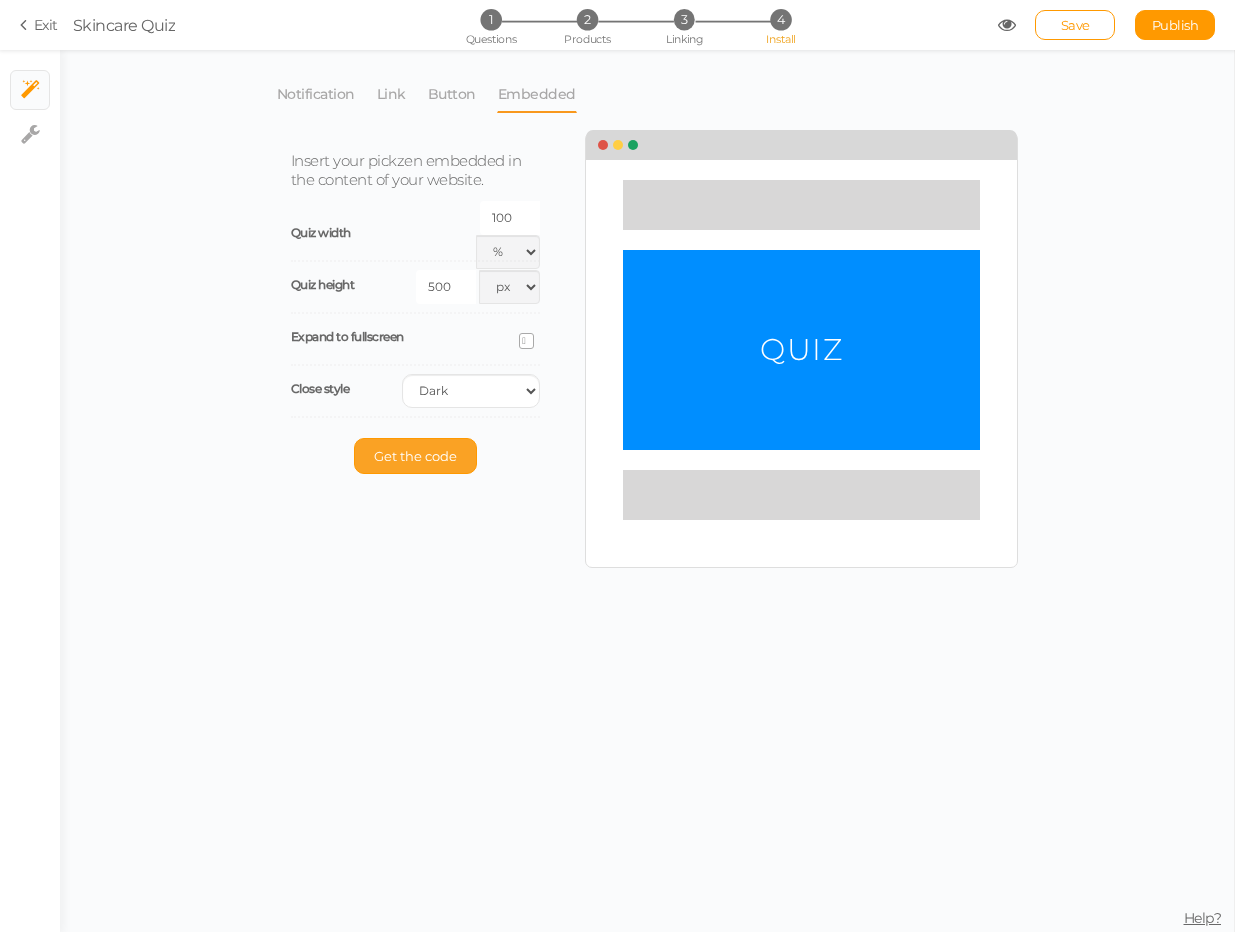 click on "Get the code" at bounding box center [415, 456] 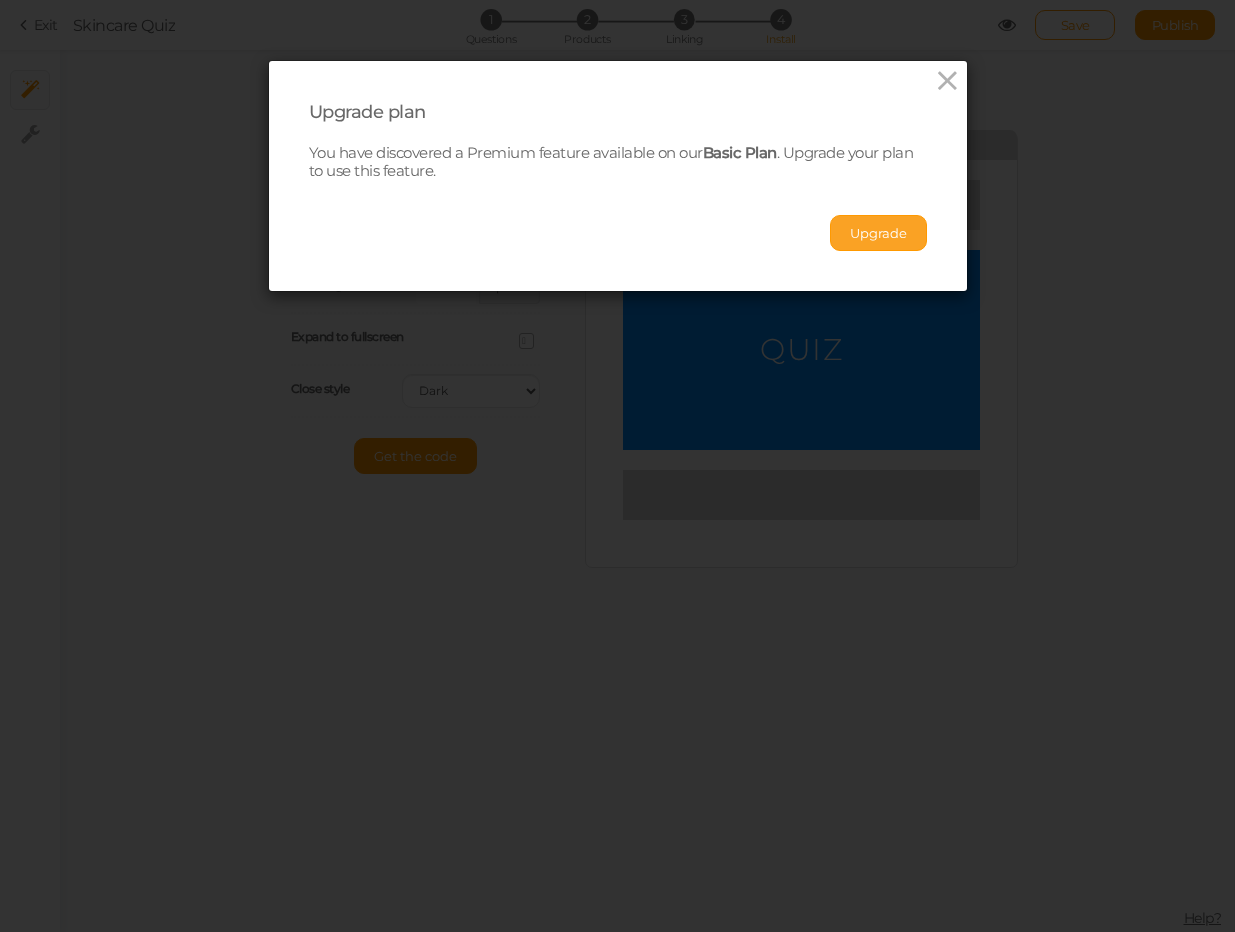 click on "Upgrade" at bounding box center (878, 233) 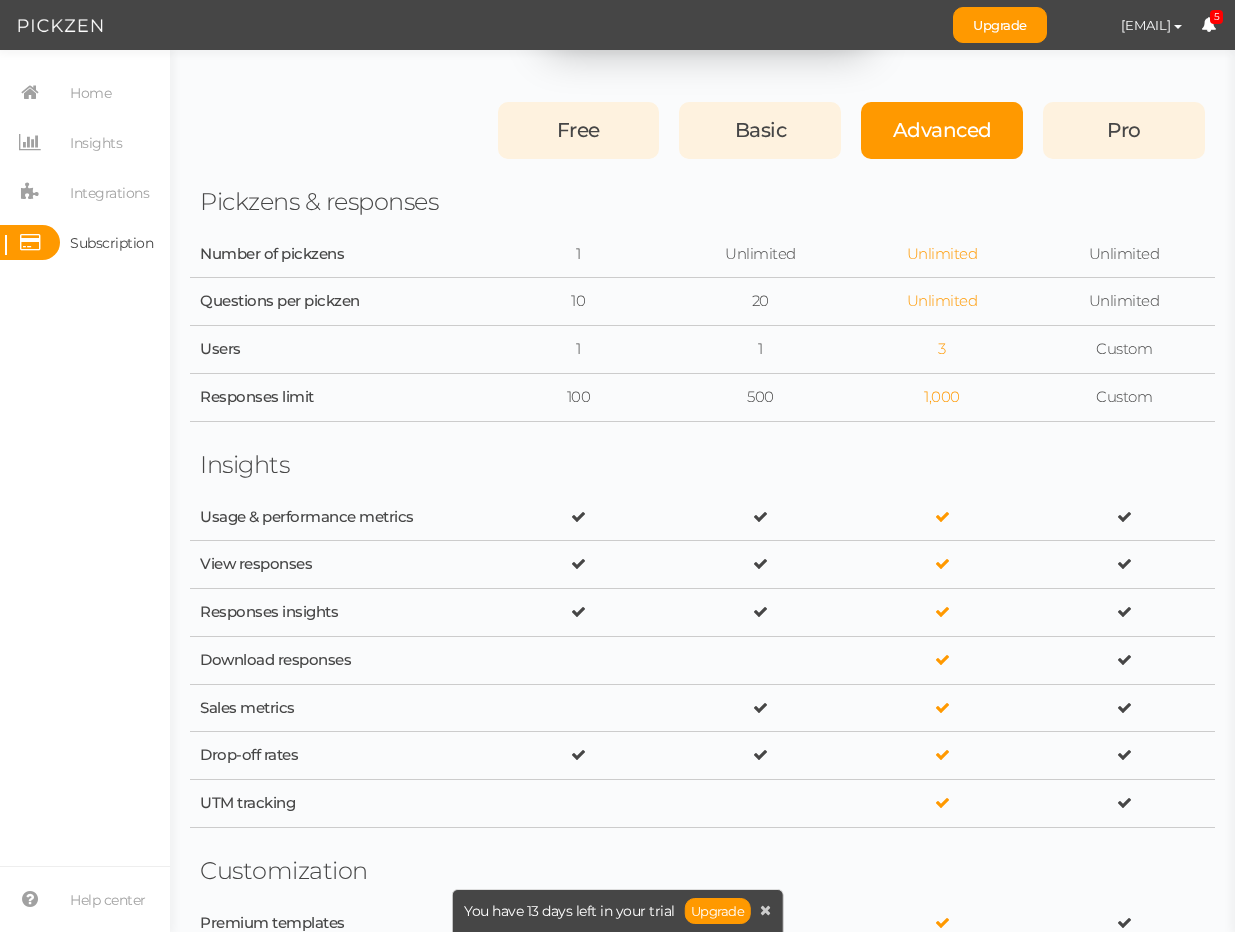 scroll, scrollTop: 833, scrollLeft: 0, axis: vertical 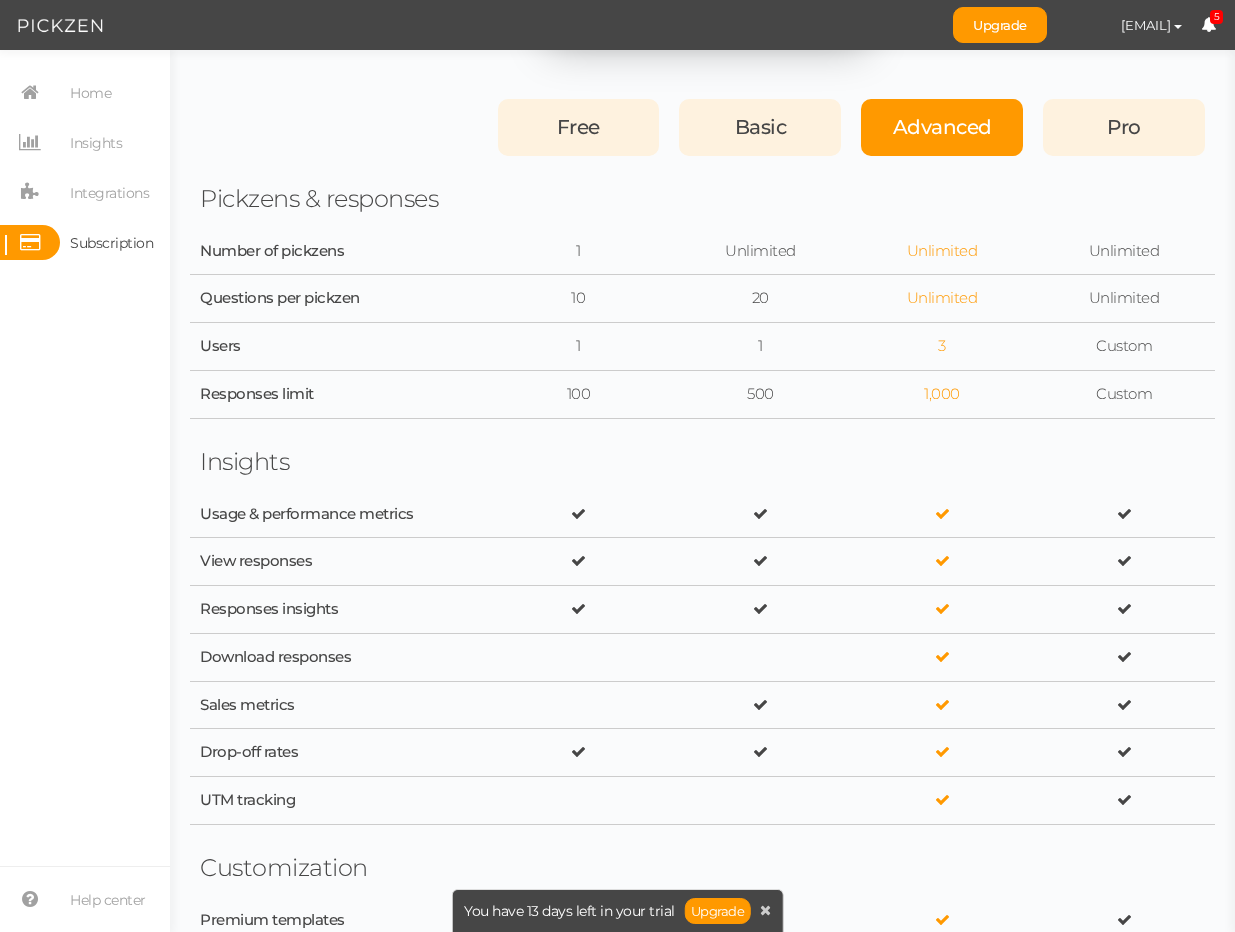 click on "Basic" at bounding box center (761, 127) 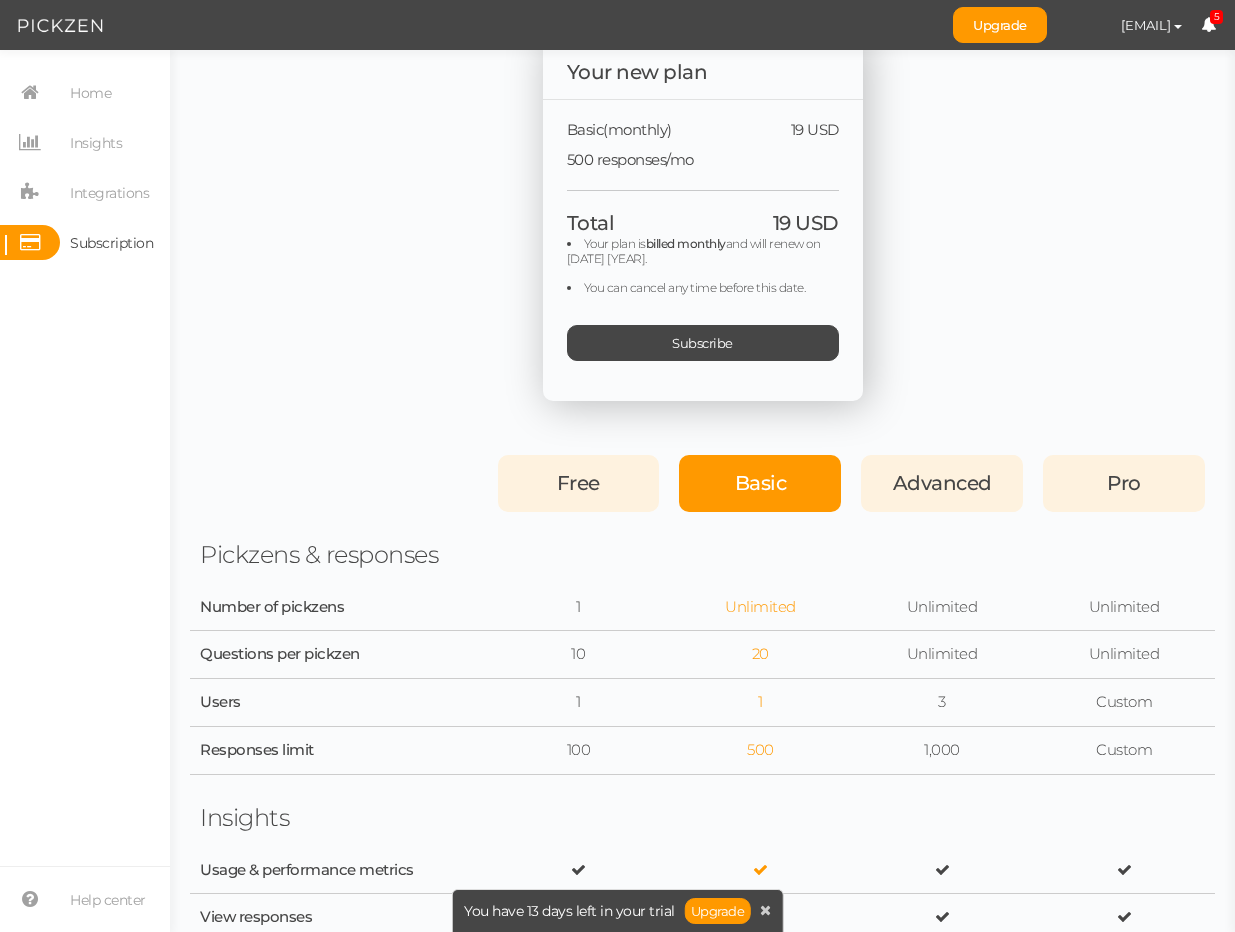 scroll, scrollTop: 410, scrollLeft: 0, axis: vertical 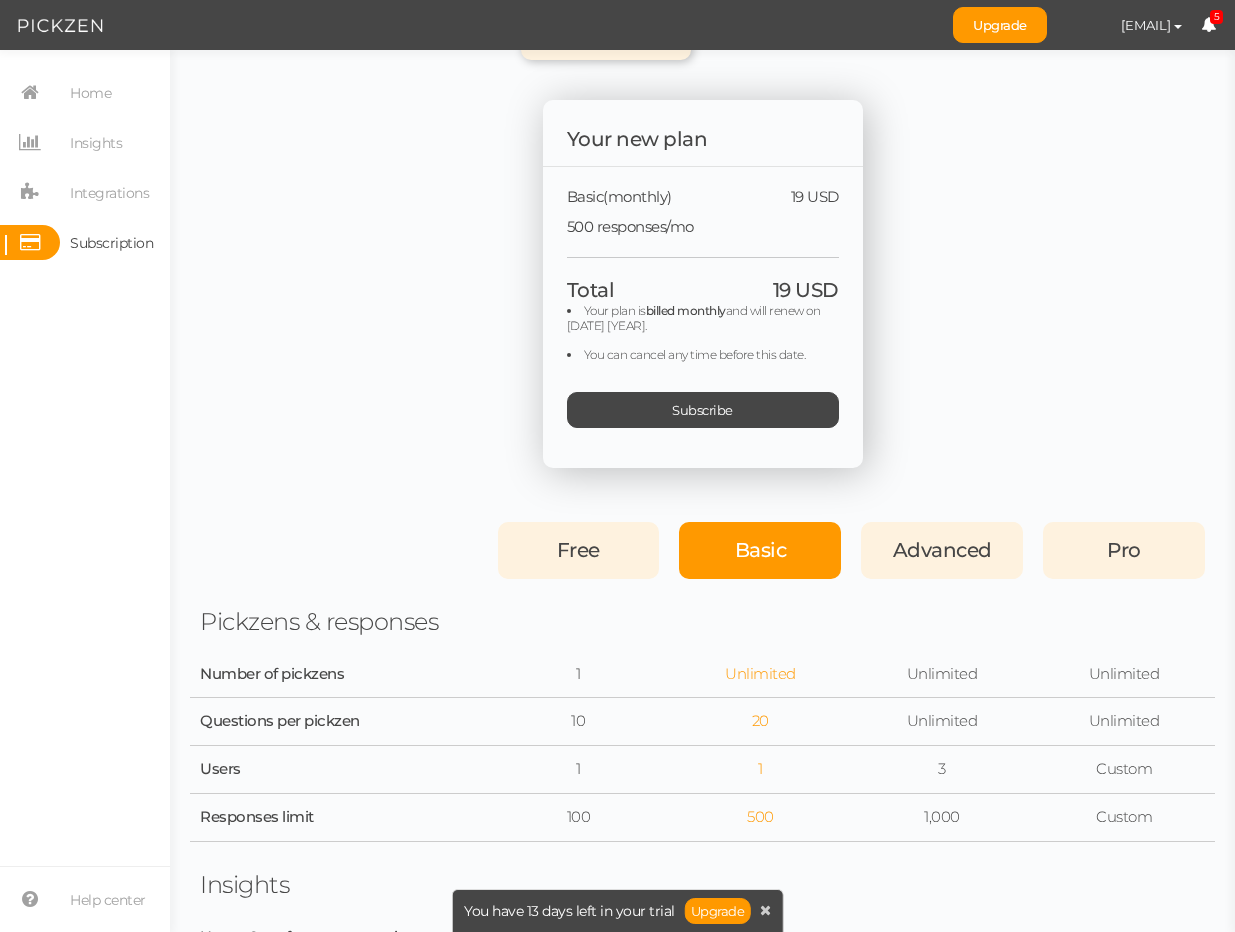 click on "Advanced" at bounding box center (942, 550) 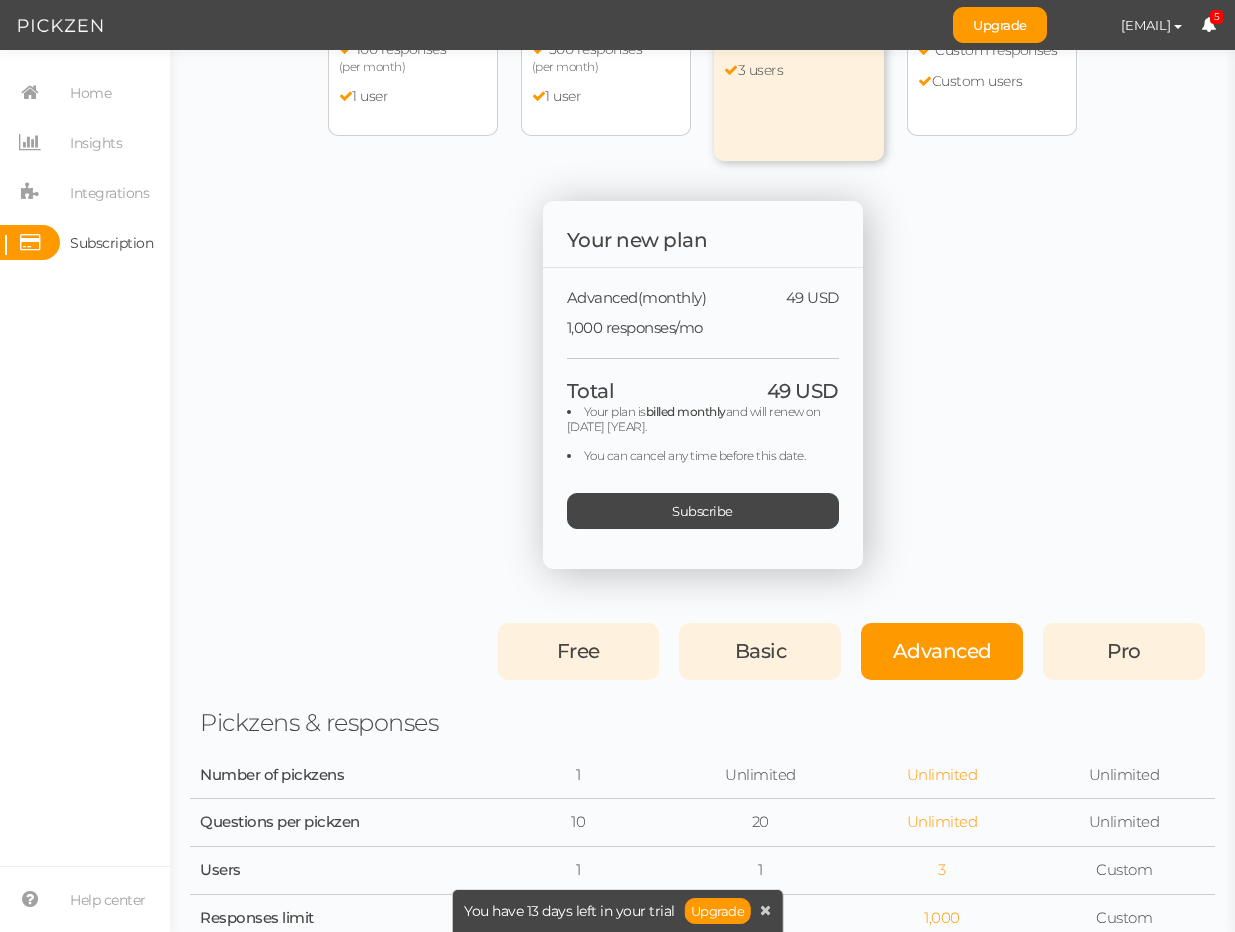 scroll, scrollTop: 243, scrollLeft: 0, axis: vertical 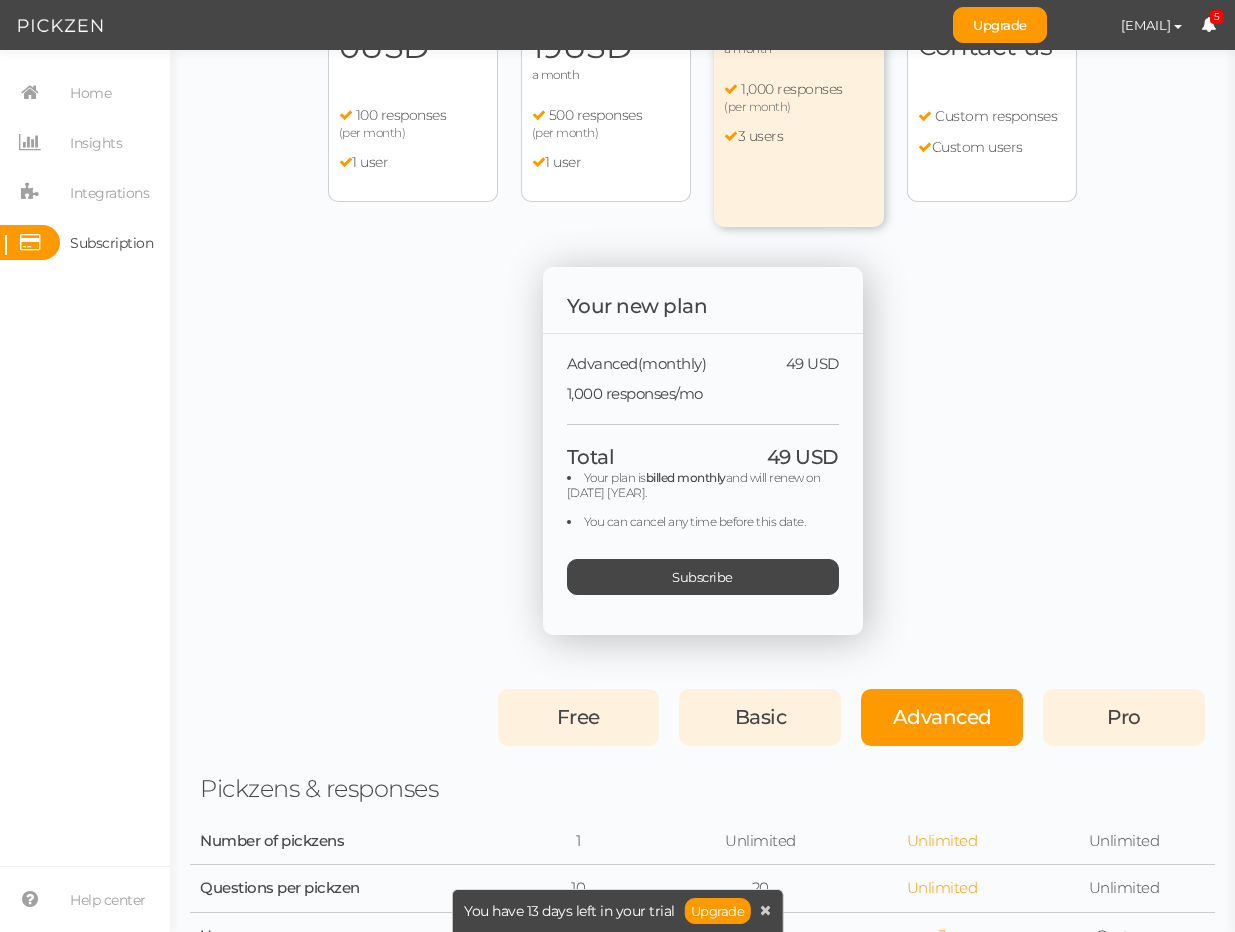 click at bounding box center (1208, 24) 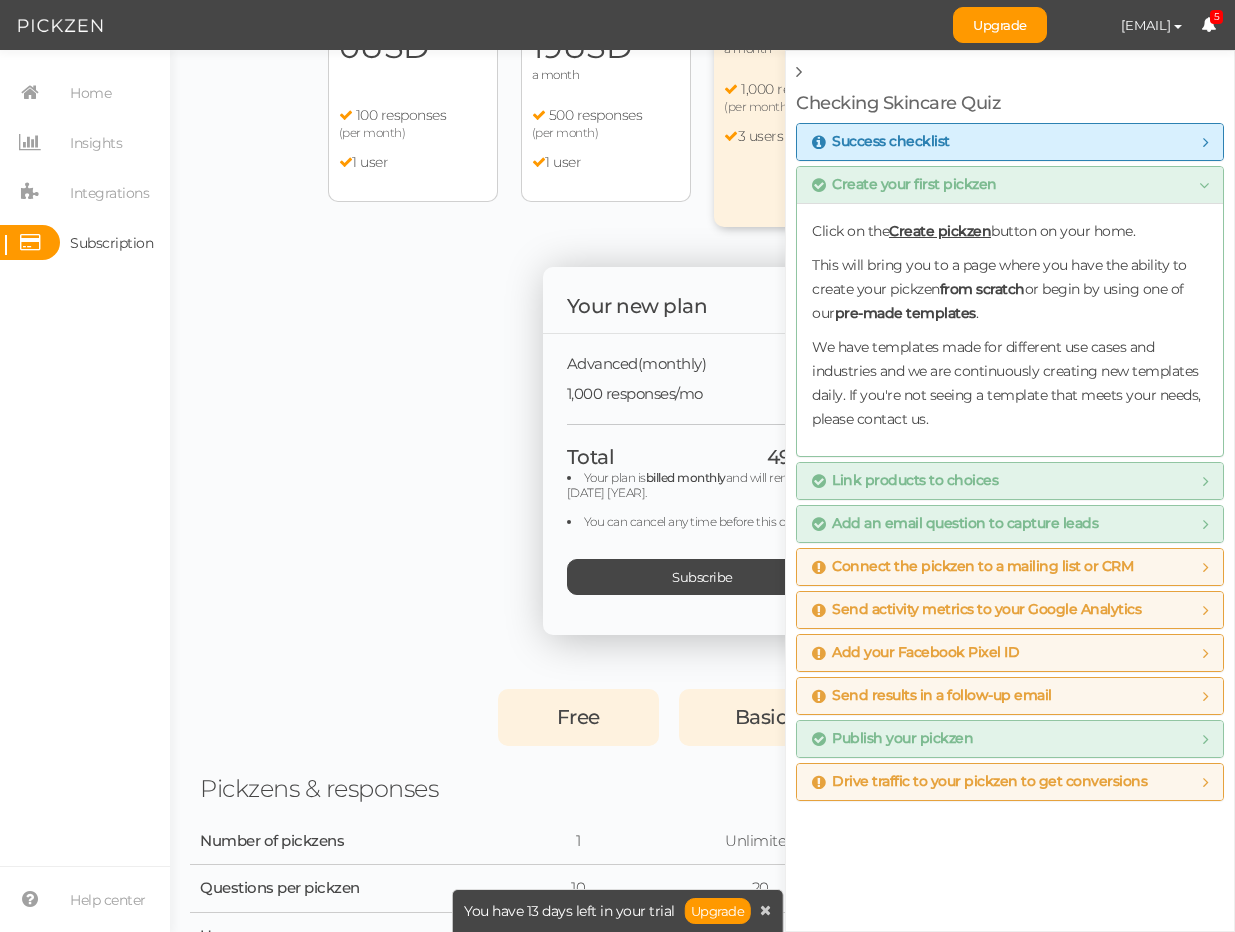click on "Connect the pickzen to a mailing list or CRM" at bounding box center [972, 567] 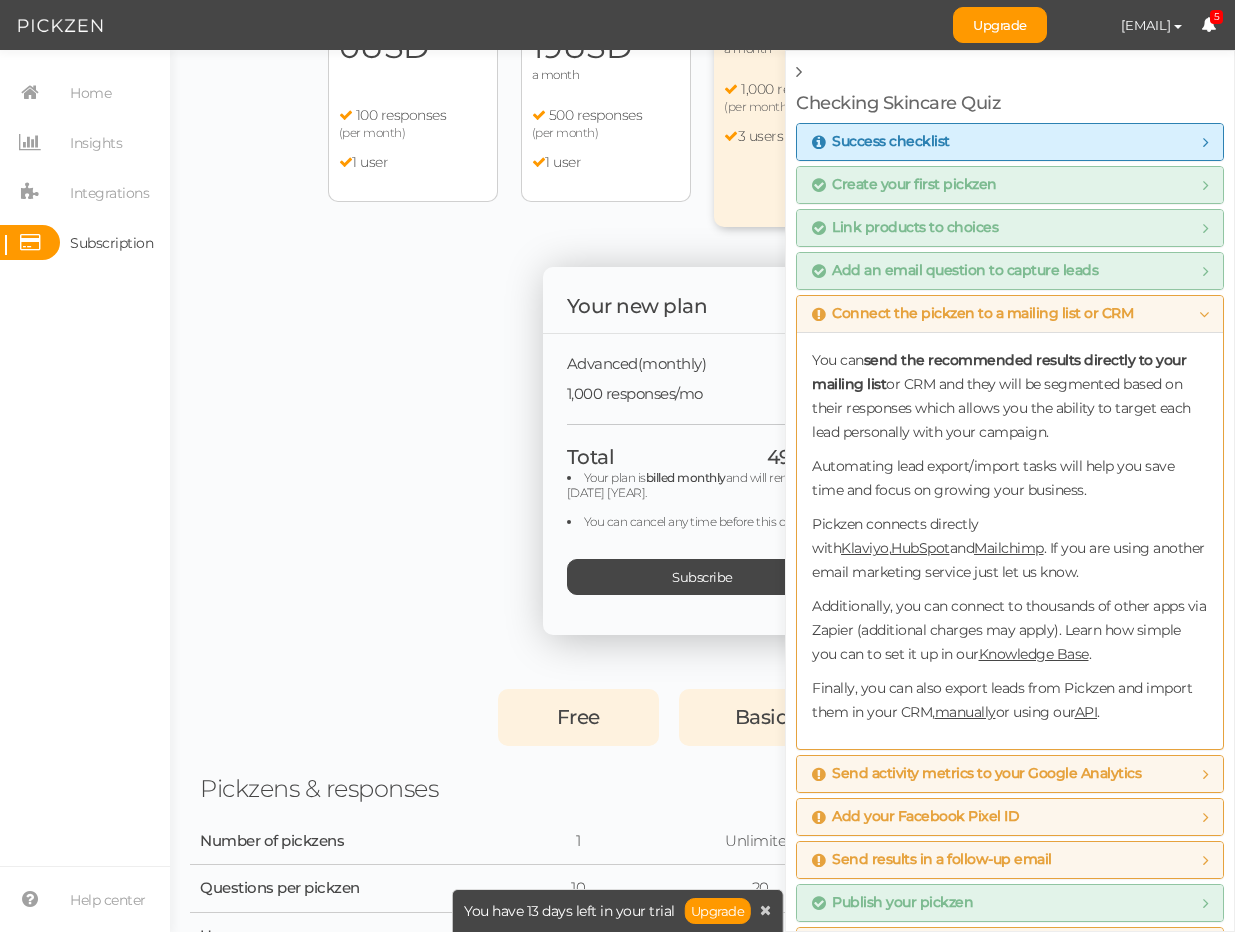 click on "Klaviyo" at bounding box center (865, 548) 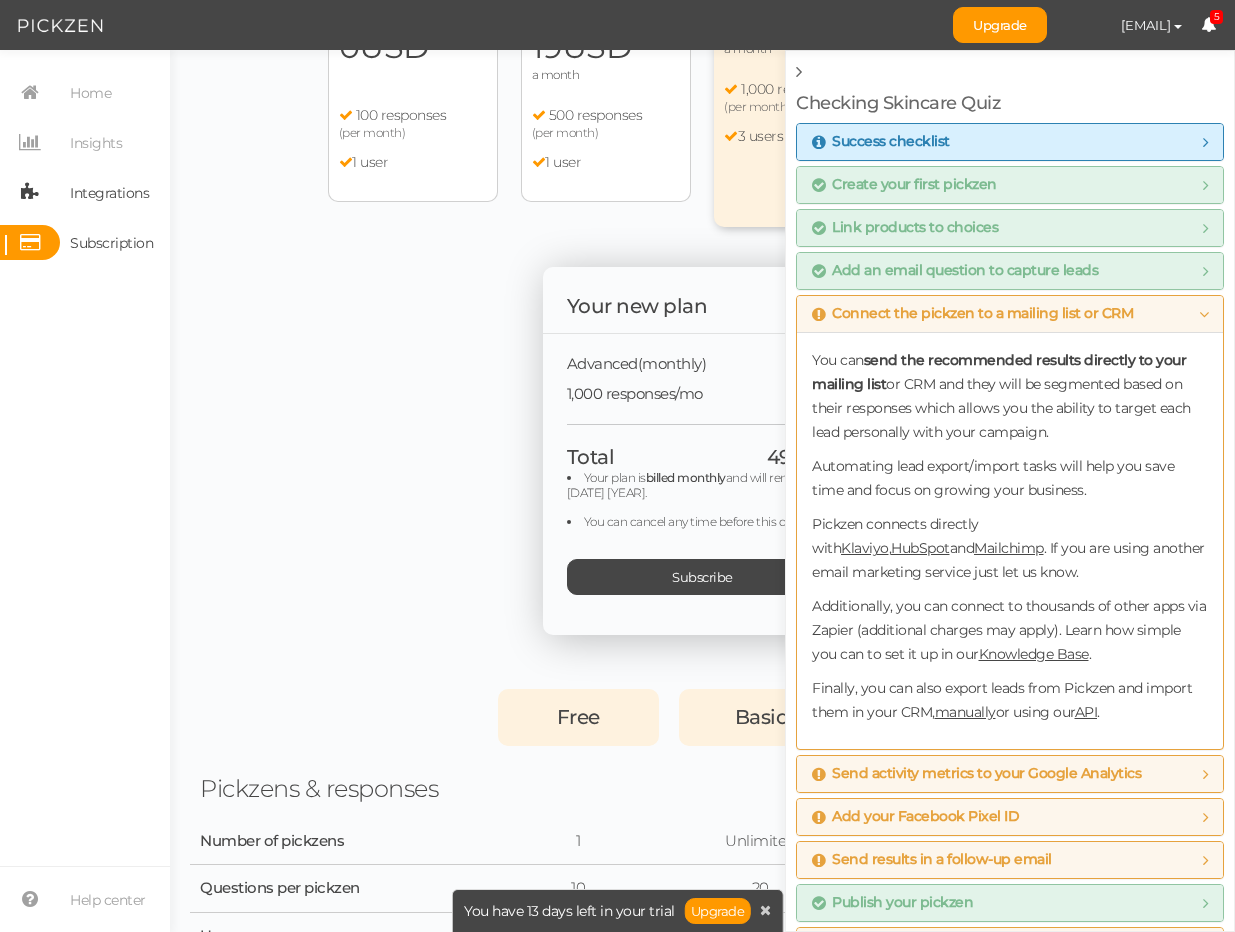 click on "Integrations" at bounding box center [109, 193] 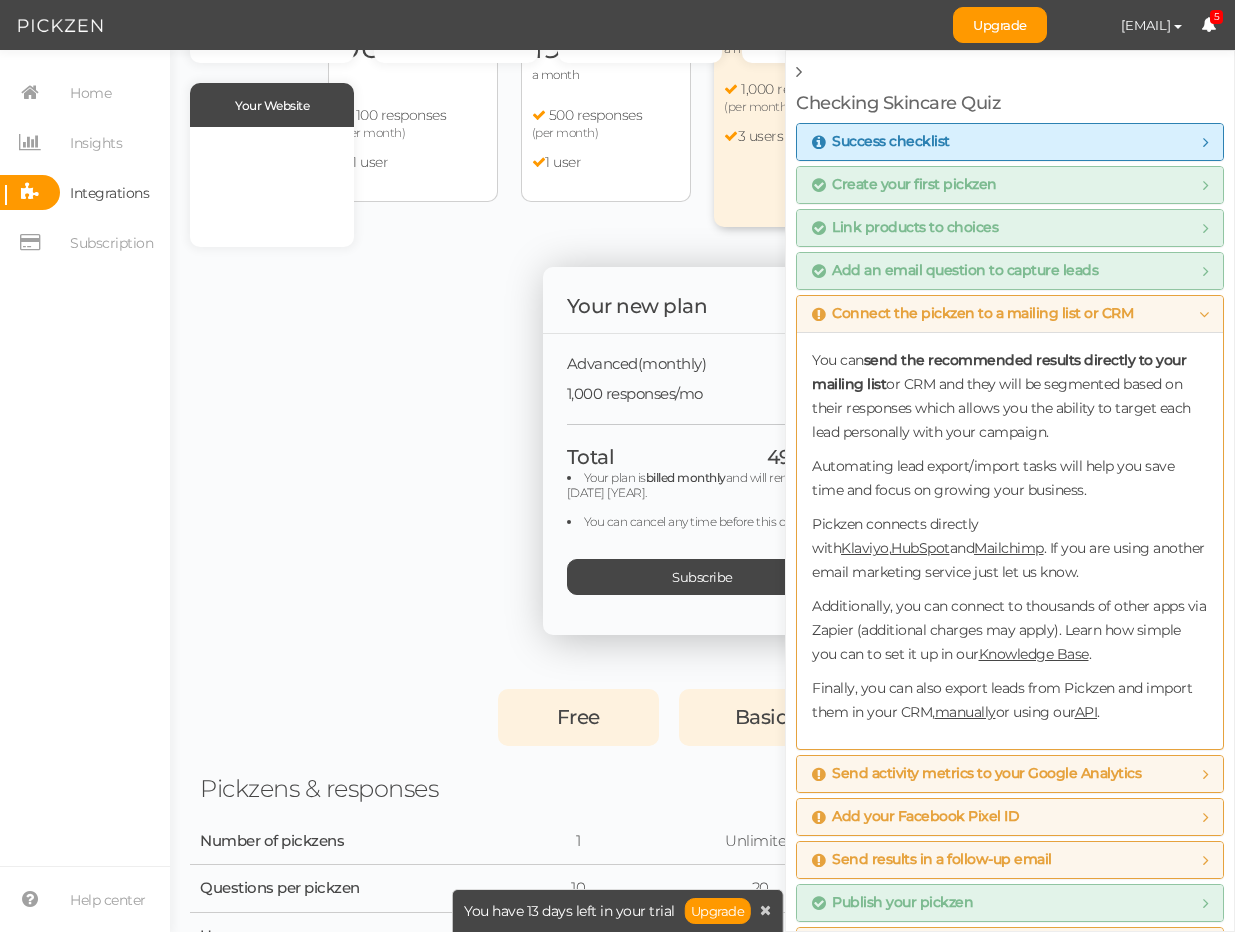 scroll, scrollTop: 0, scrollLeft: 0, axis: both 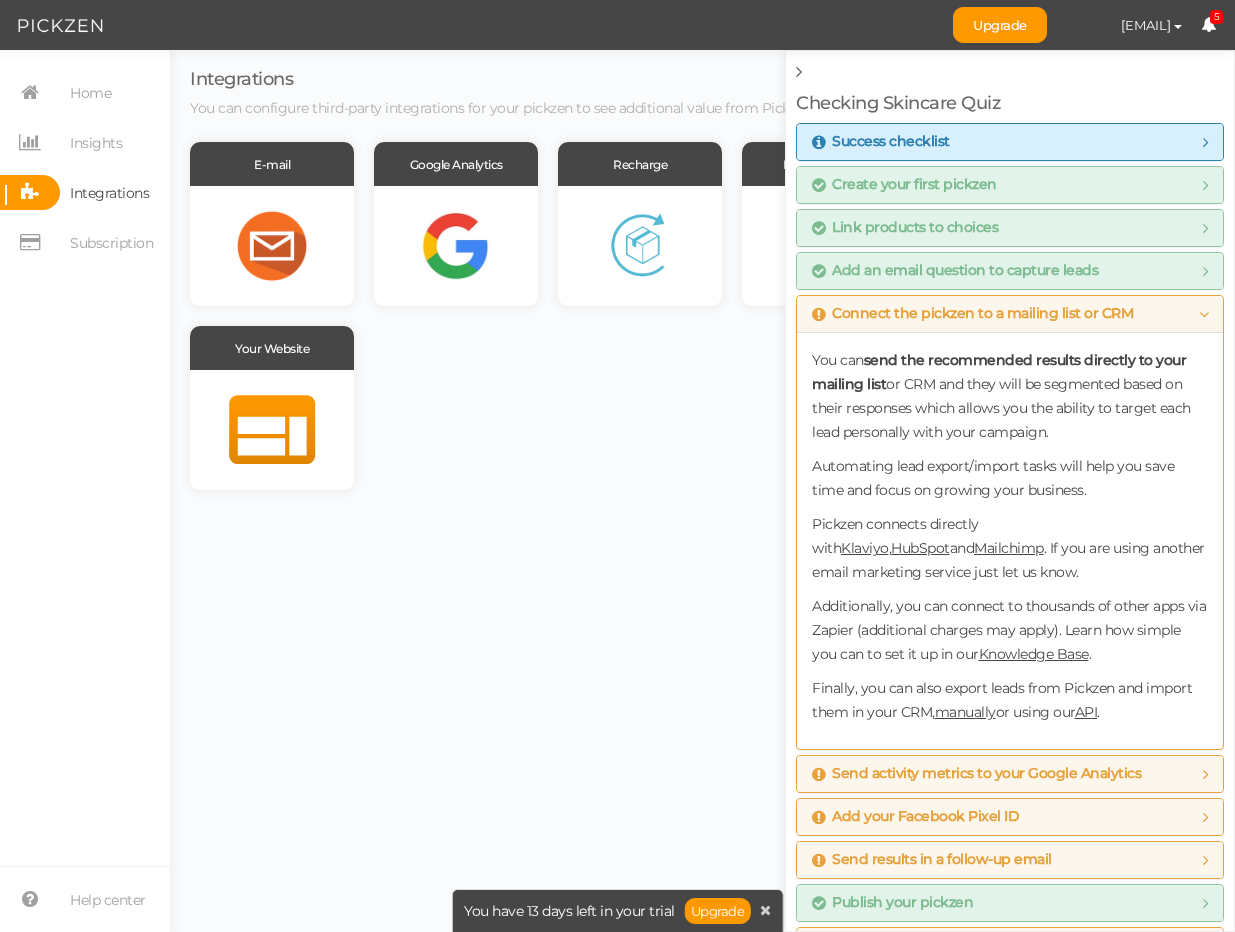 click on "E-mail           Google Analytics               Recharge         Product Feeds         Zapier         Your Website" at bounding box center (702, 316) 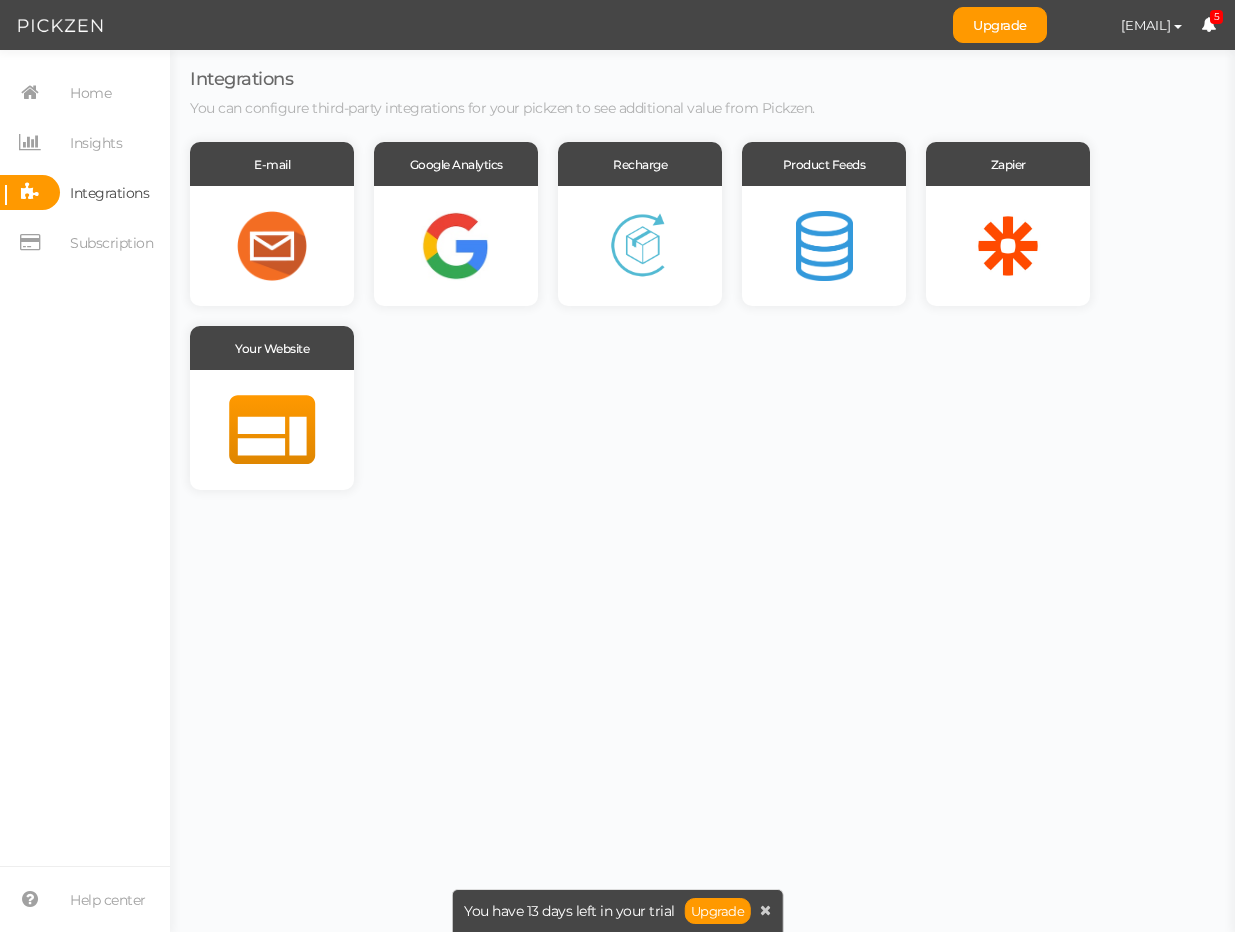click on "You can configure third-party integrations for your pickzen to see additional value from Pickzen." at bounding box center (502, 108) 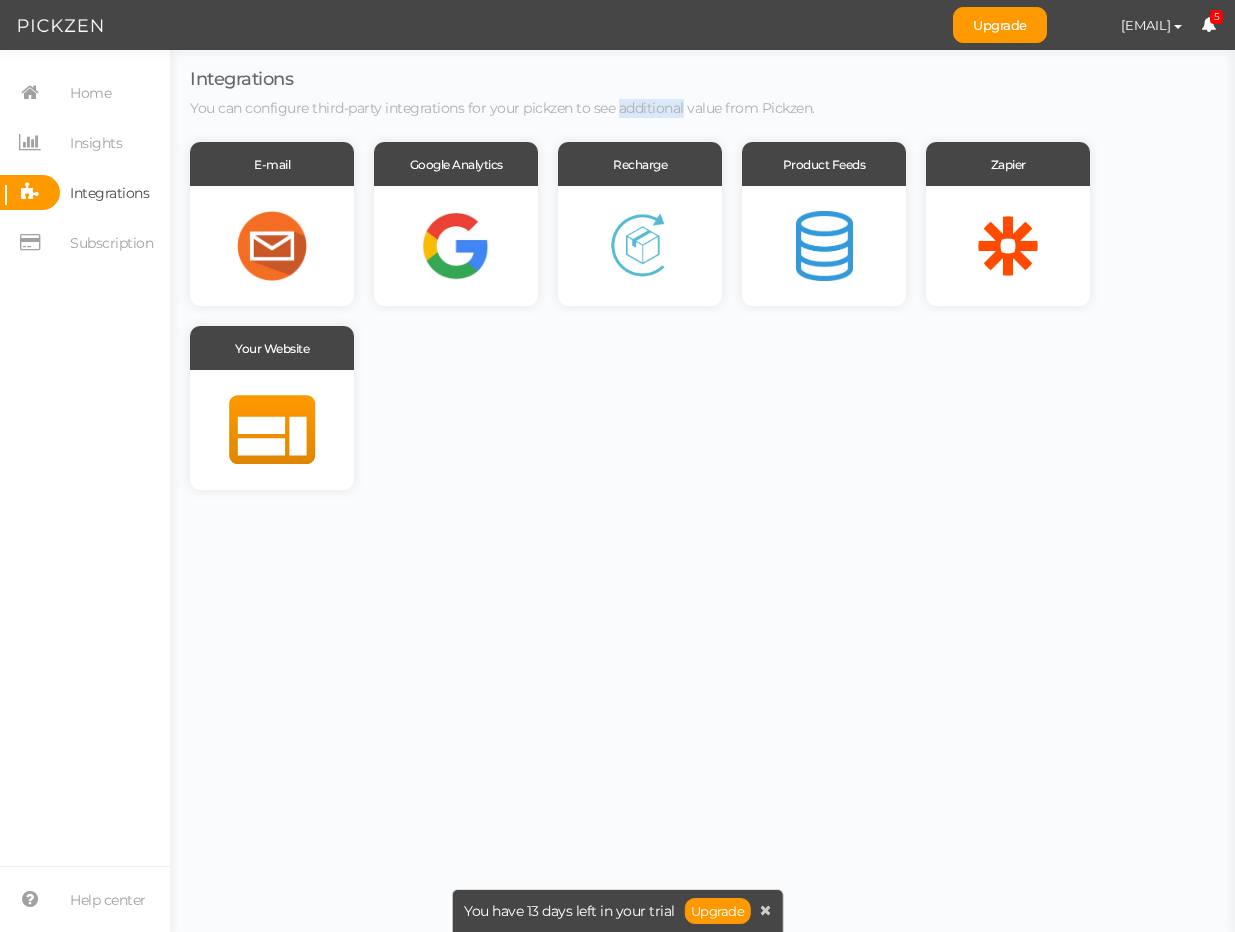 click on "You can configure third-party integrations for your pickzen to see additional value from Pickzen." at bounding box center (502, 108) 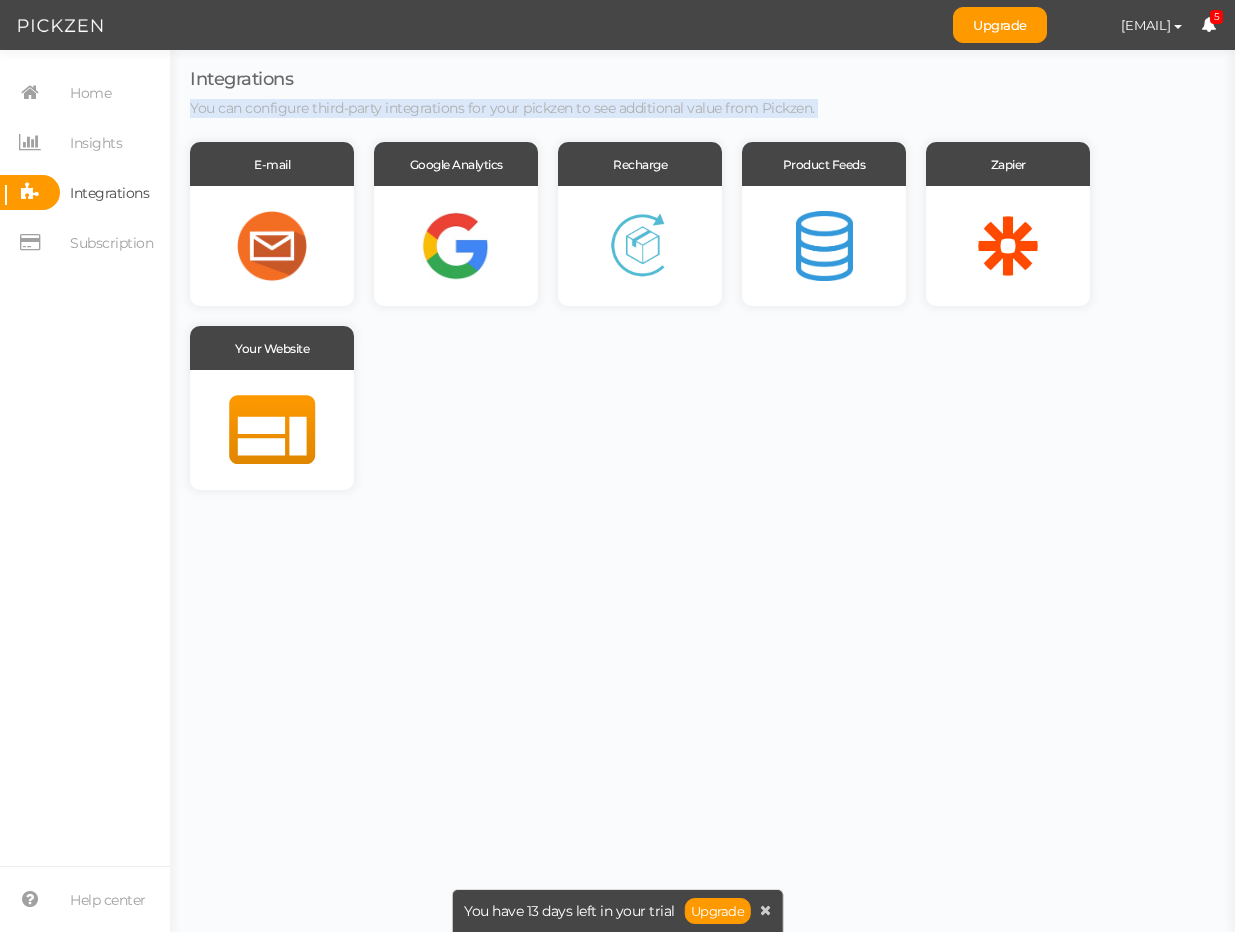 click on "E-mail           Google Analytics               Recharge         Product Feeds         Zapier         Your Website" at bounding box center [702, 316] 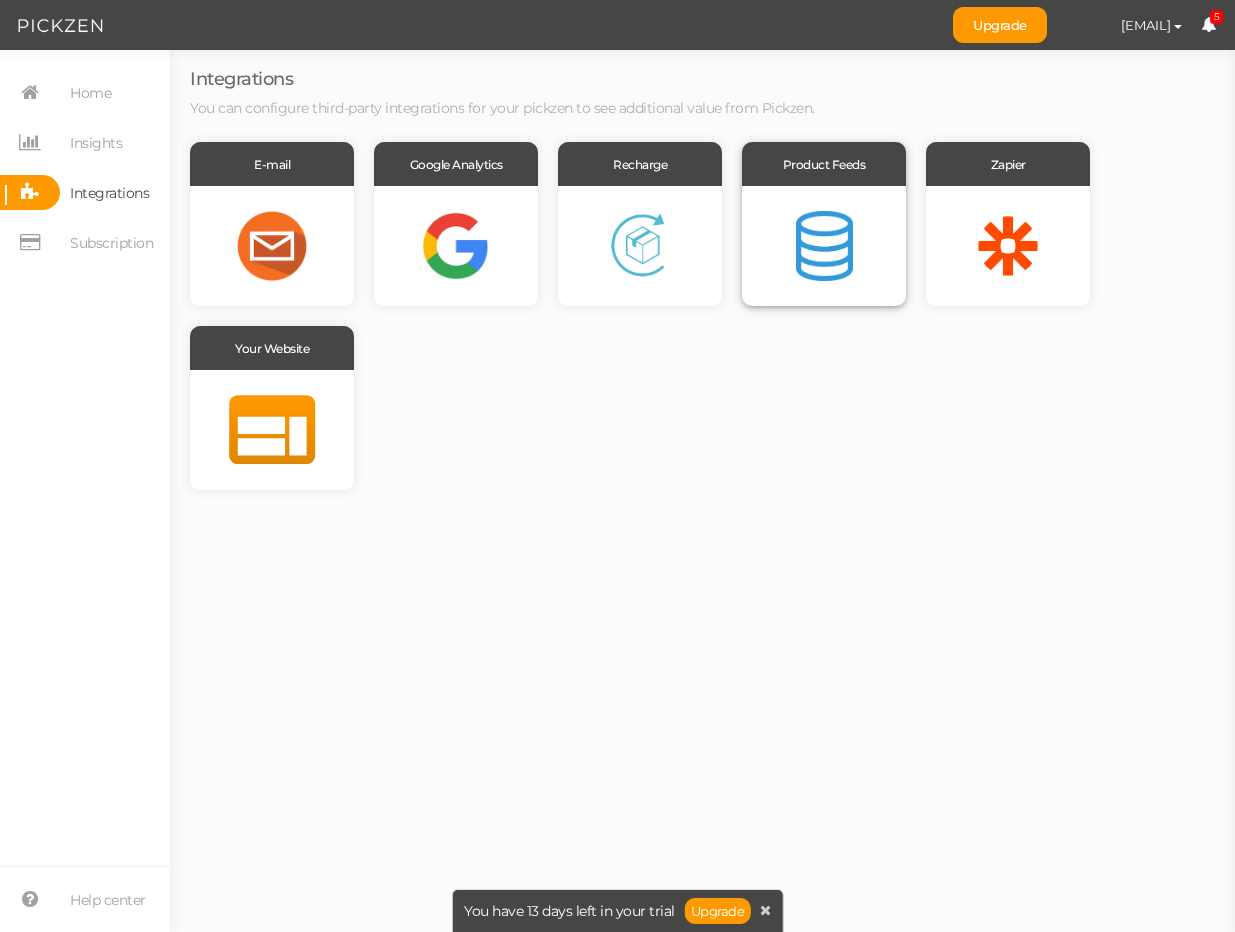 click at bounding box center [824, 246] 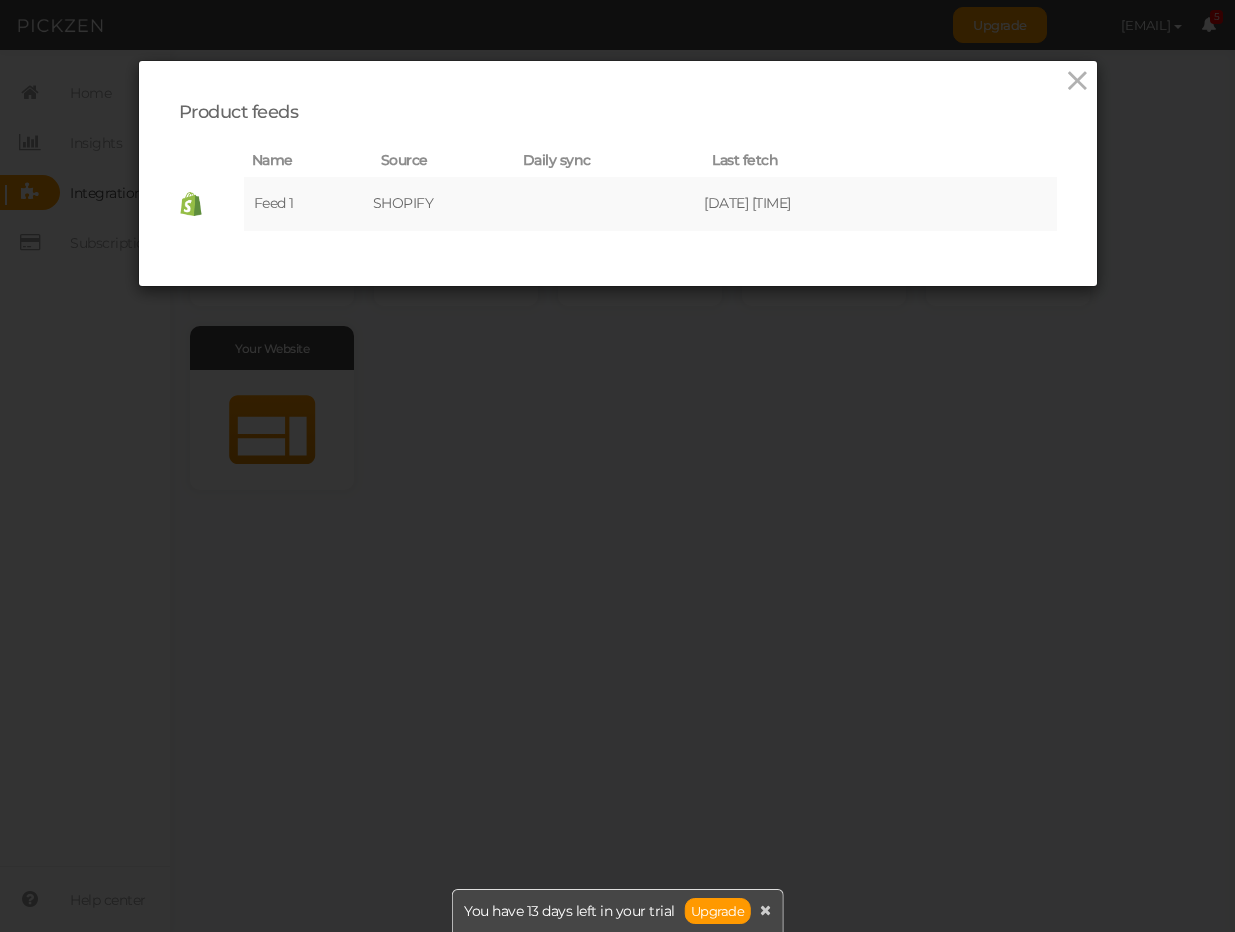 click on "Product feeds           Name   Source   Daily sync   Last fetch               Feed 1   SHOPIFY     08/02/2025 12:41 PM     × Configure feed     × Fetch products" at bounding box center (617, 466) 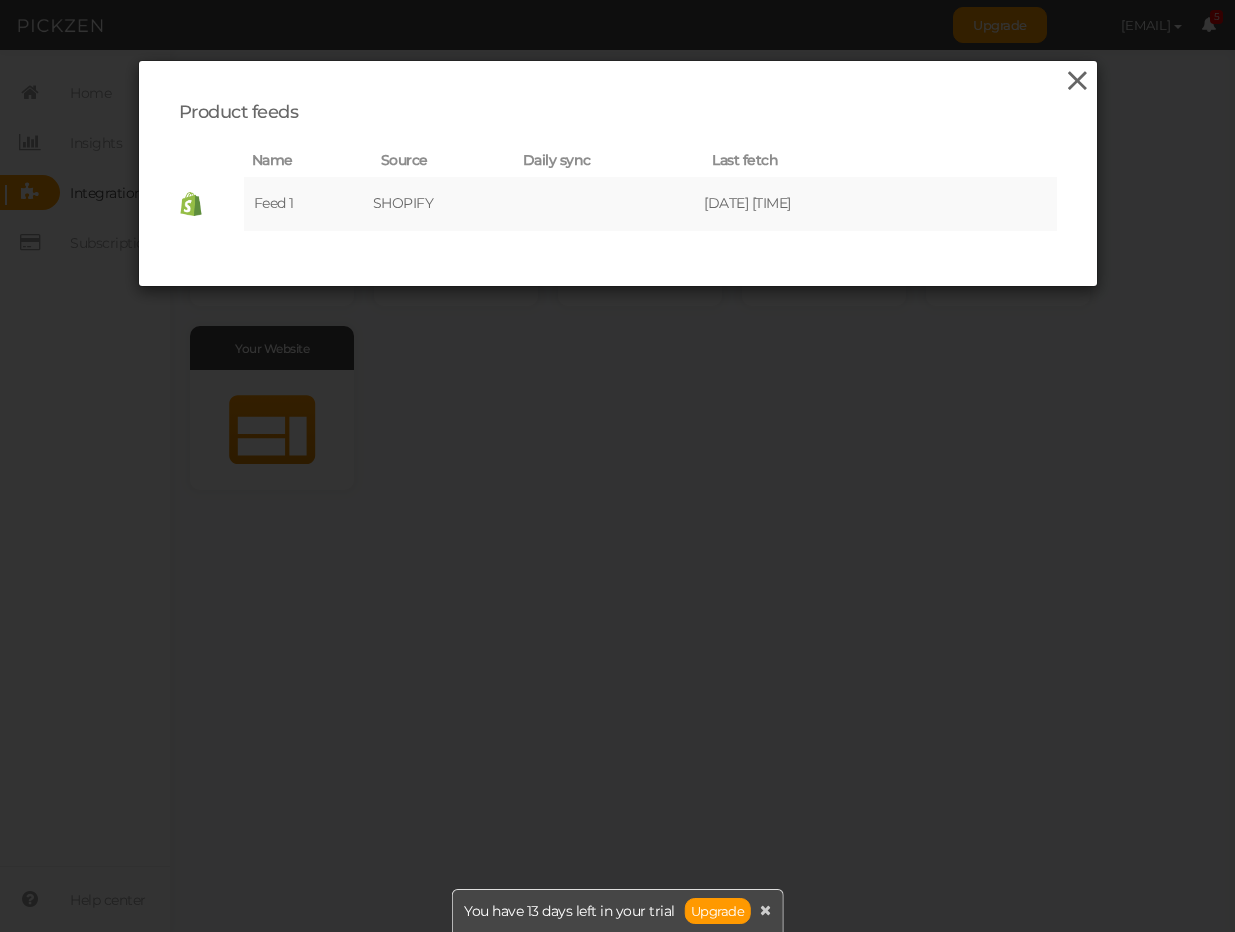click at bounding box center [1077, 81] 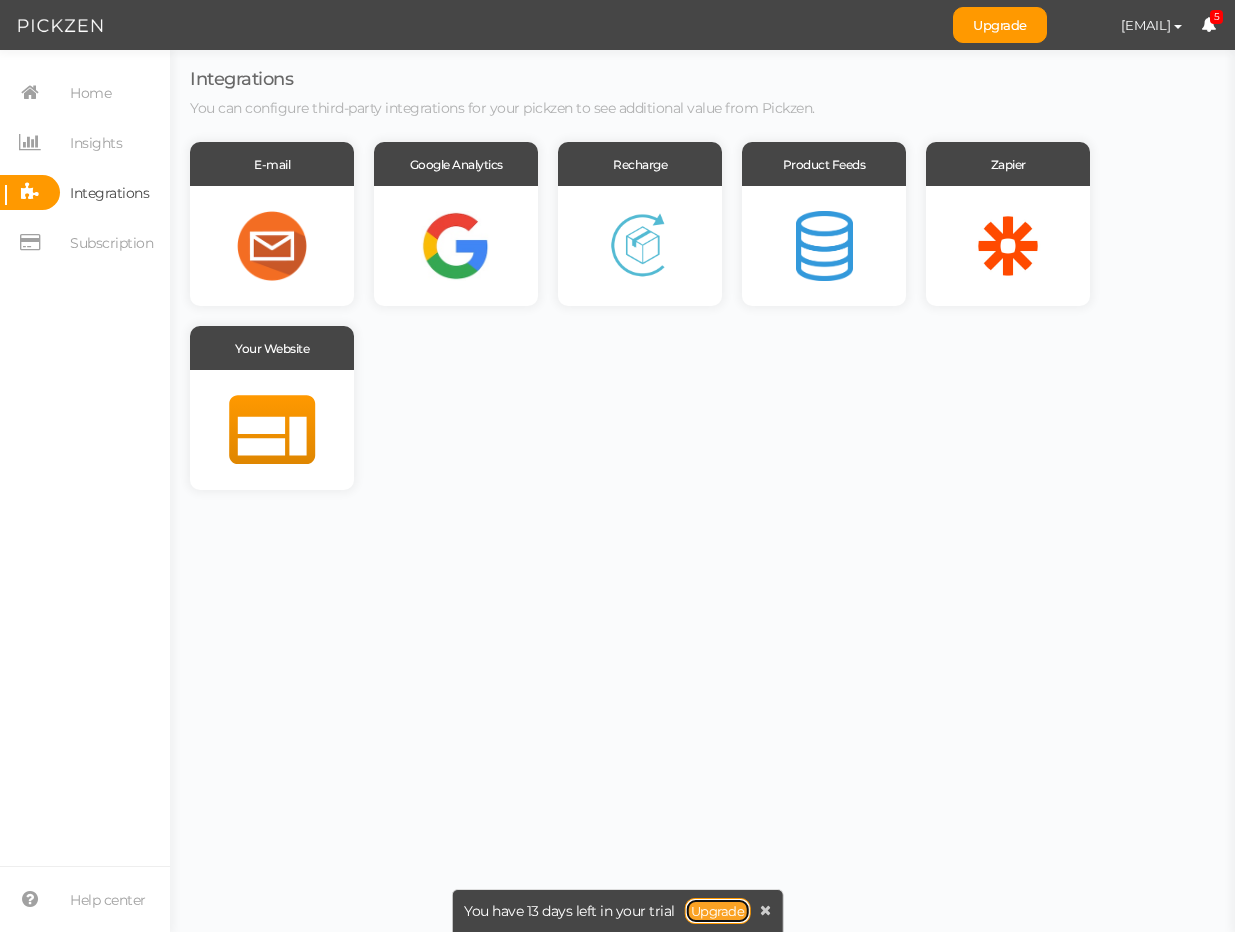 click on "Upgrade" at bounding box center (718, 911) 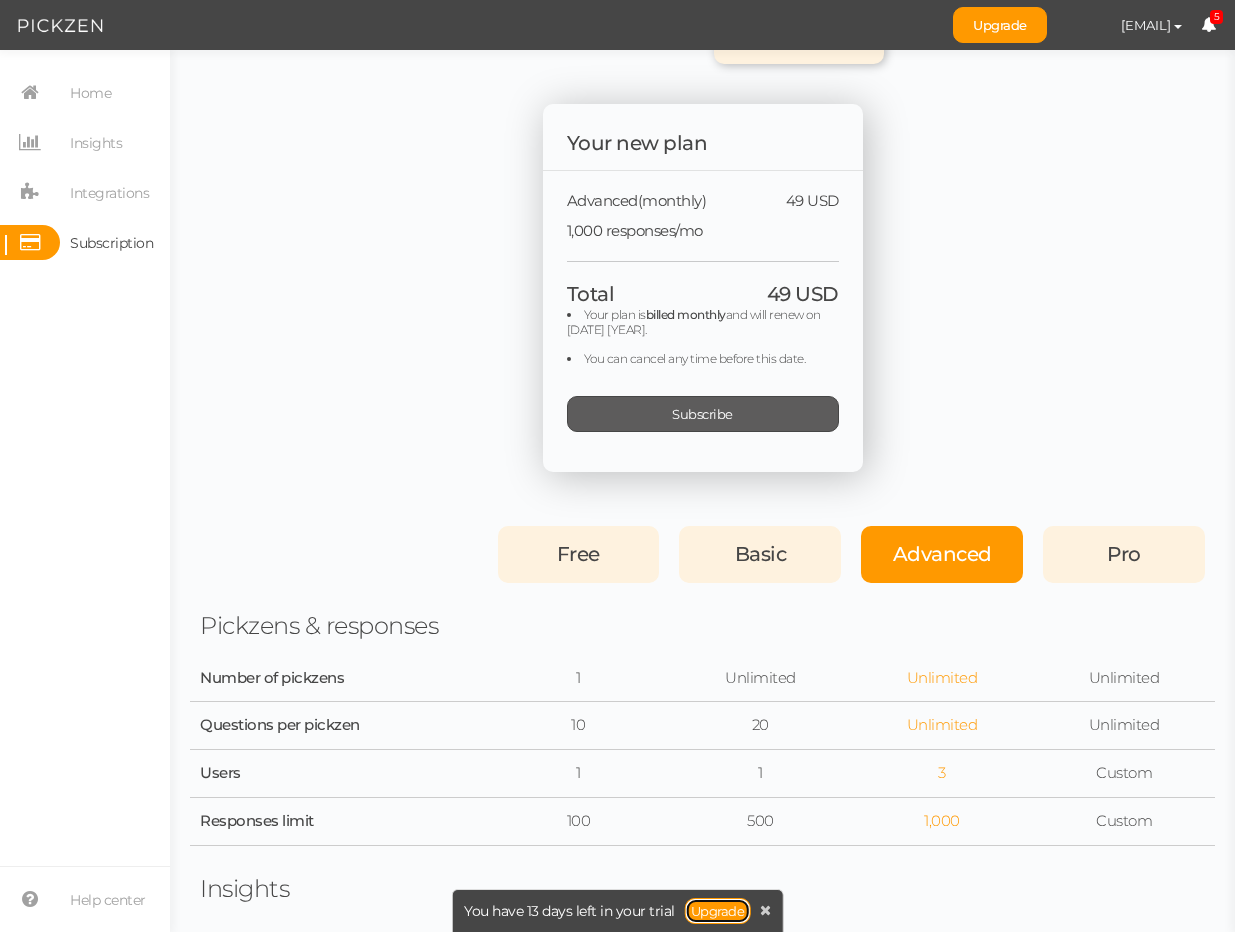 scroll, scrollTop: 397, scrollLeft: 0, axis: vertical 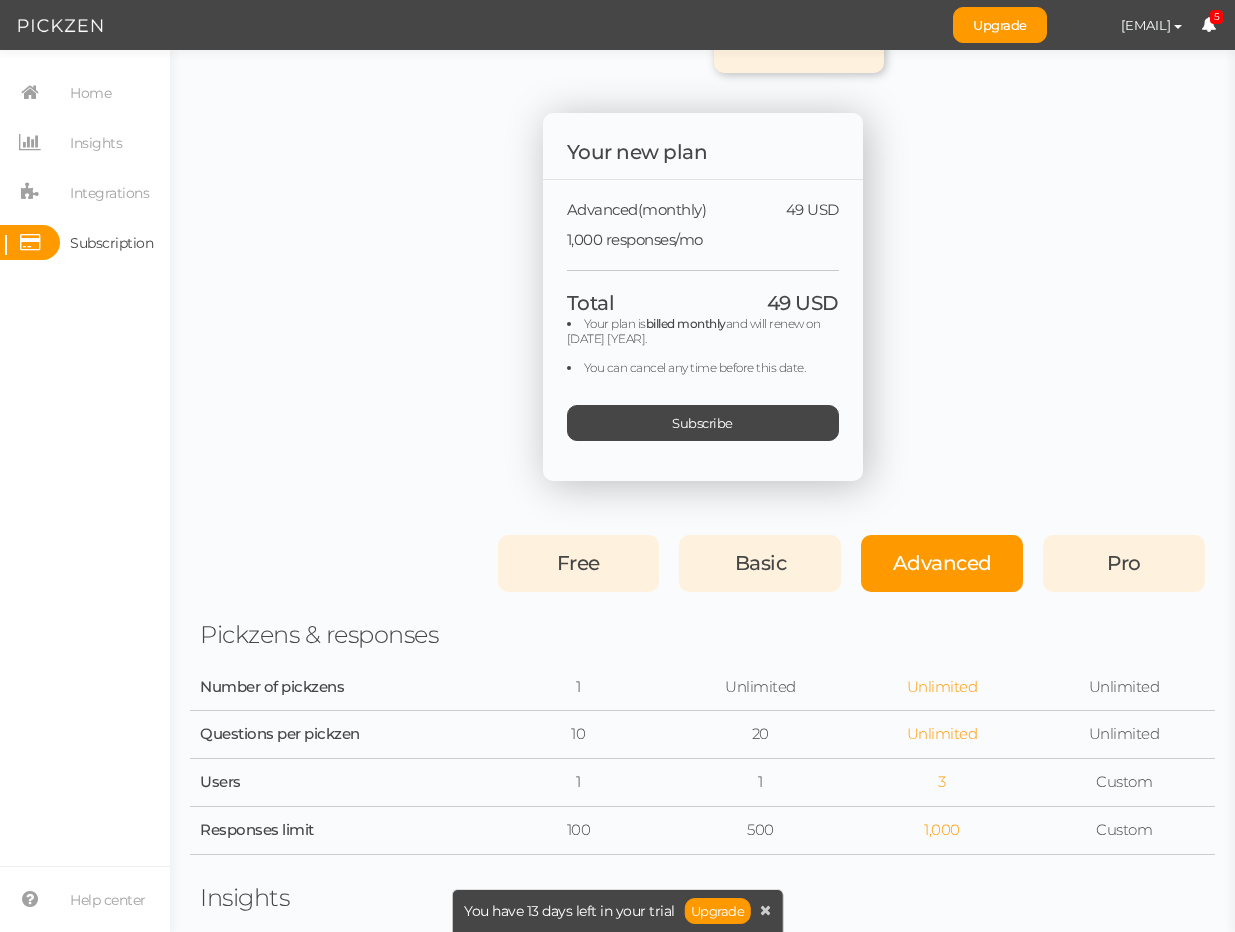 drag, startPoint x: 648, startPoint y: 432, endPoint x: 527, endPoint y: 474, distance: 128.082 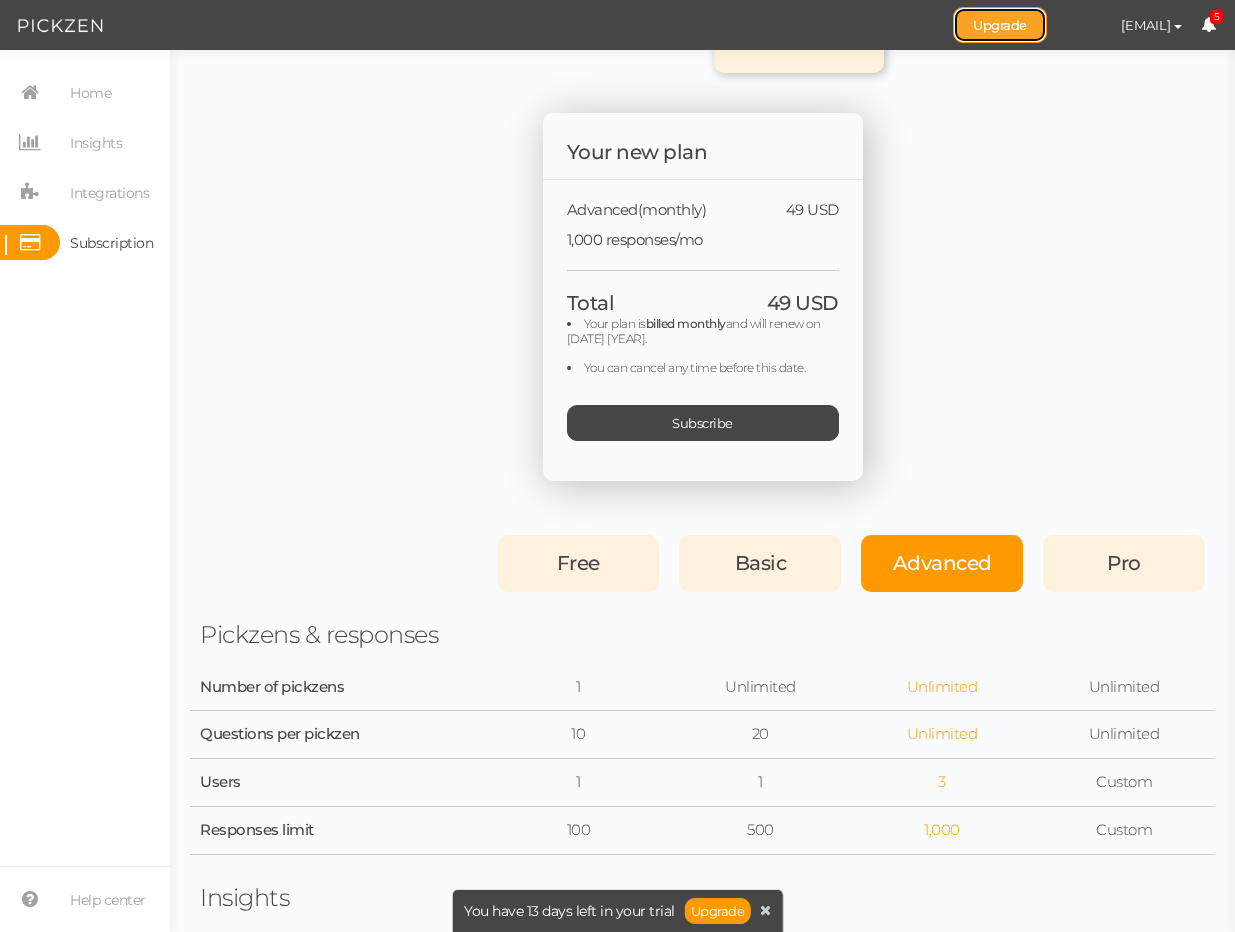 click on "Upgrade" at bounding box center [1000, 25] 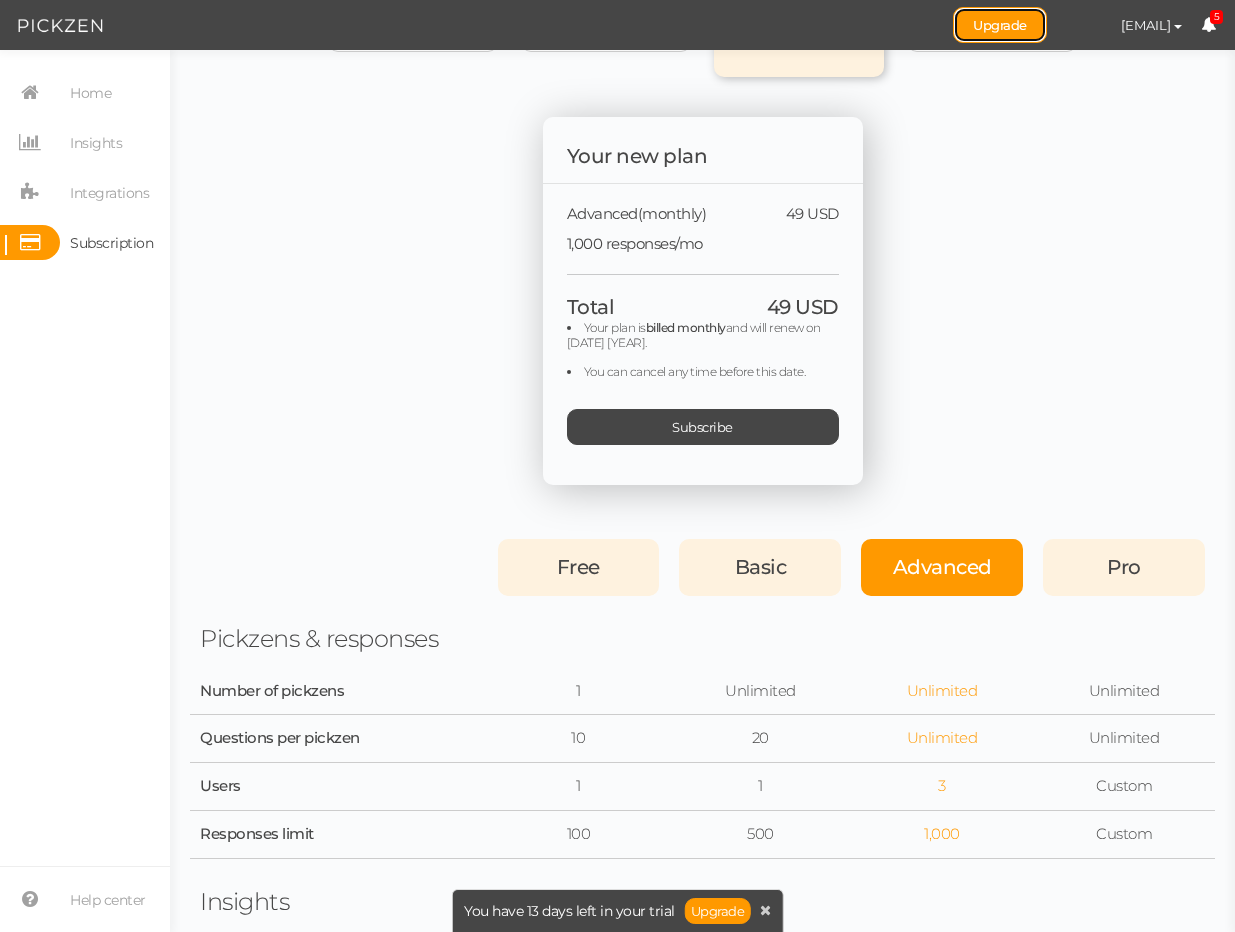 scroll, scrollTop: 309, scrollLeft: 0, axis: vertical 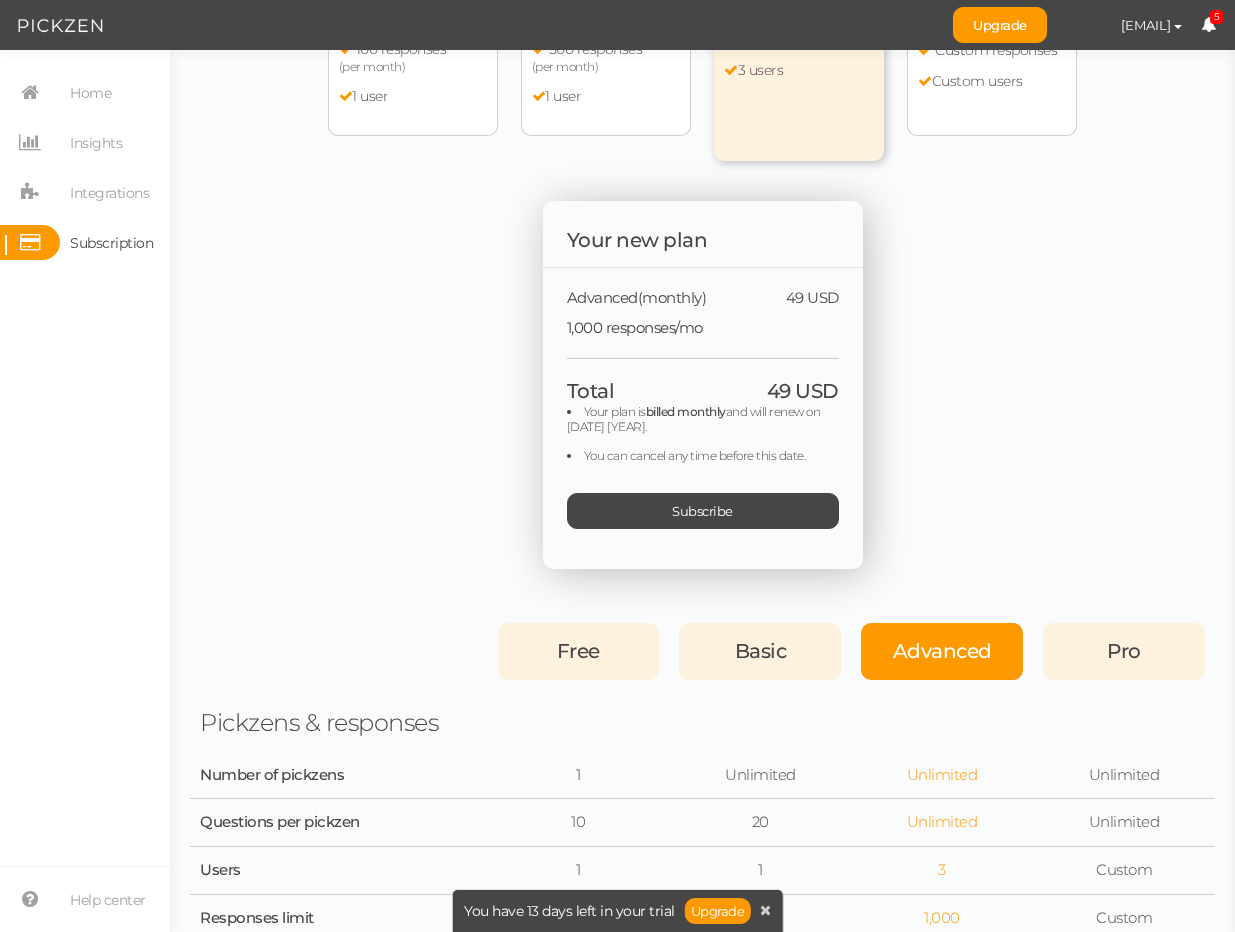 click on "Advanced" at bounding box center (942, 651) 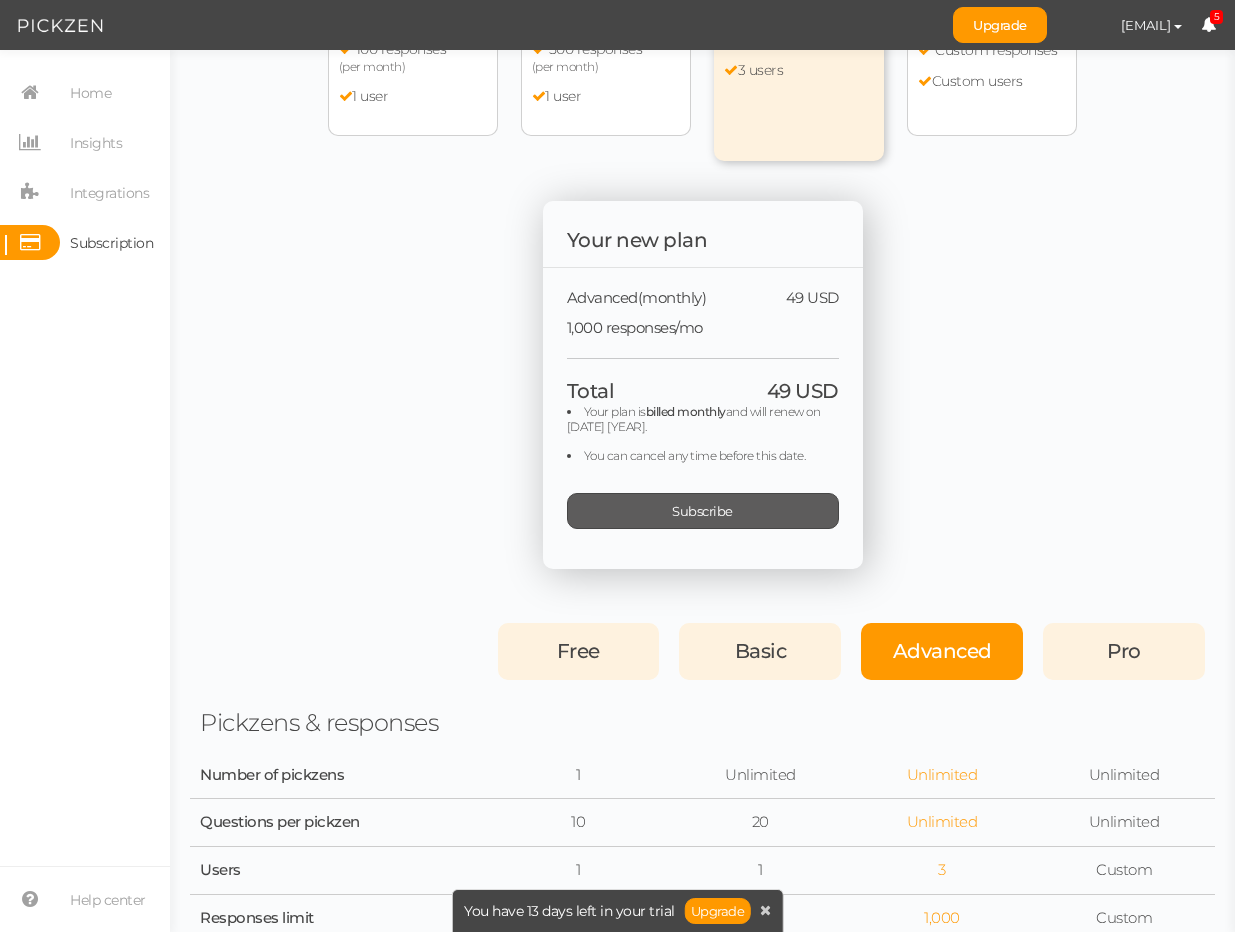 click on "Subscribe" at bounding box center [702, 511] 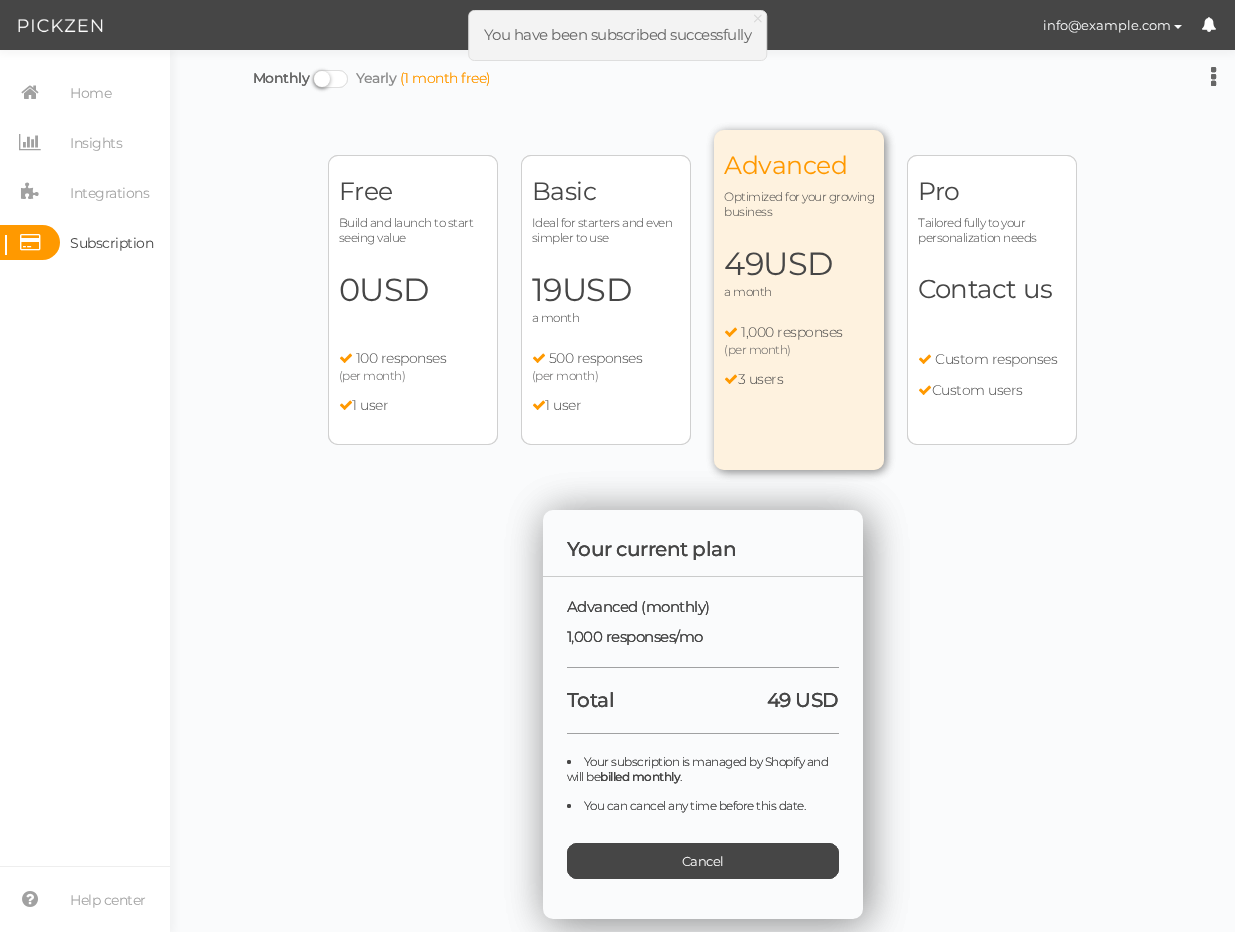 scroll, scrollTop: 0, scrollLeft: 0, axis: both 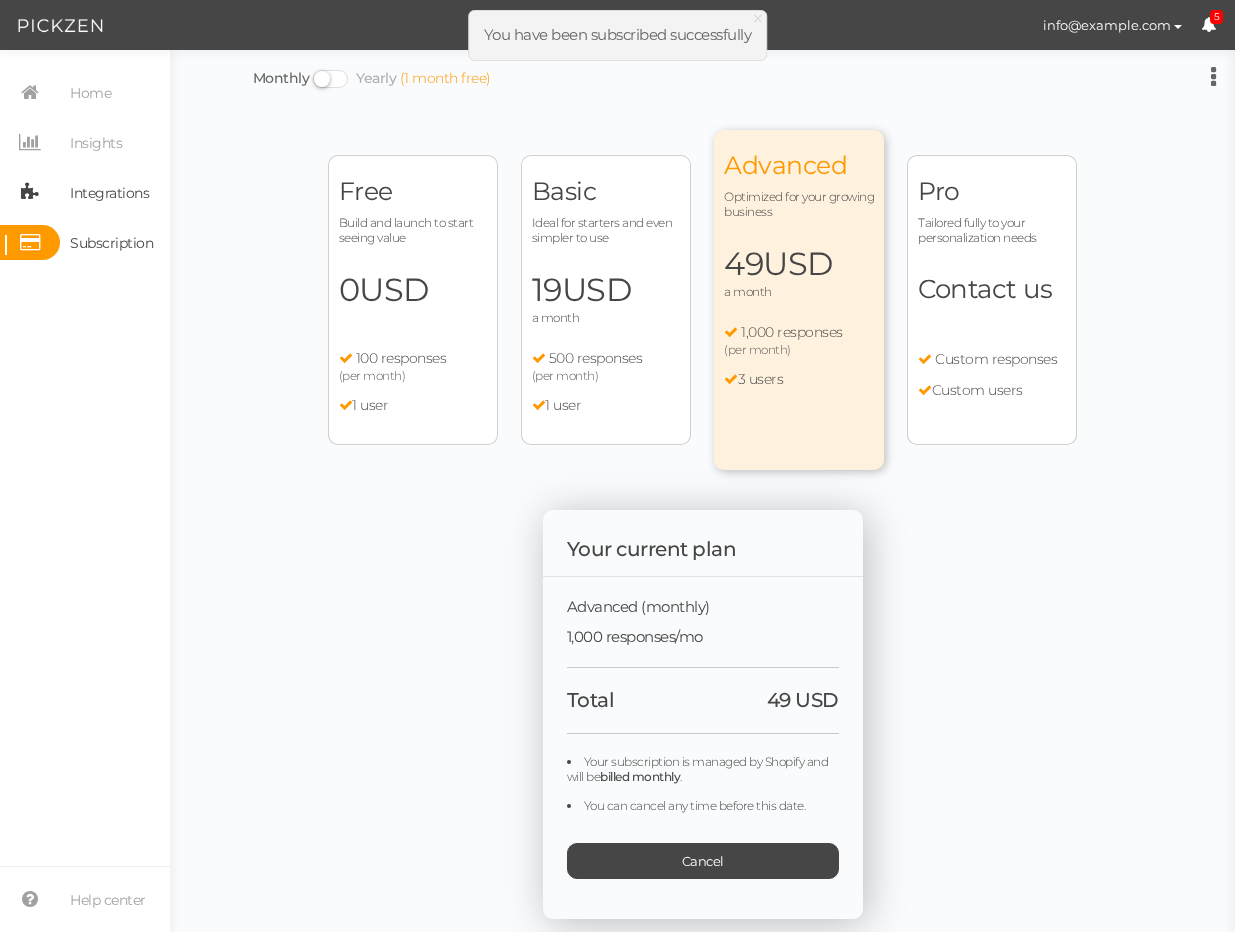 click on "Integrations" at bounding box center (109, 193) 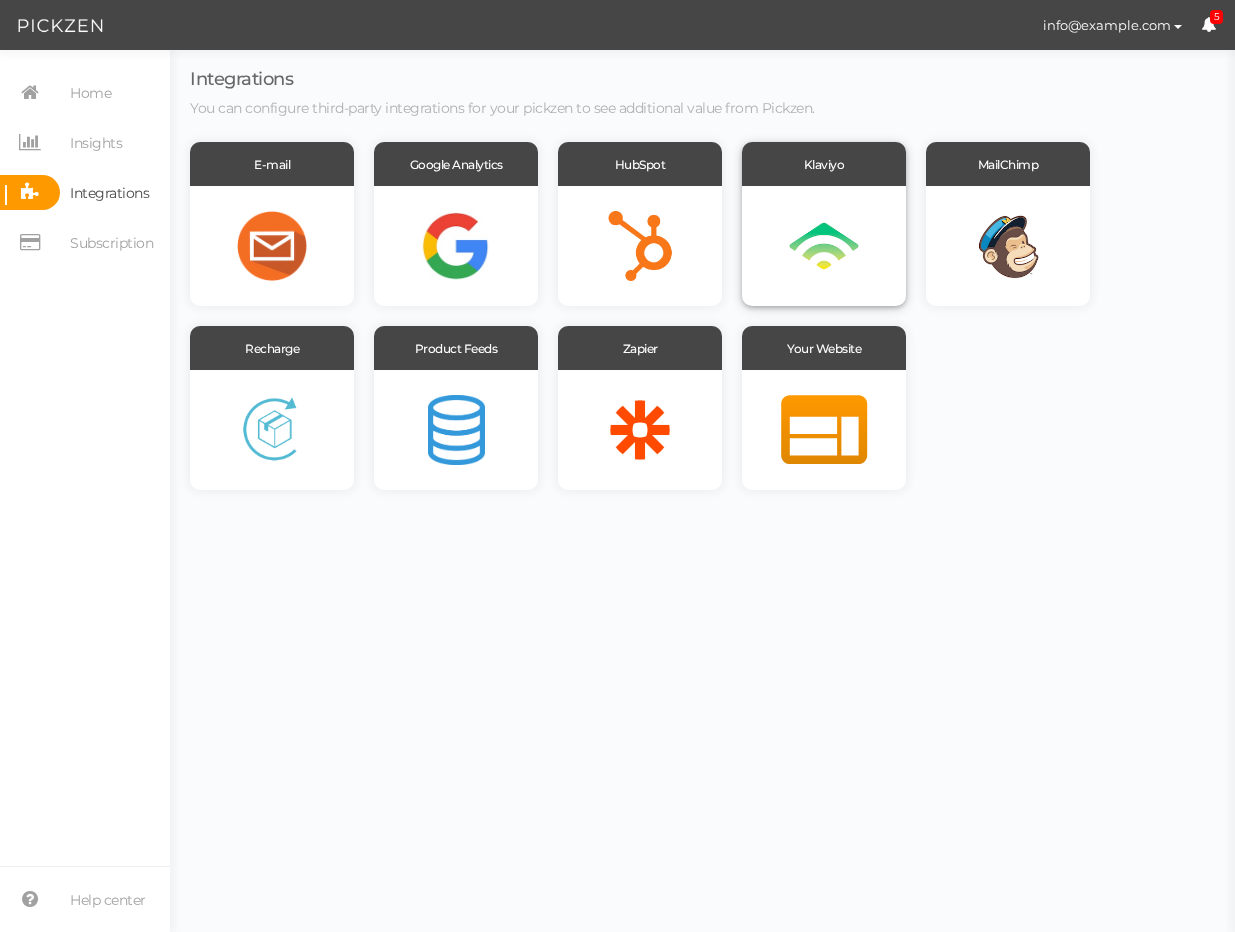 click at bounding box center (824, 246) 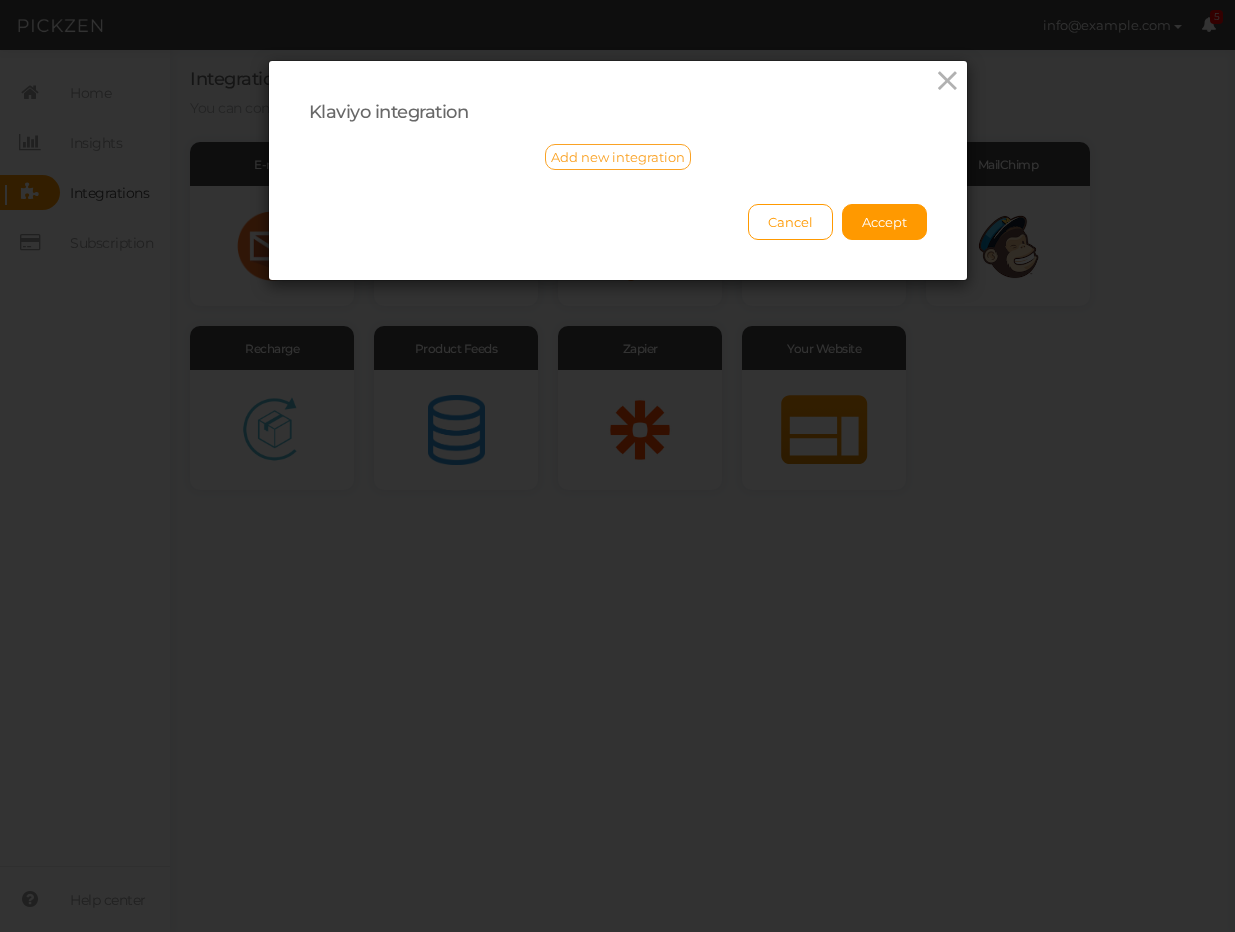 click on "Add new integration" at bounding box center [618, 157] 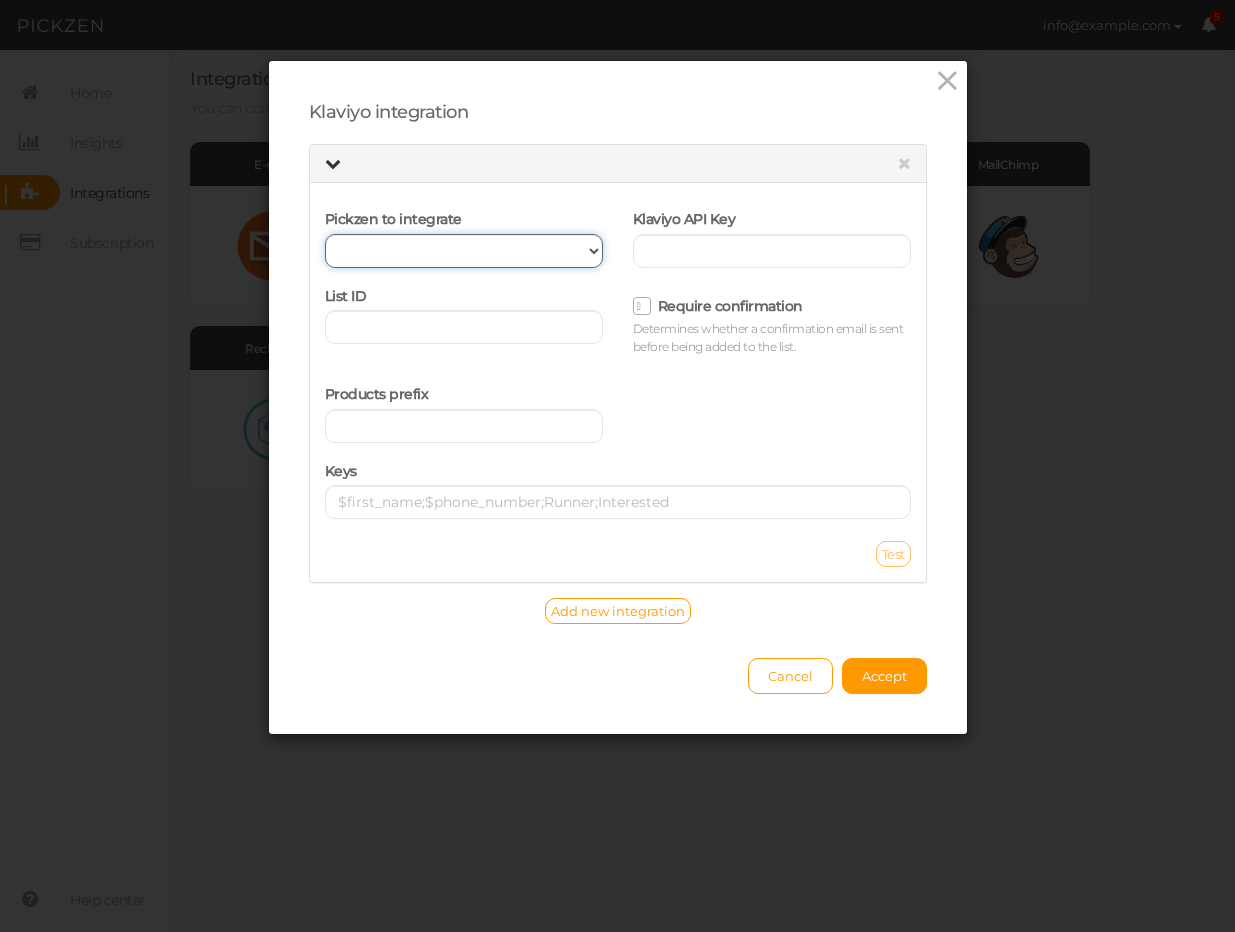 click on "Skincare Quiz" at bounding box center [464, 251] 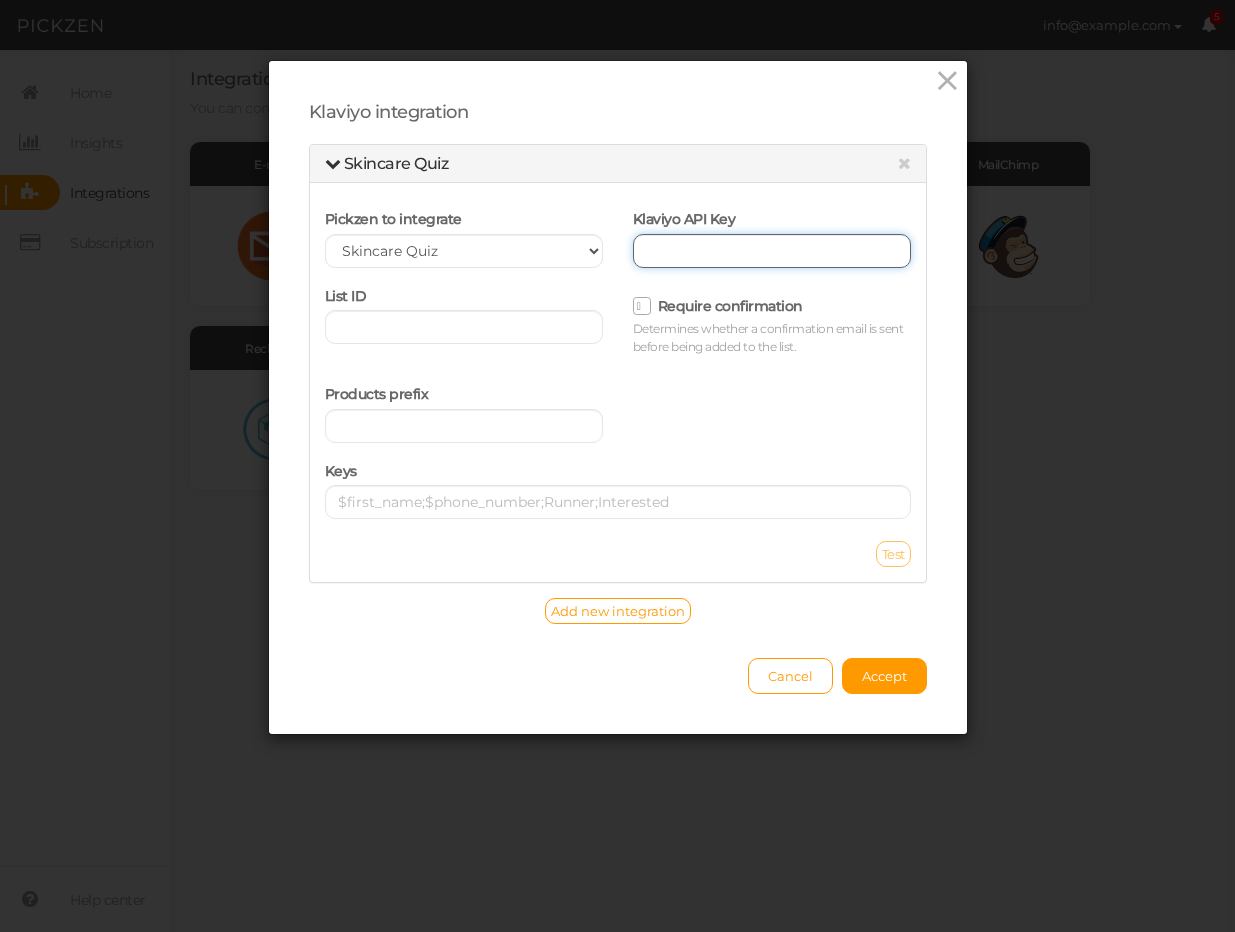 click at bounding box center (772, 251) 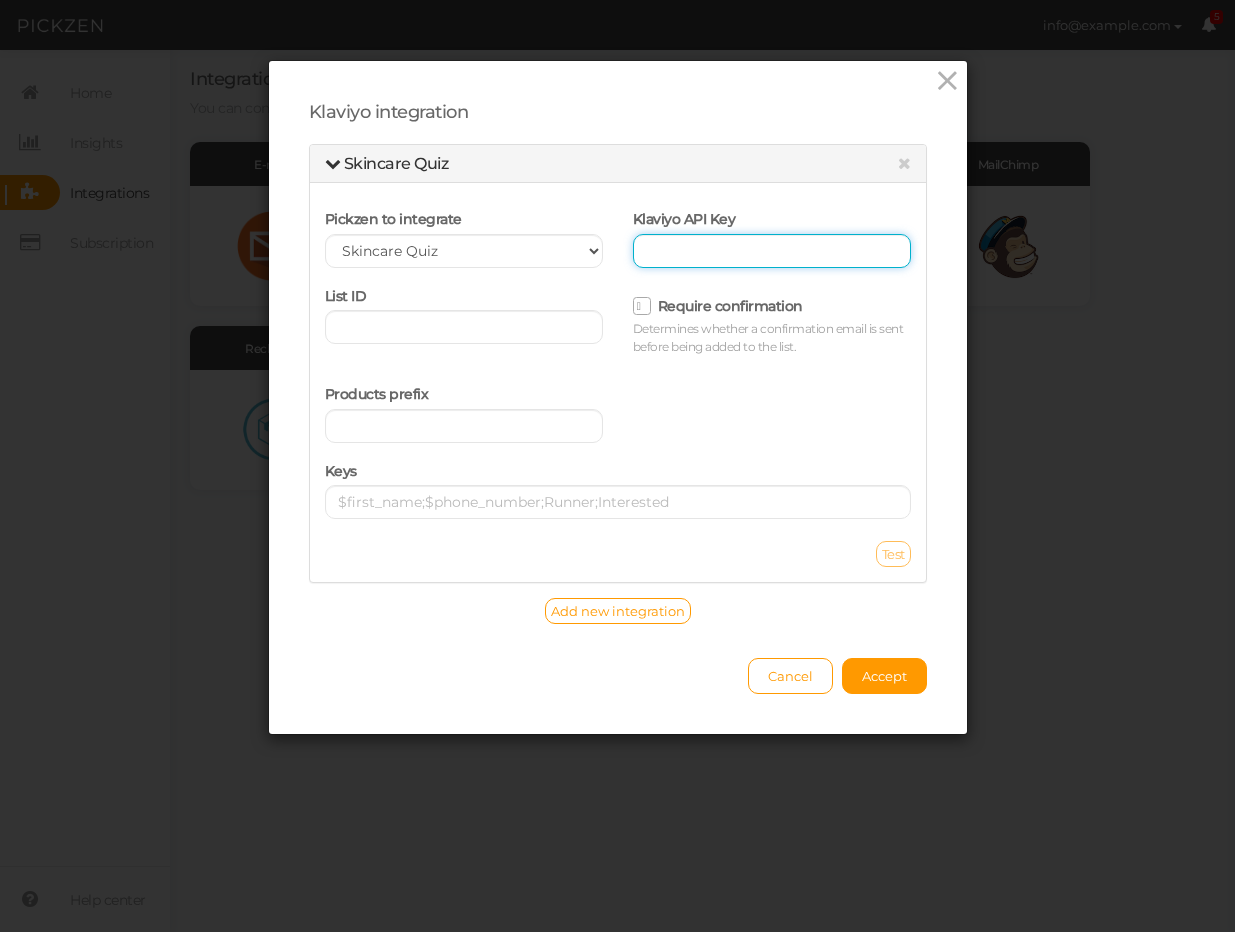 paste on "pk_177aa74754686a520c5439dd7dafc711c4" 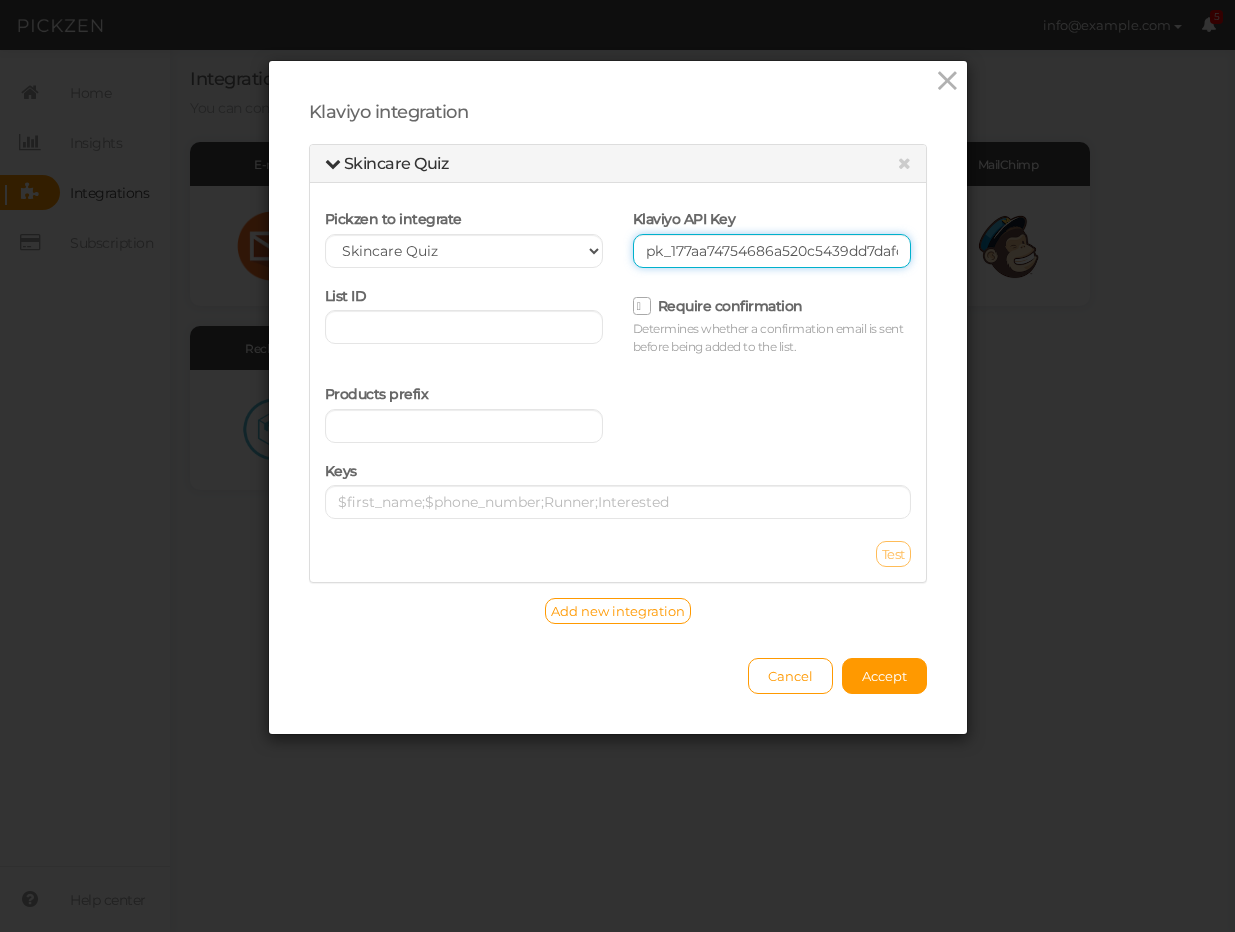 scroll, scrollTop: 0, scrollLeft: 44, axis: horizontal 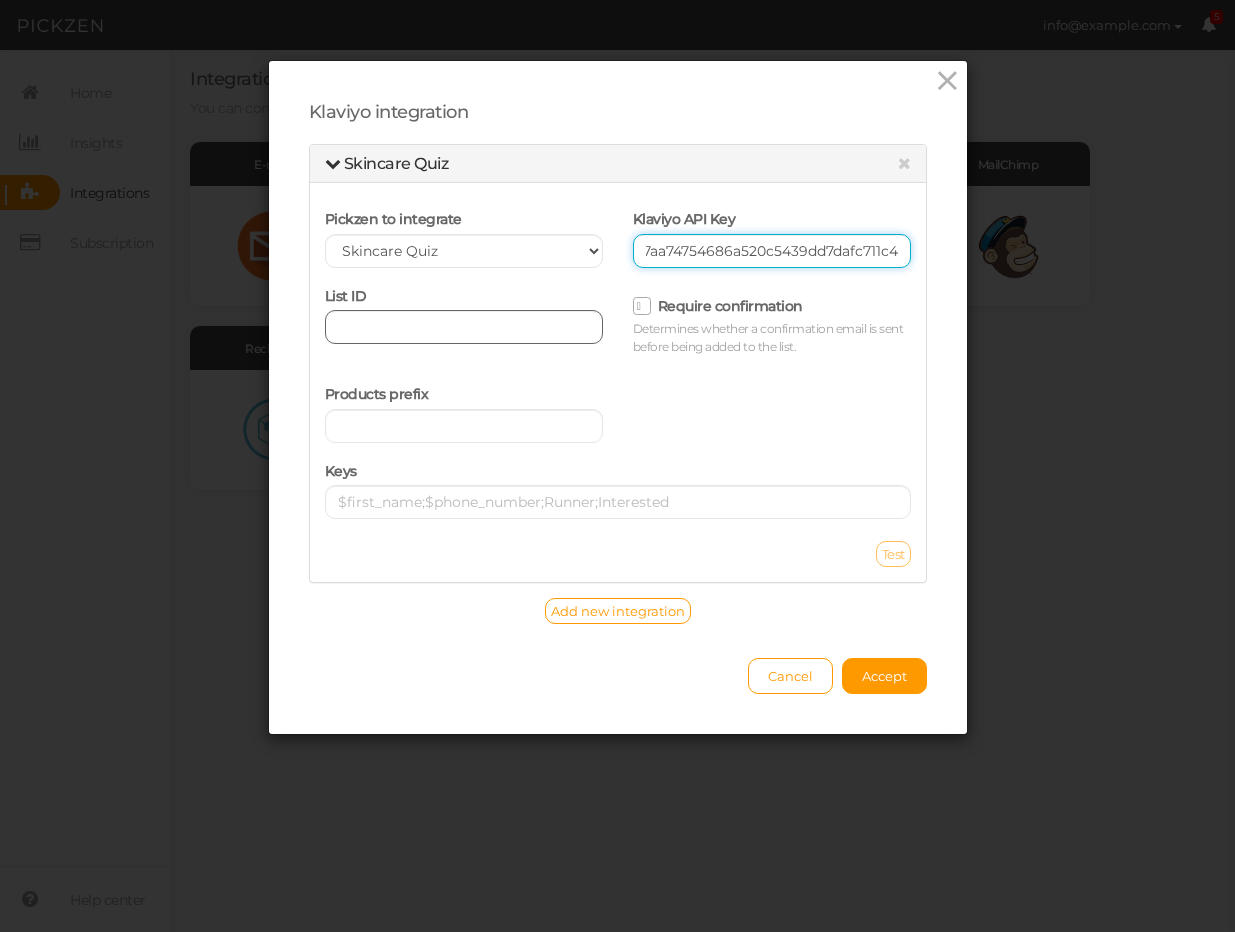 type on "pk_177aa74754686a520c5439dd7dafc711c4" 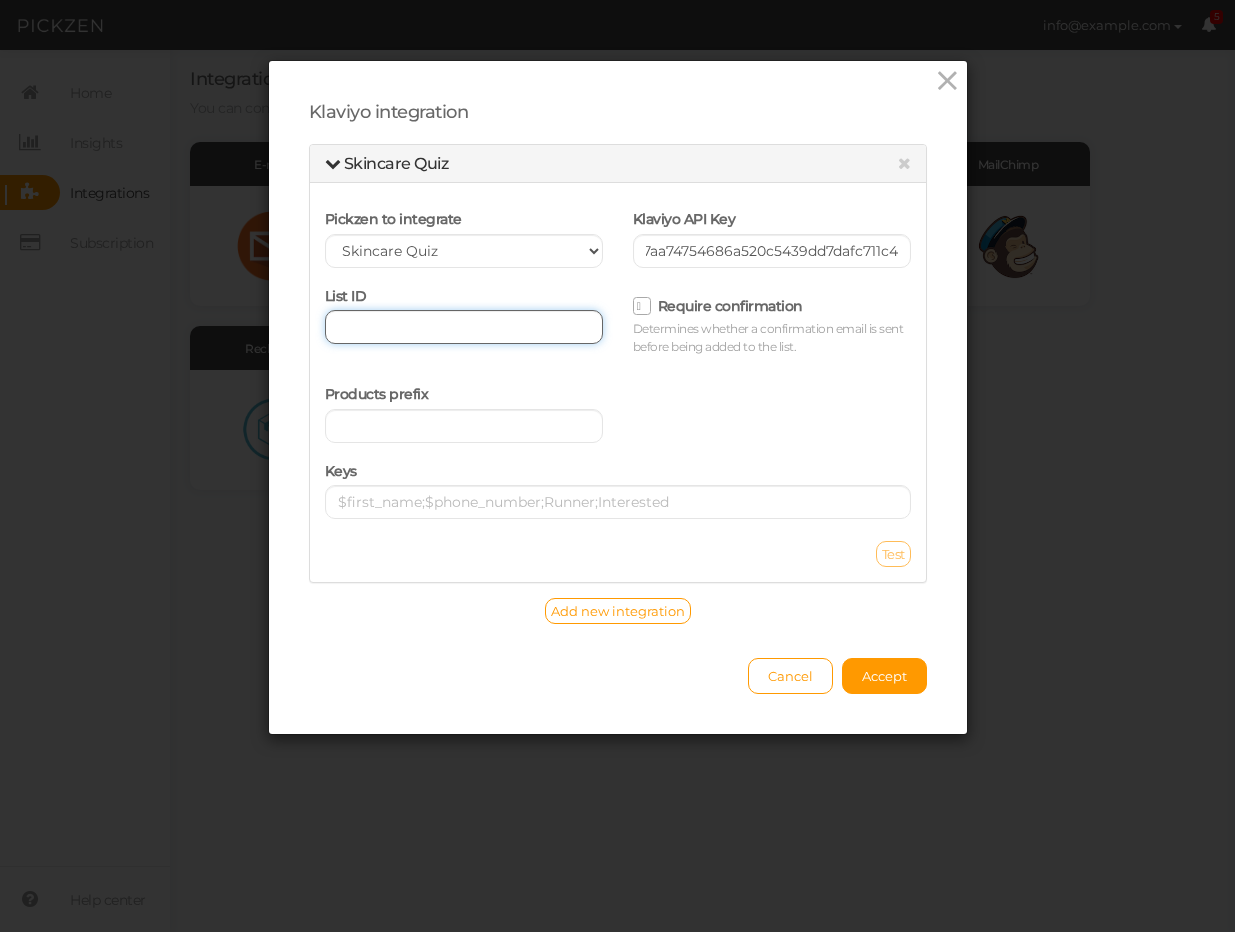 scroll, scrollTop: 0, scrollLeft: 0, axis: both 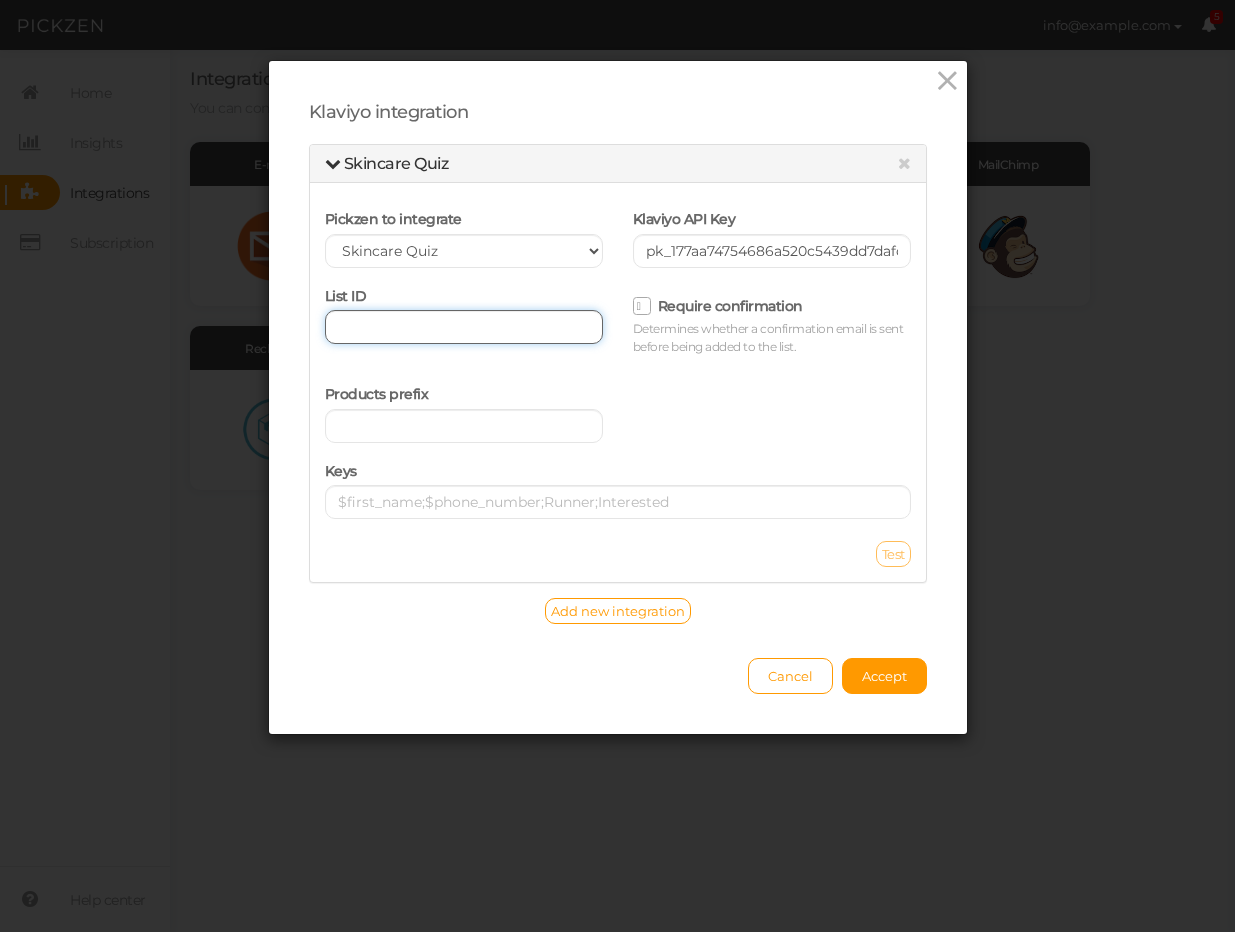 click at bounding box center [464, 327] 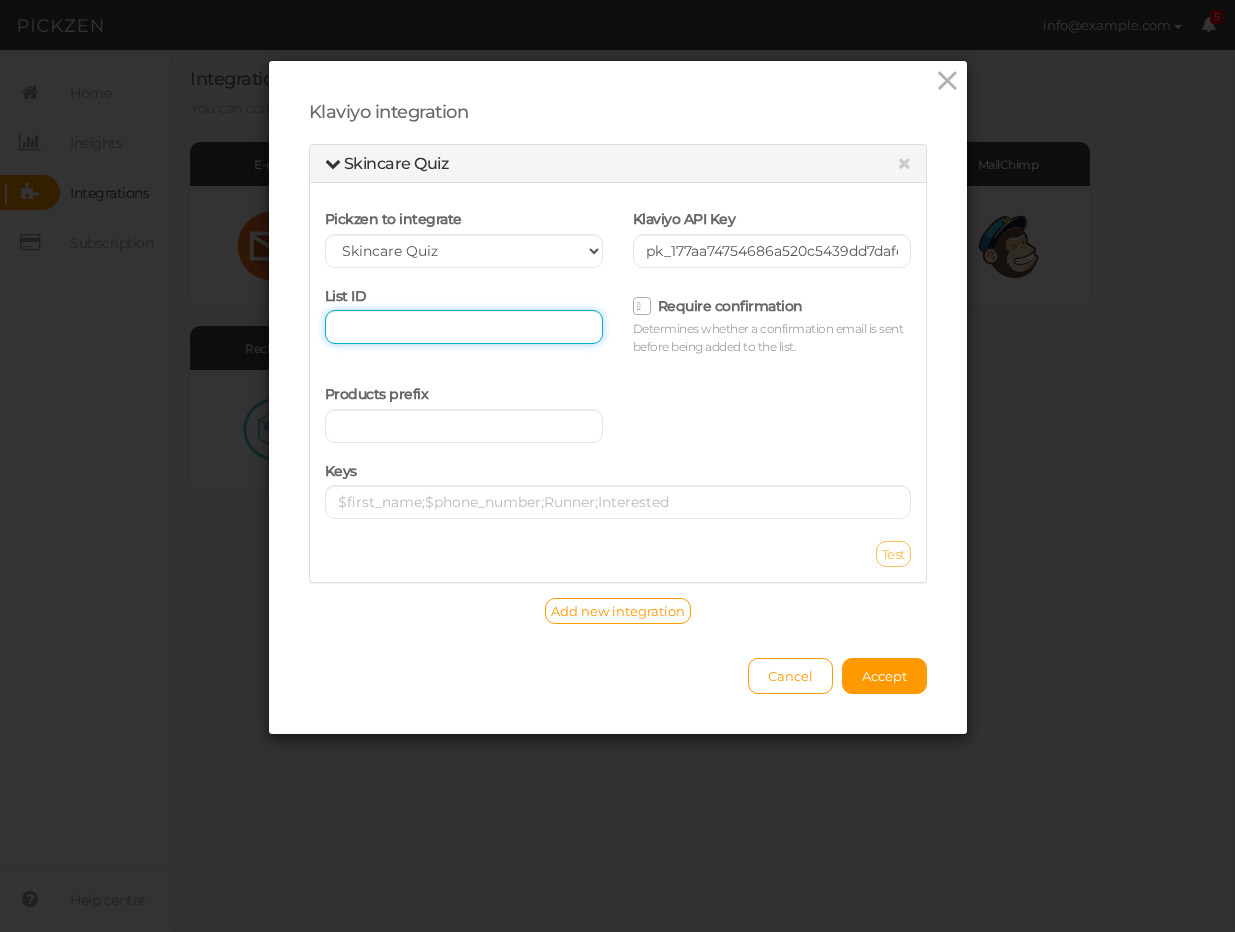paste on "Pickzen Huiles" 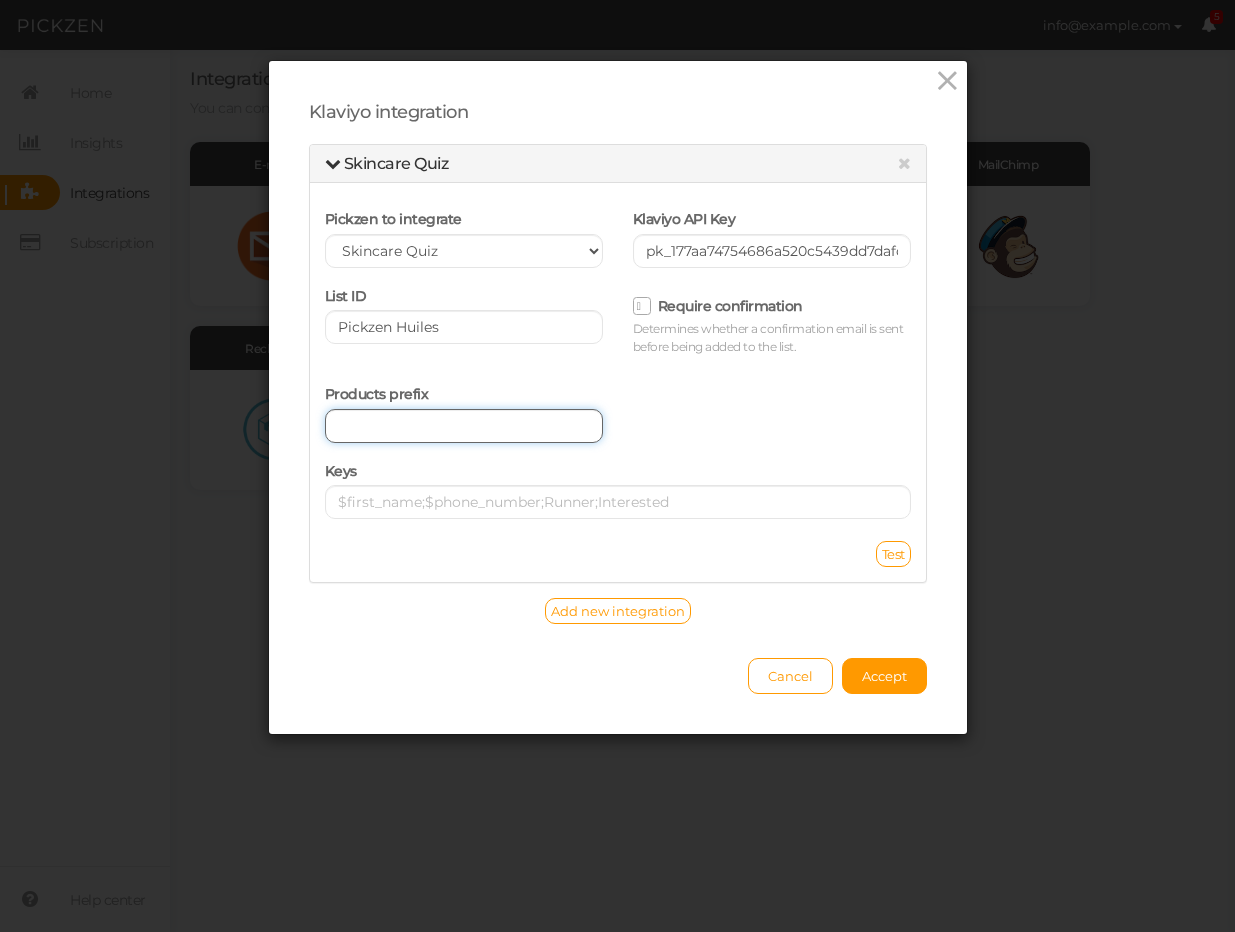 click at bounding box center (464, 426) 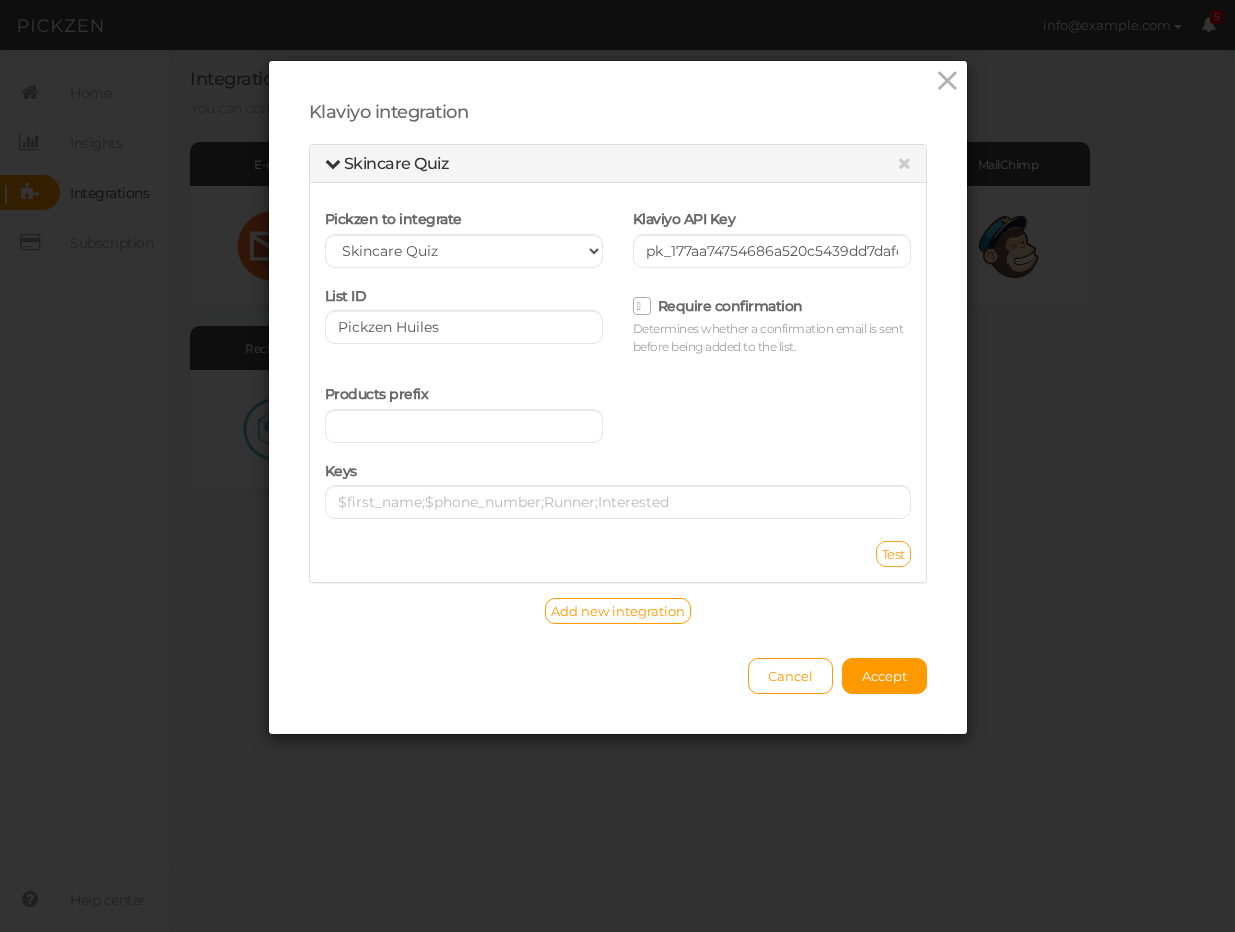 click on "Test" at bounding box center [893, 554] 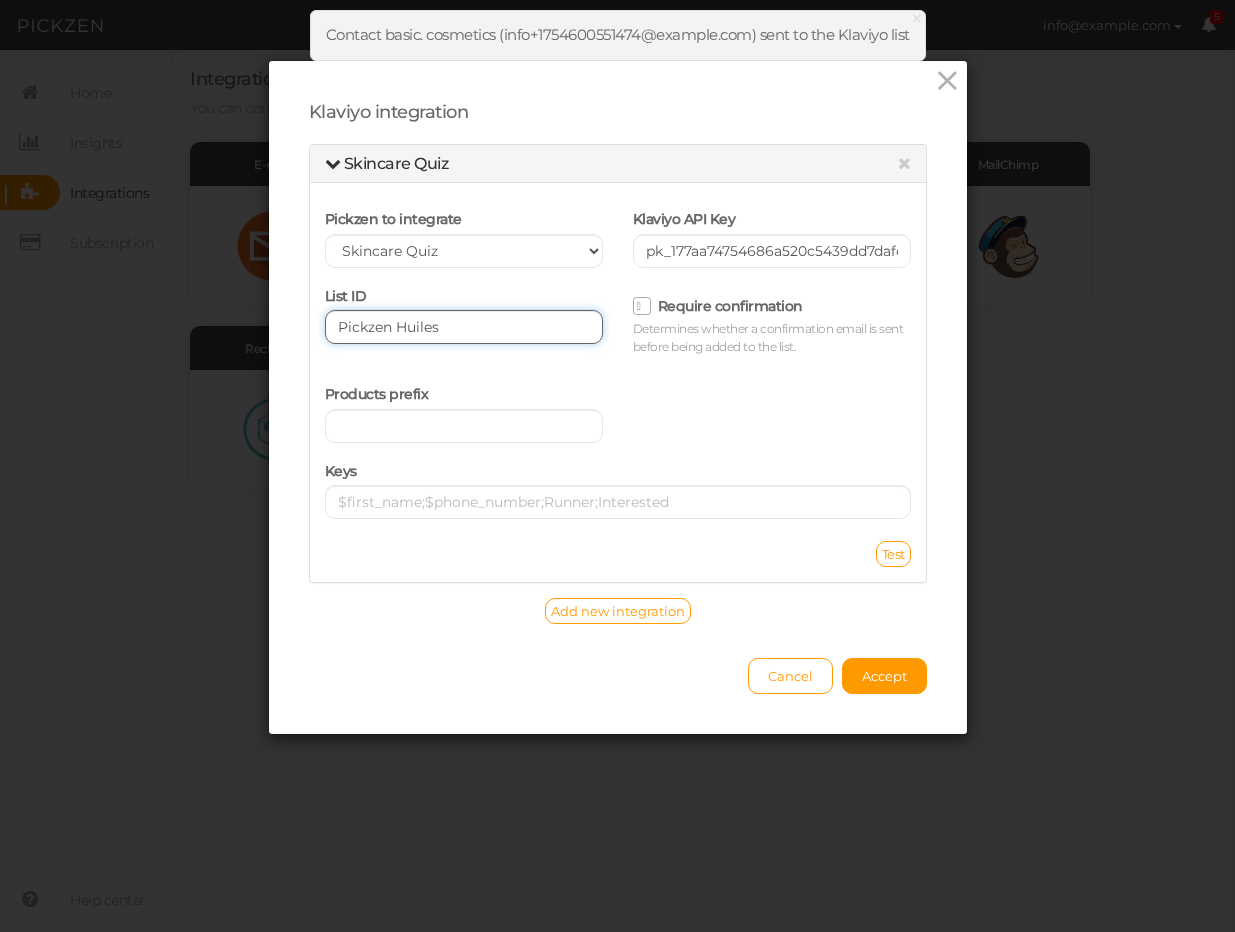 click on "Pickzen Huiles" at bounding box center [464, 327] 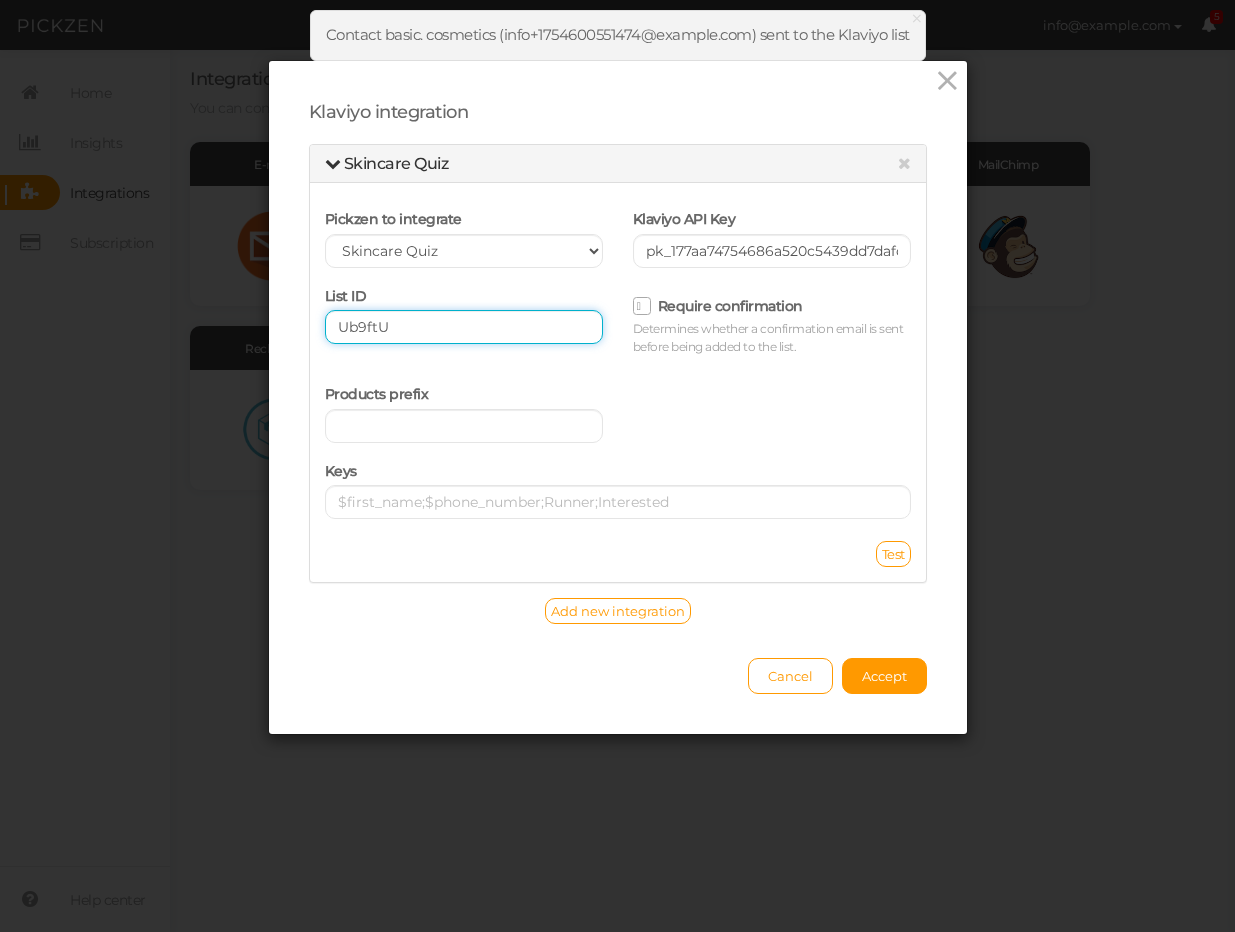 type on "Ub9ftU" 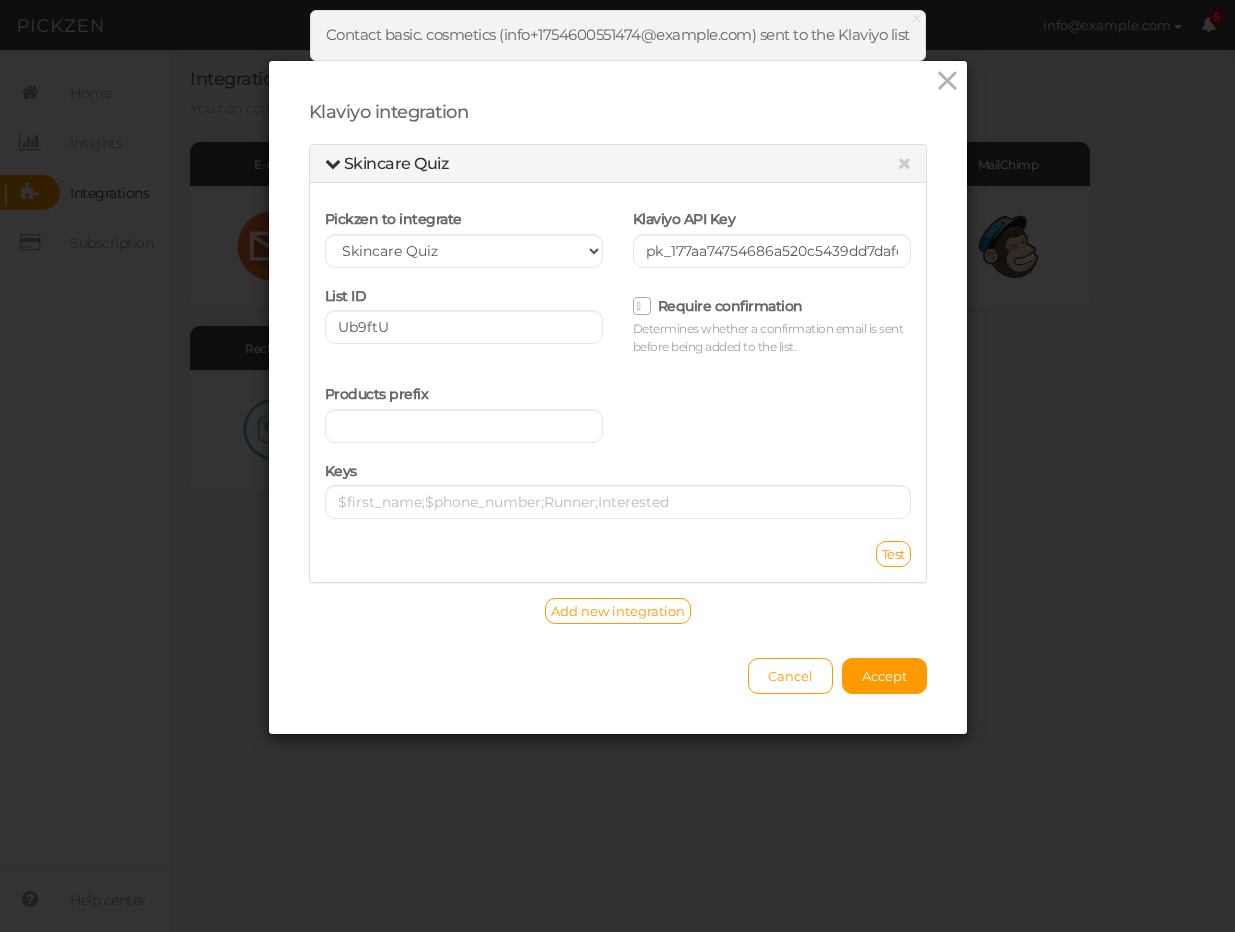 click on "Products prefix" at bounding box center [464, 411] 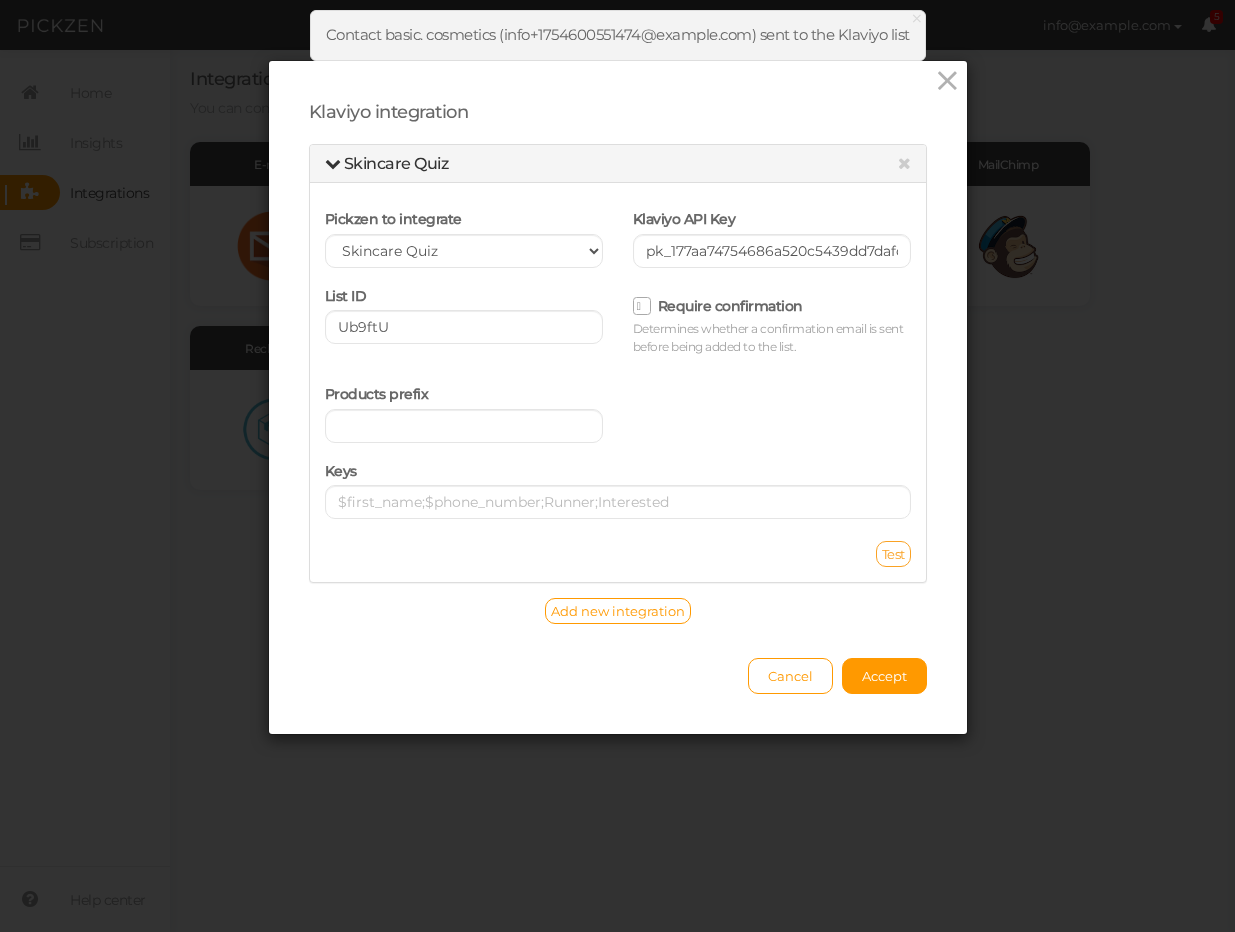 click on "Test" at bounding box center [893, 554] 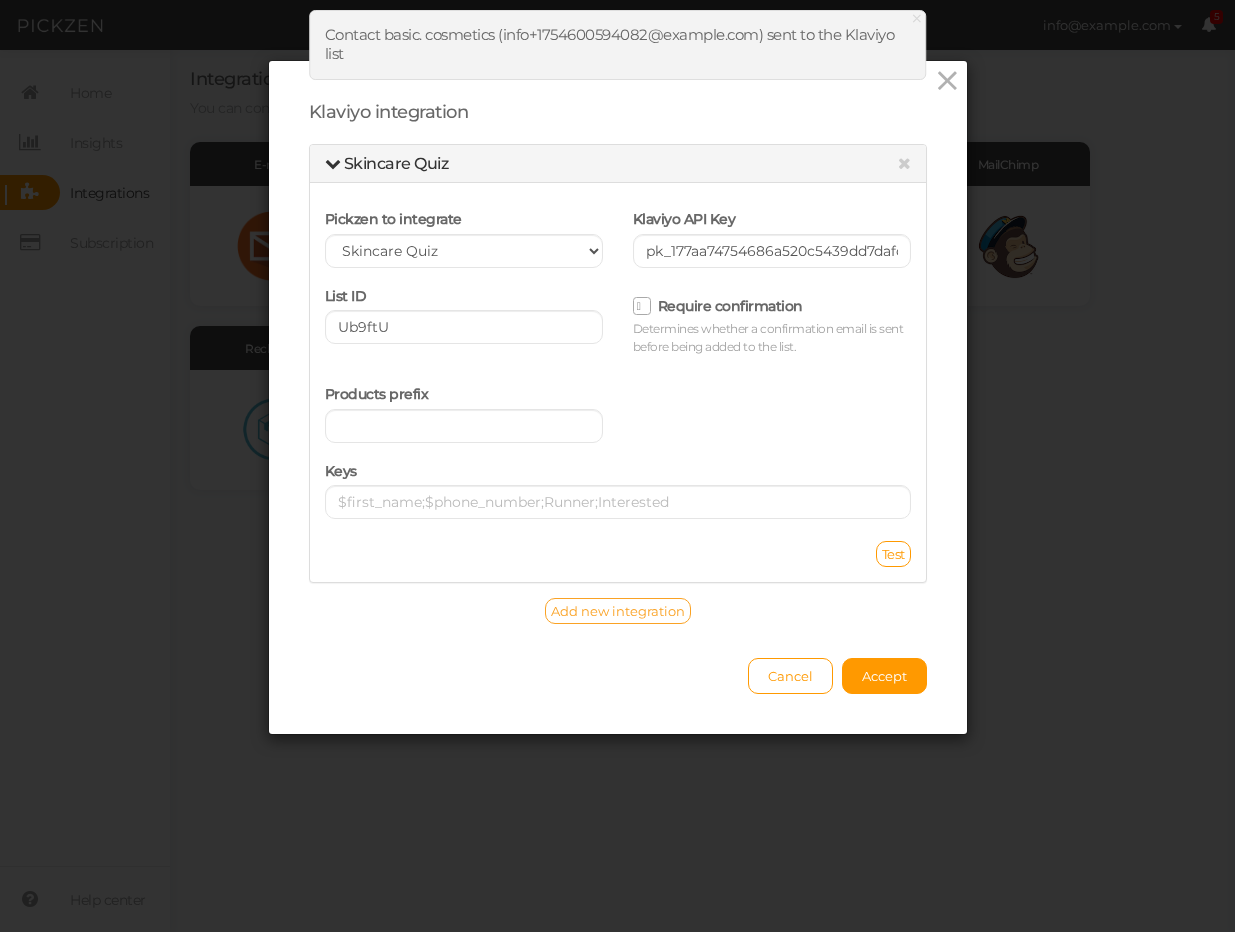 click on "Add new integration" at bounding box center [618, 611] 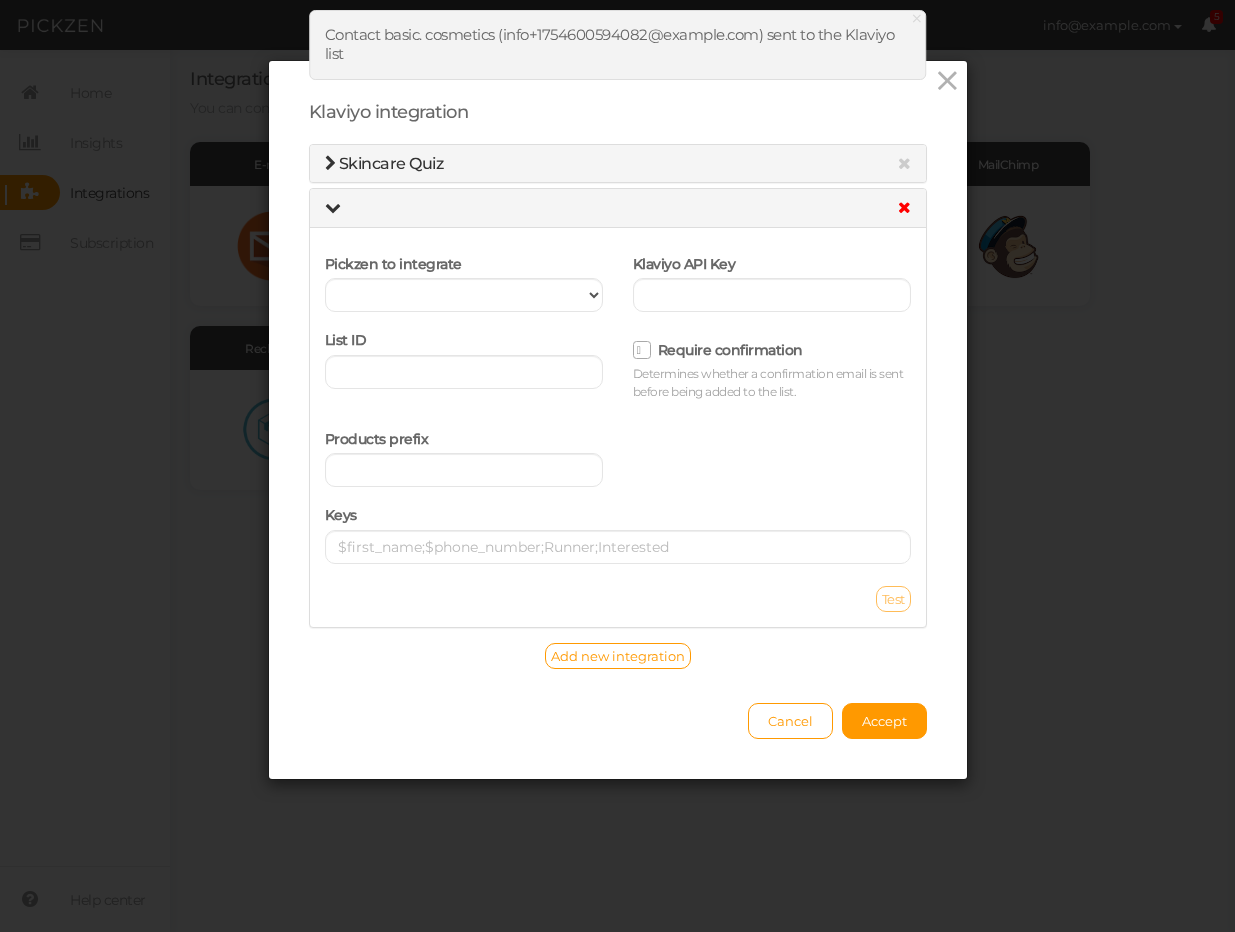 click at bounding box center [904, 207] 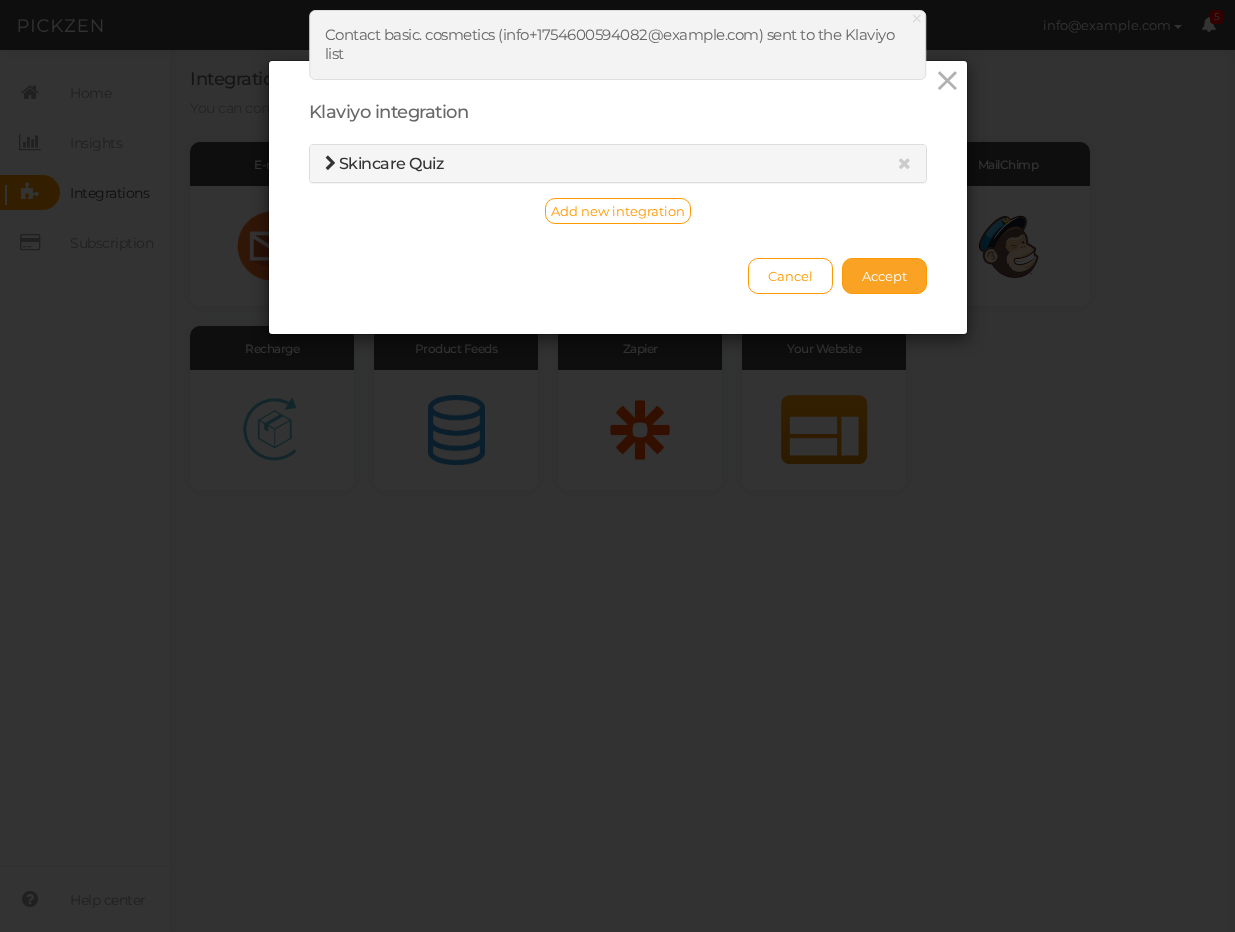 click on "Accept" at bounding box center (884, 276) 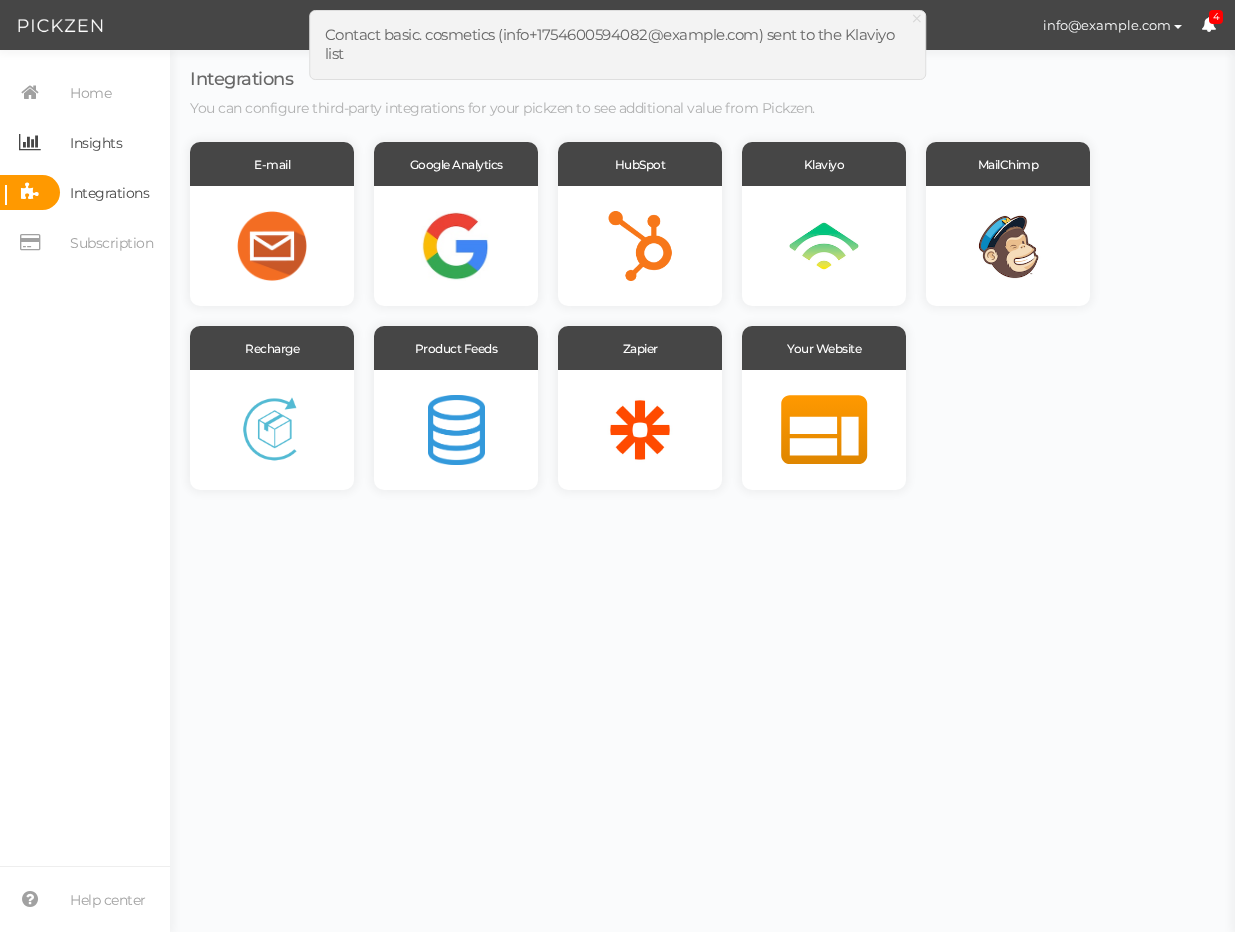 click on "Insights" at bounding box center [96, 143] 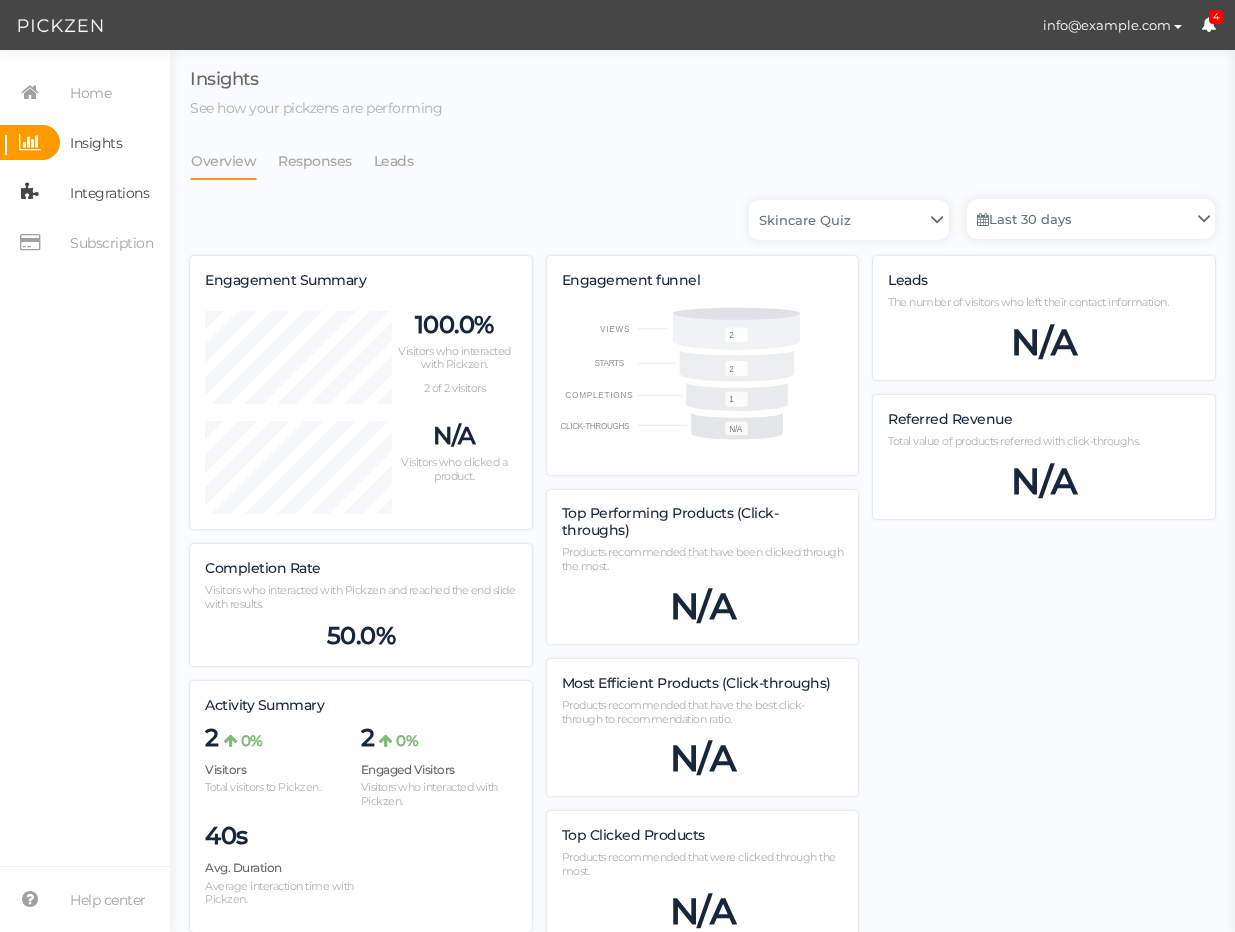 scroll, scrollTop: 998825, scrollLeft: 998975, axis: both 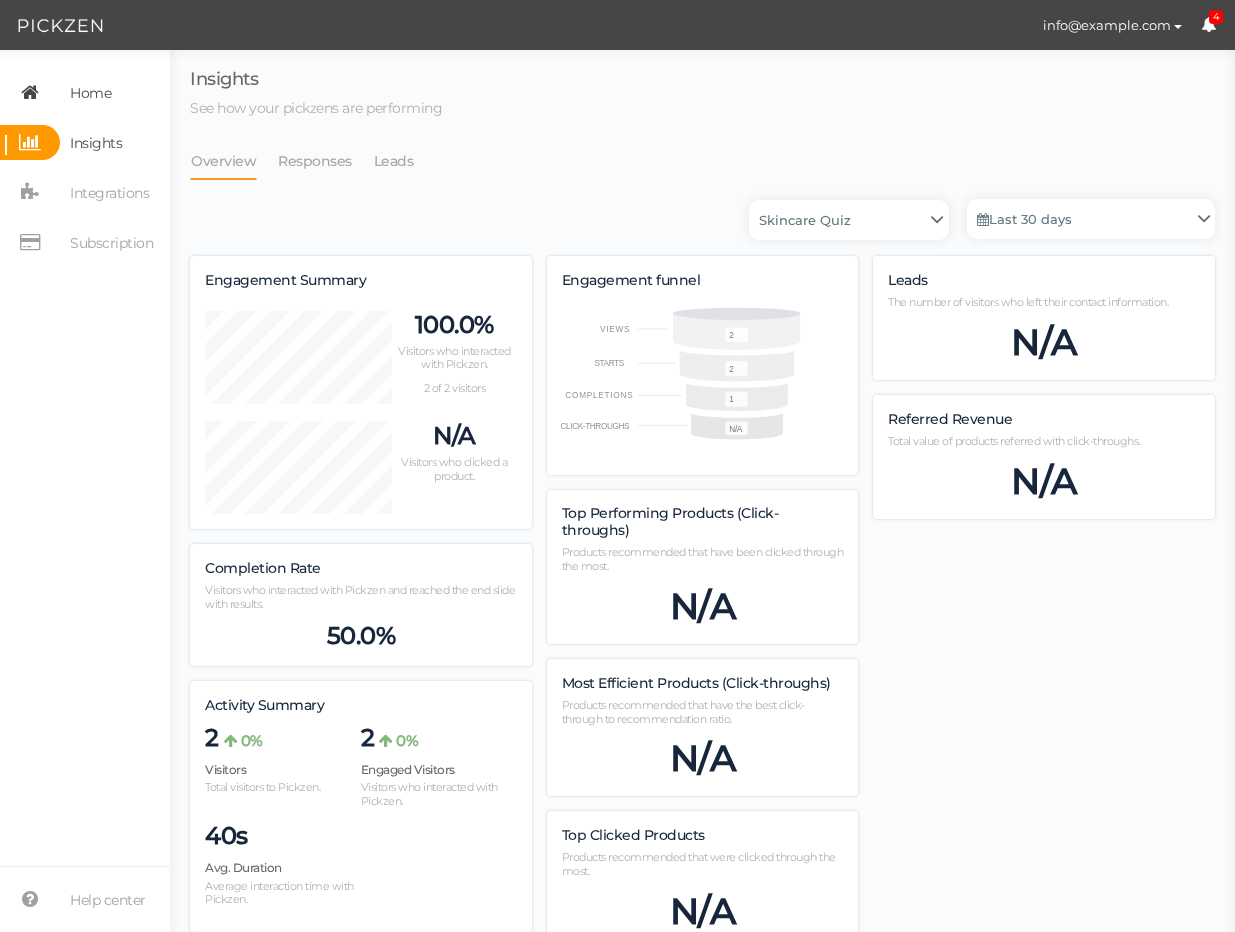 click on "Home" at bounding box center (90, 93) 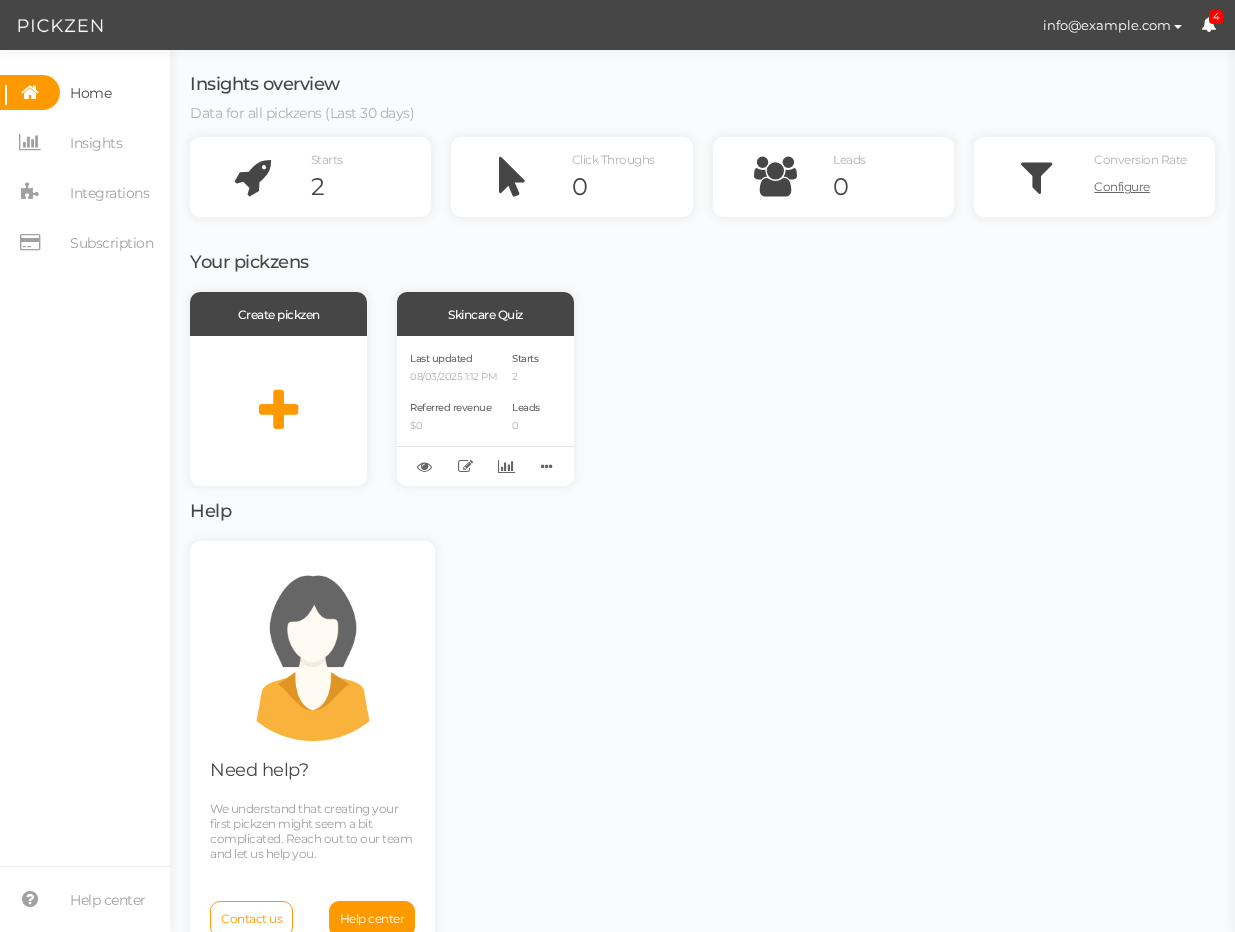 scroll, scrollTop: 45, scrollLeft: 0, axis: vertical 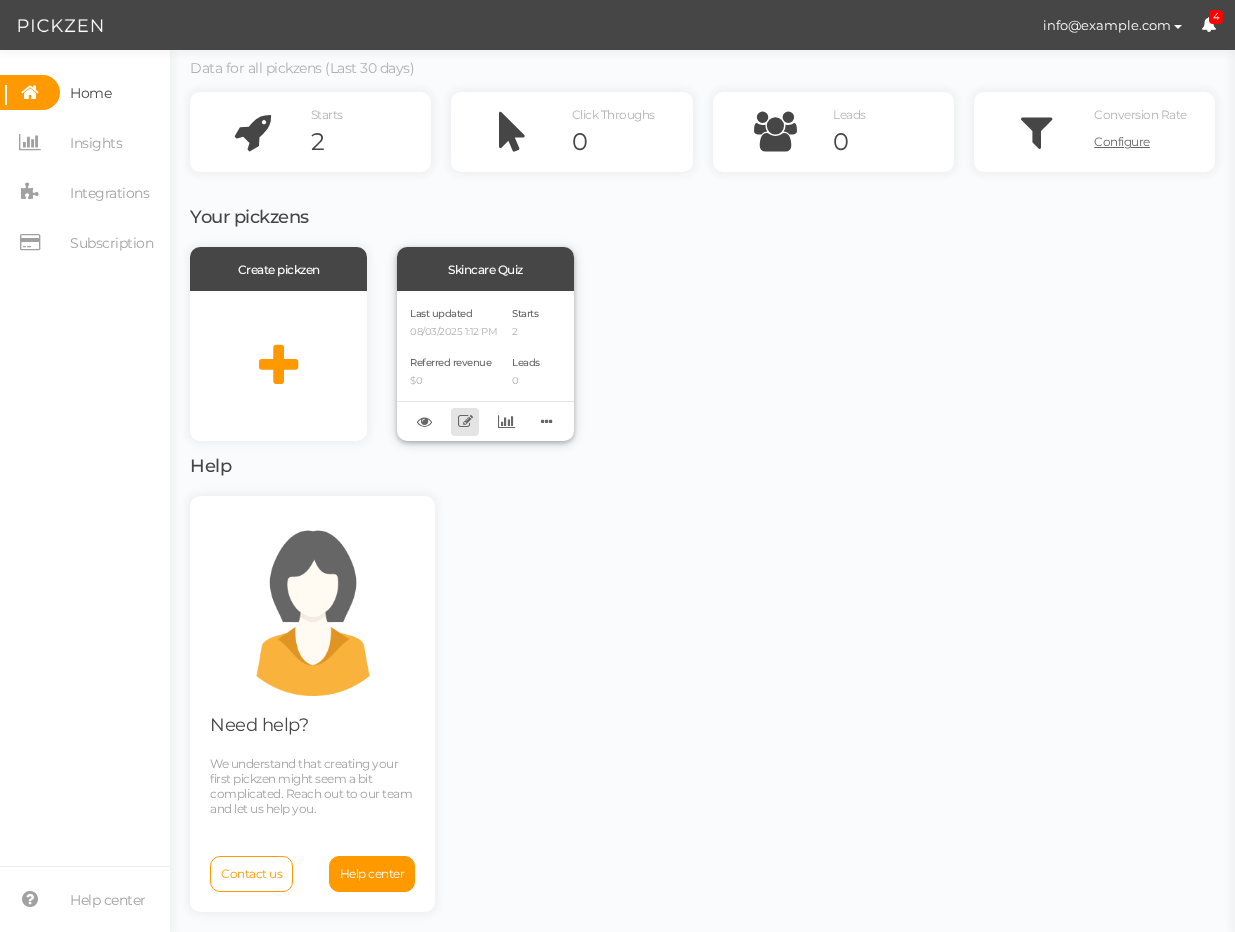 click at bounding box center [465, 421] 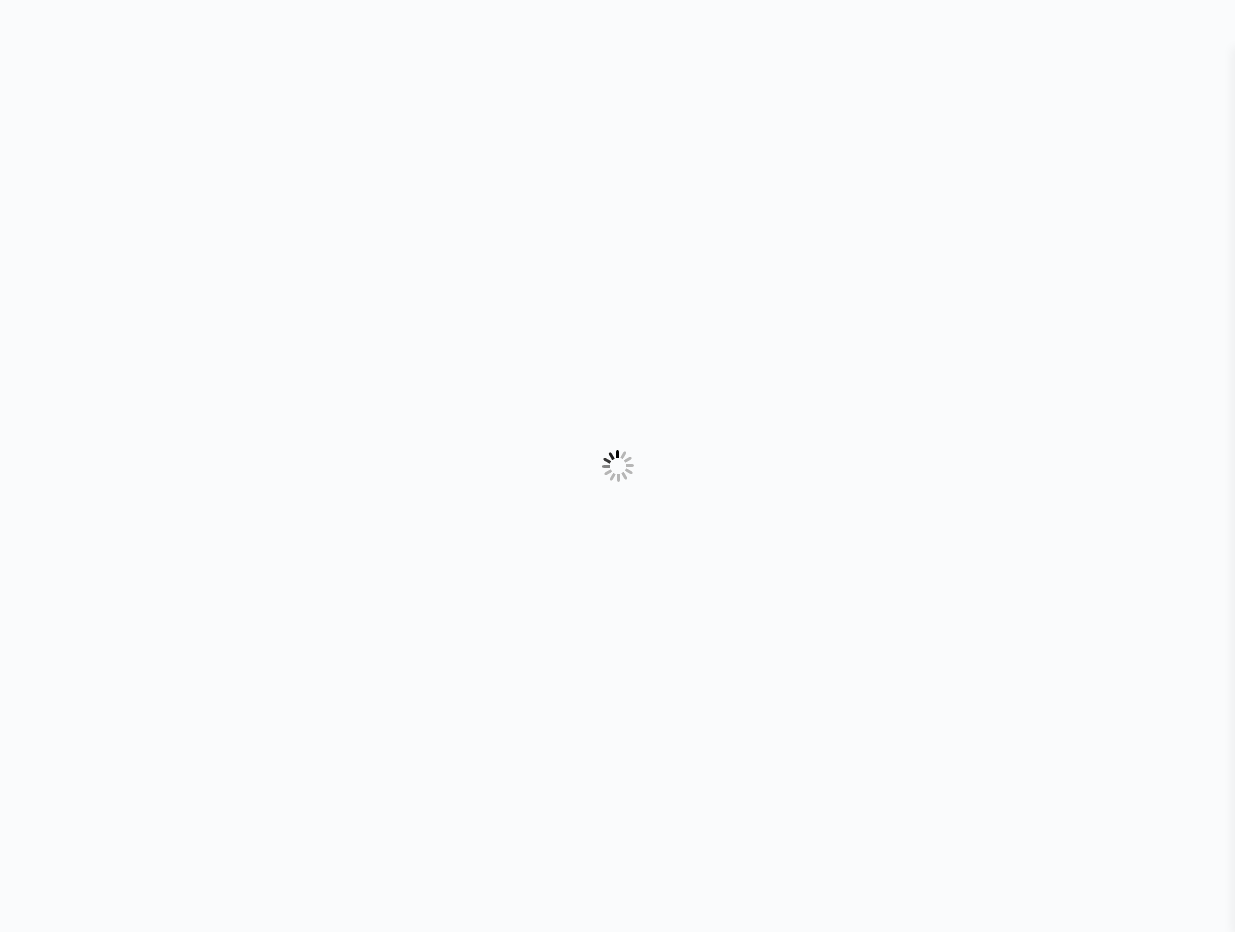 scroll, scrollTop: 0, scrollLeft: 0, axis: both 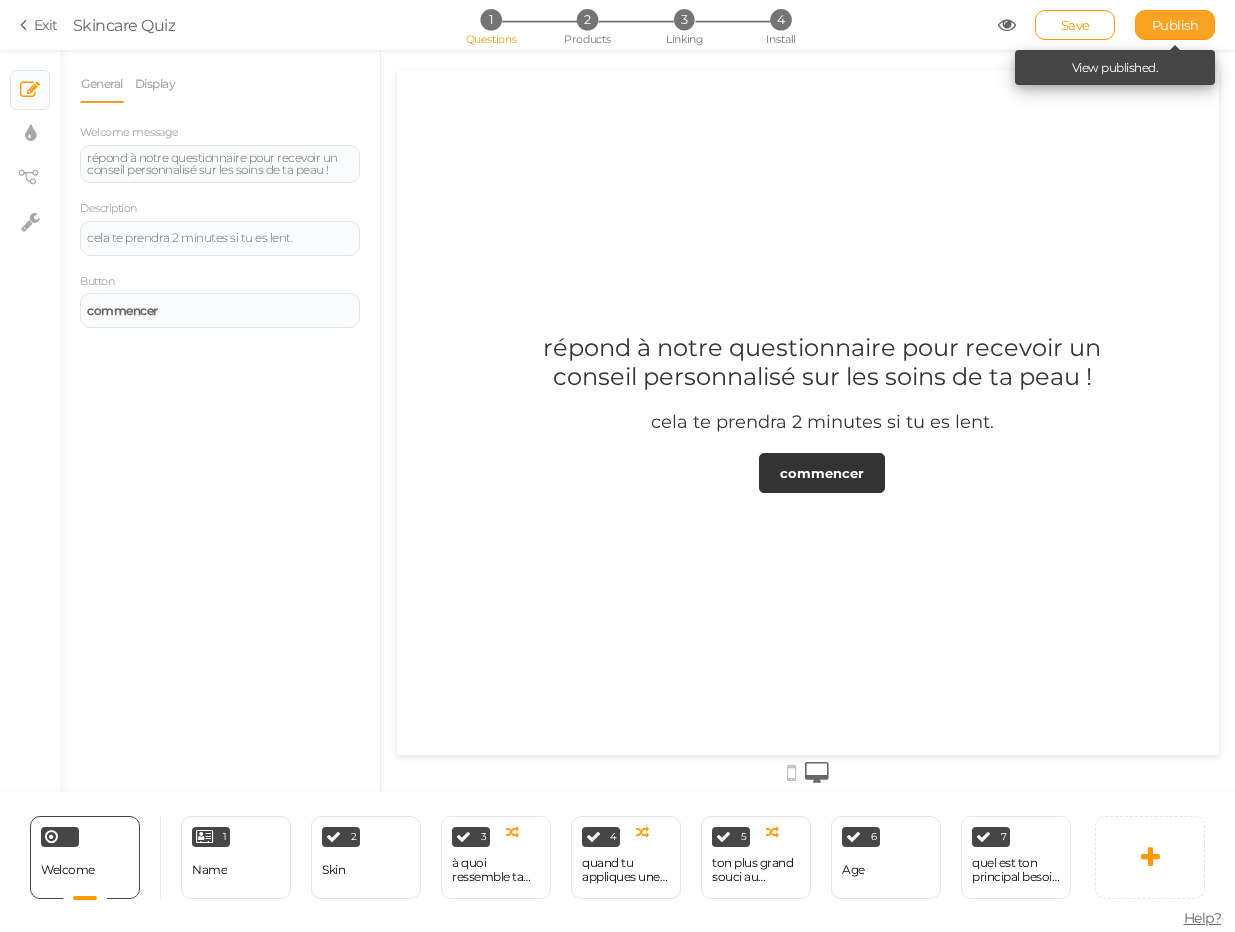 click on "Publish" at bounding box center (1175, 25) 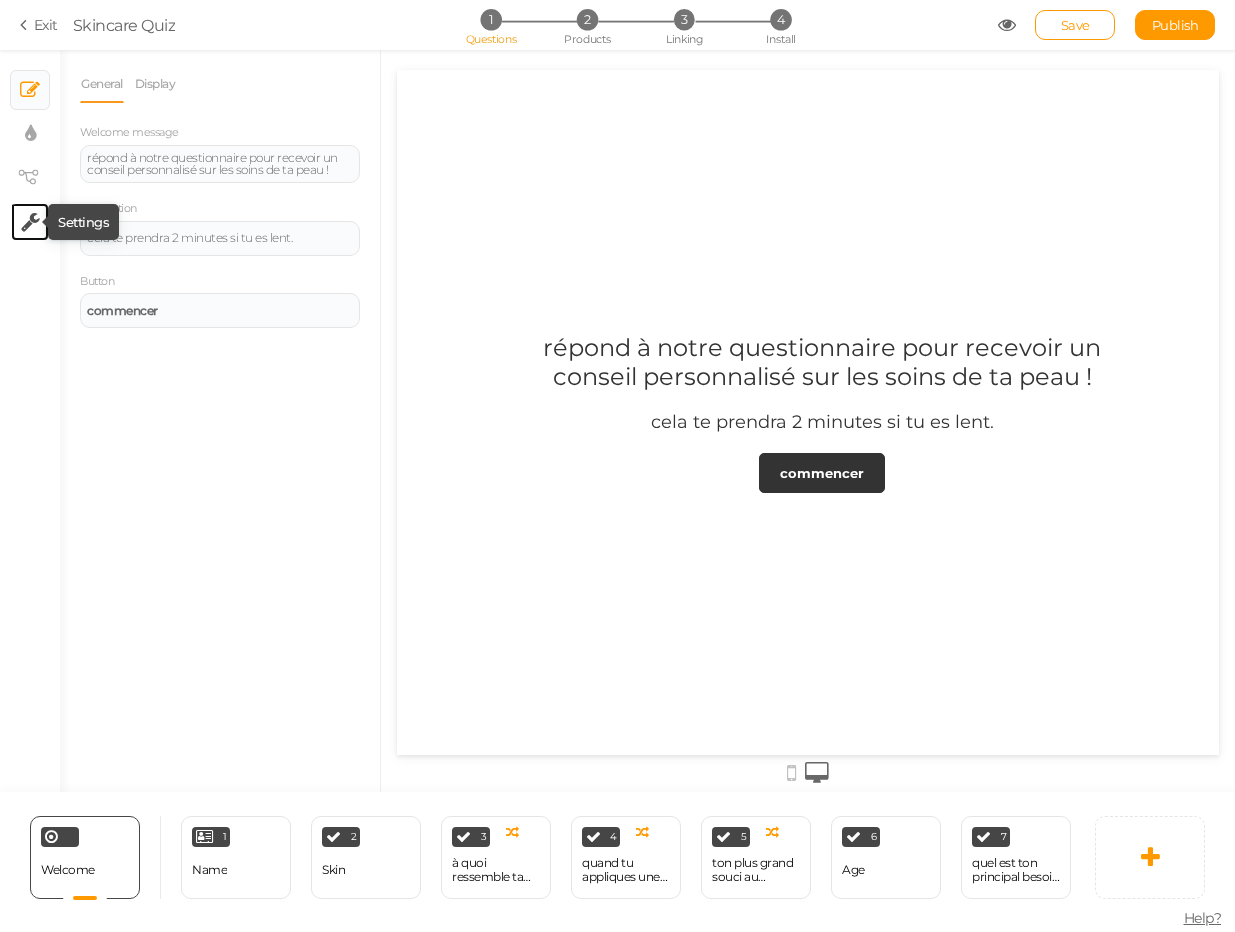 click at bounding box center [30, 222] 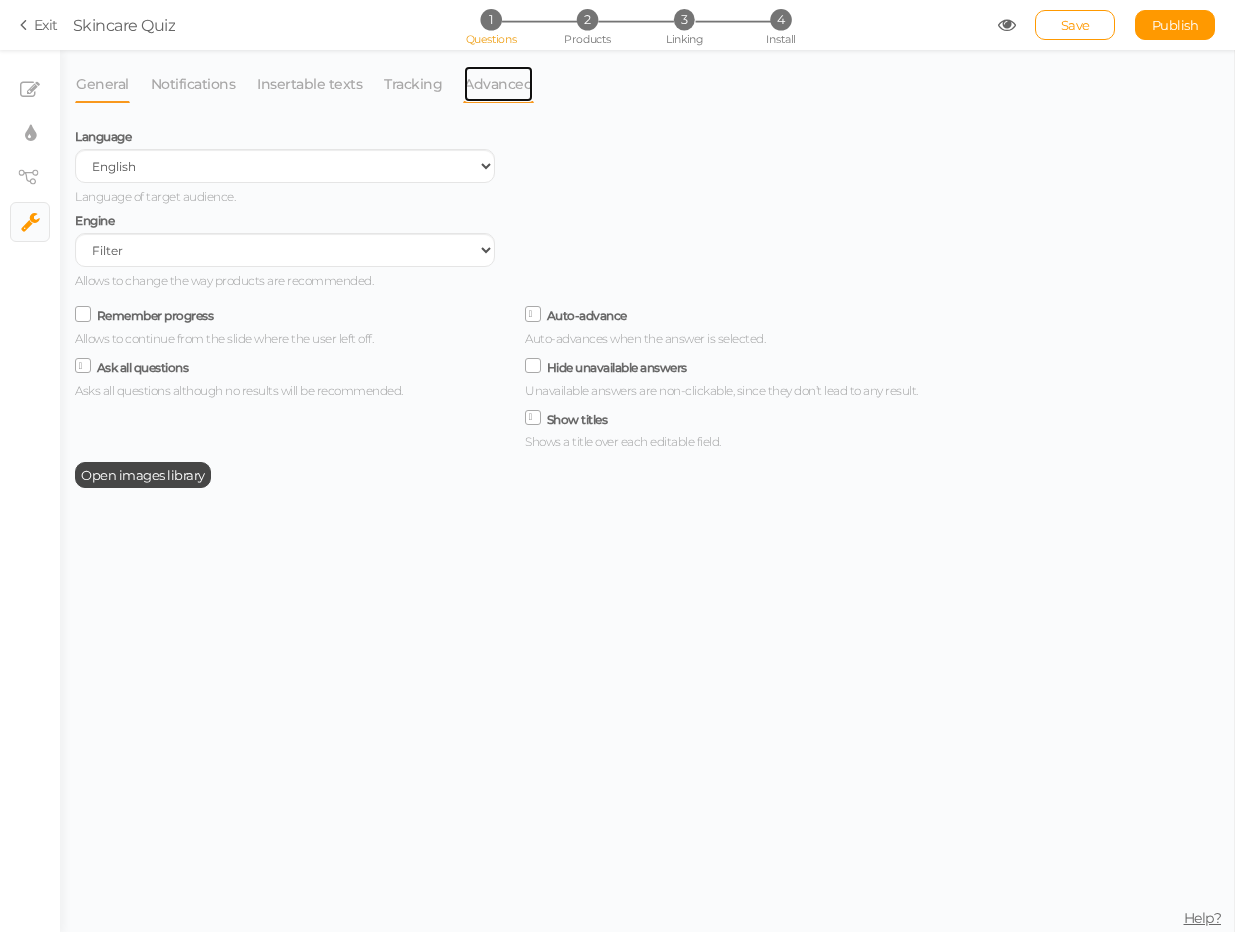 click on "Advanced" at bounding box center [498, 84] 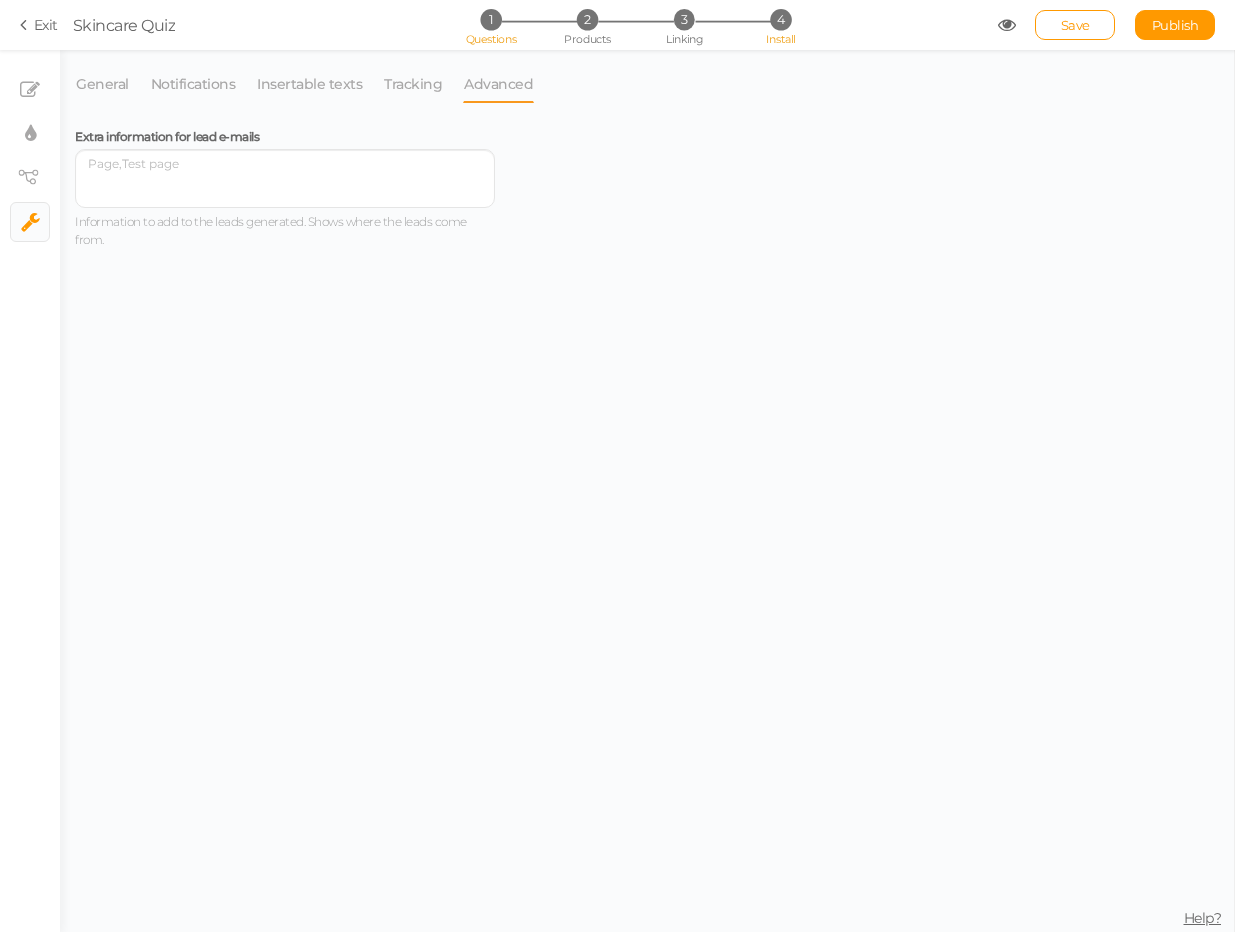 click on "4" at bounding box center [780, 19] 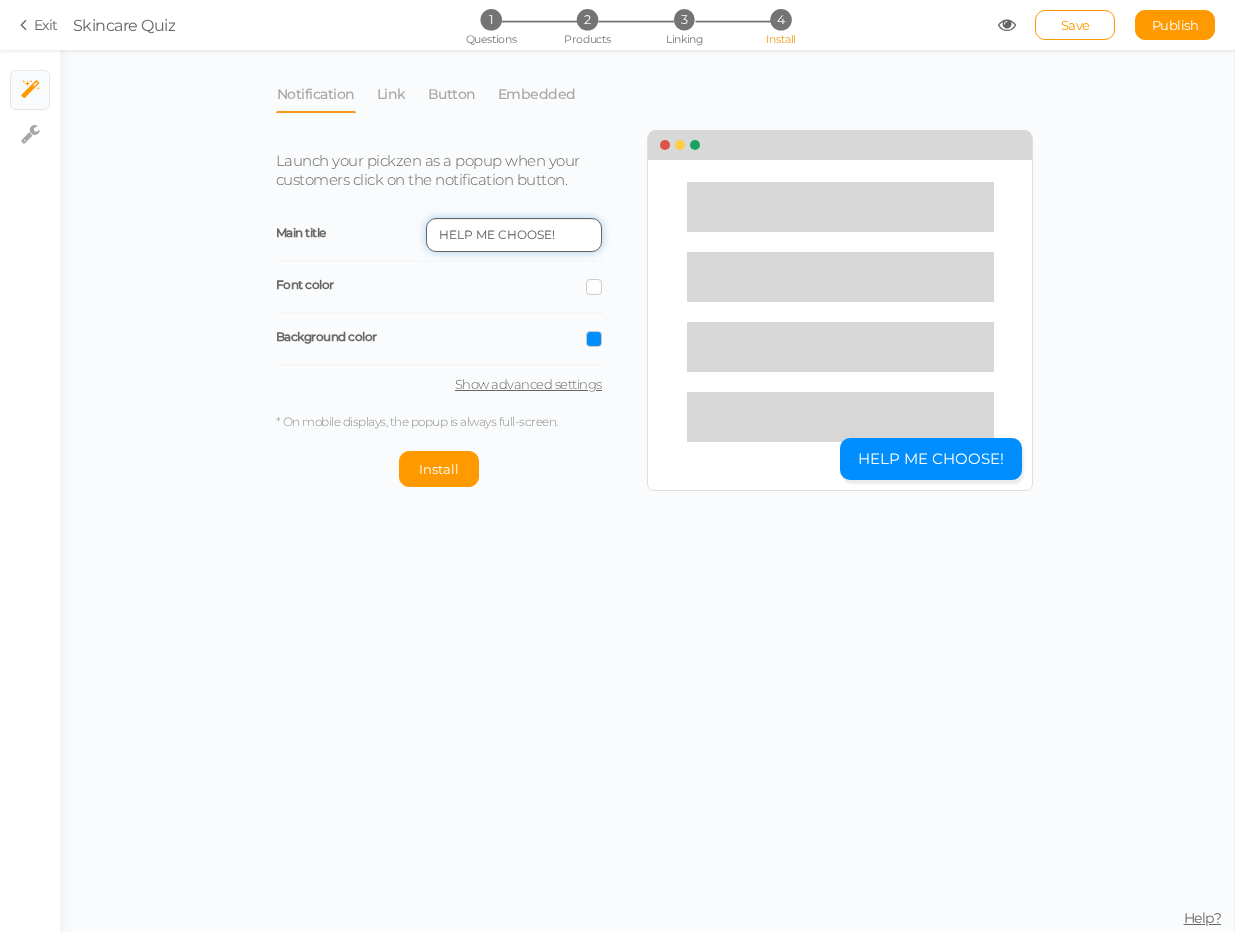 click on "HELP ME CHOOSE!" at bounding box center [514, 235] 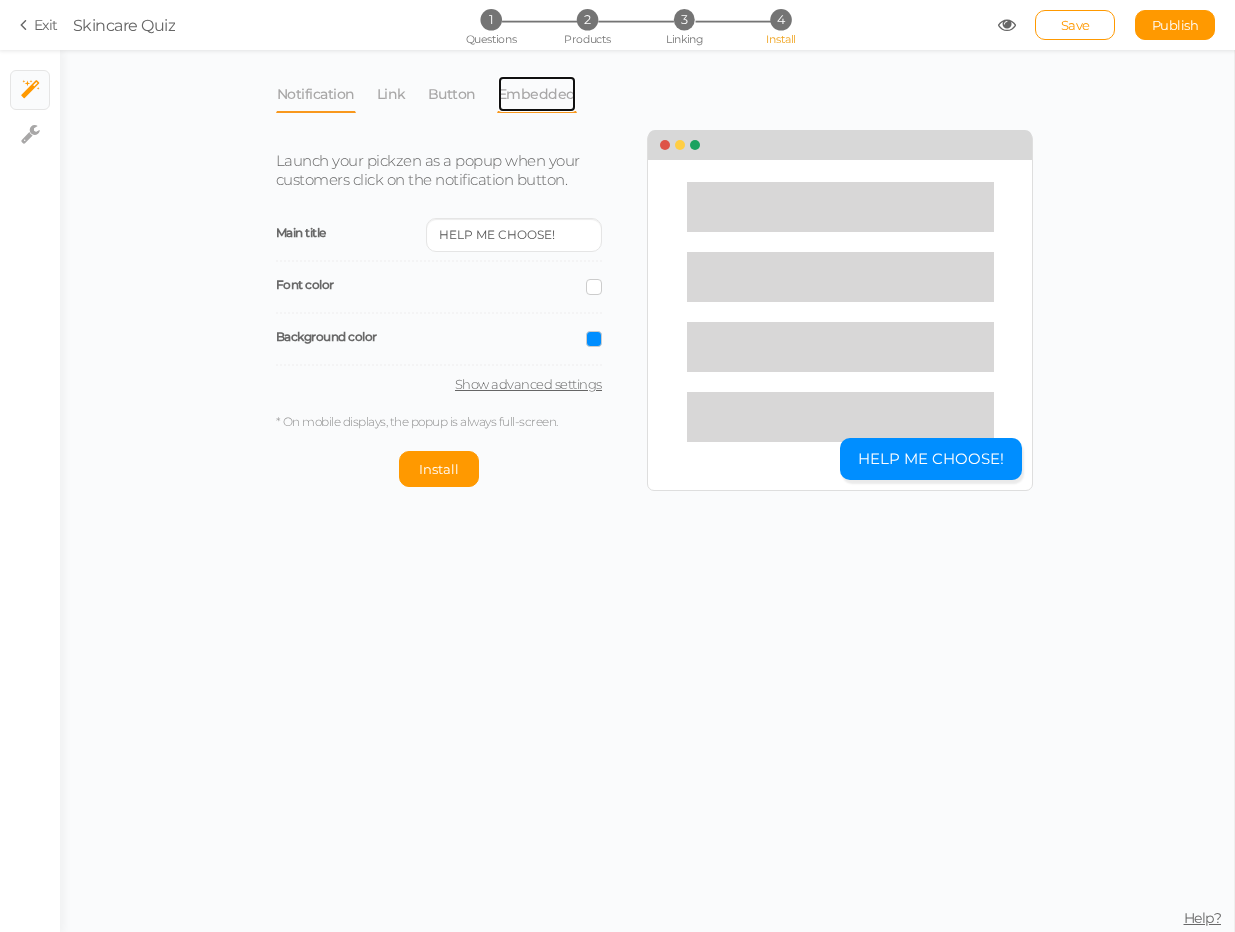 click on "Embedded" at bounding box center [537, 94] 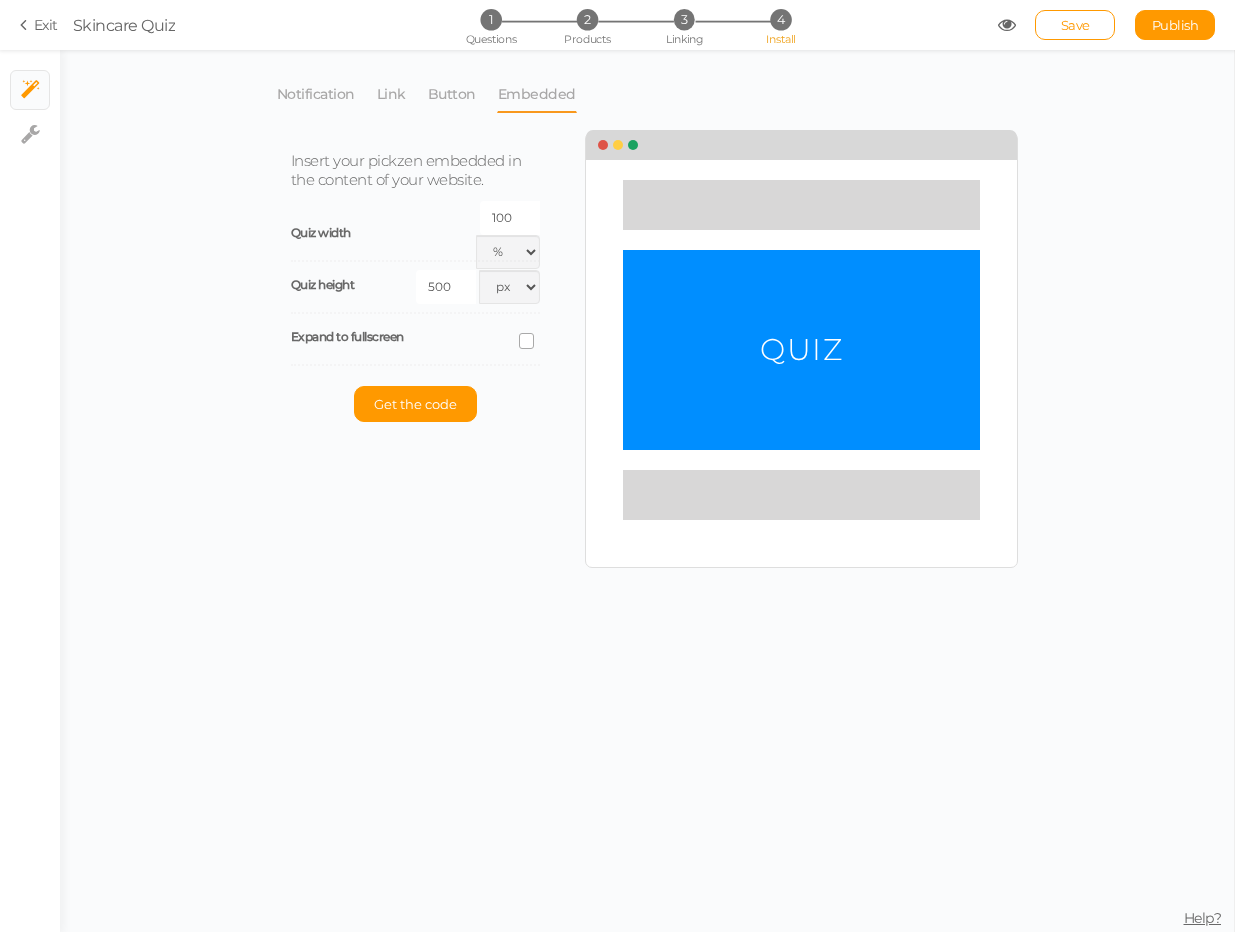 click at bounding box center (526, 341) 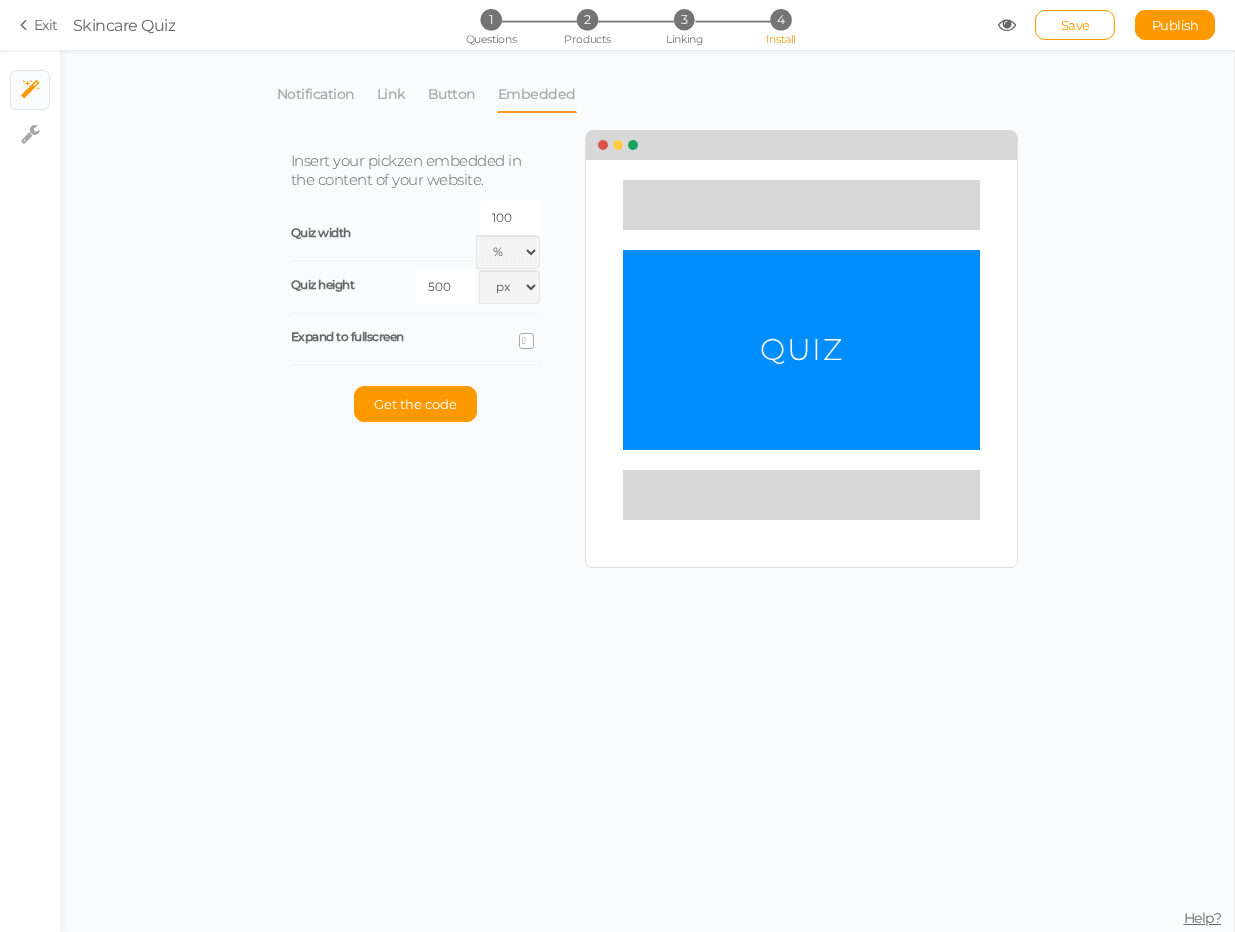 select on "dark" 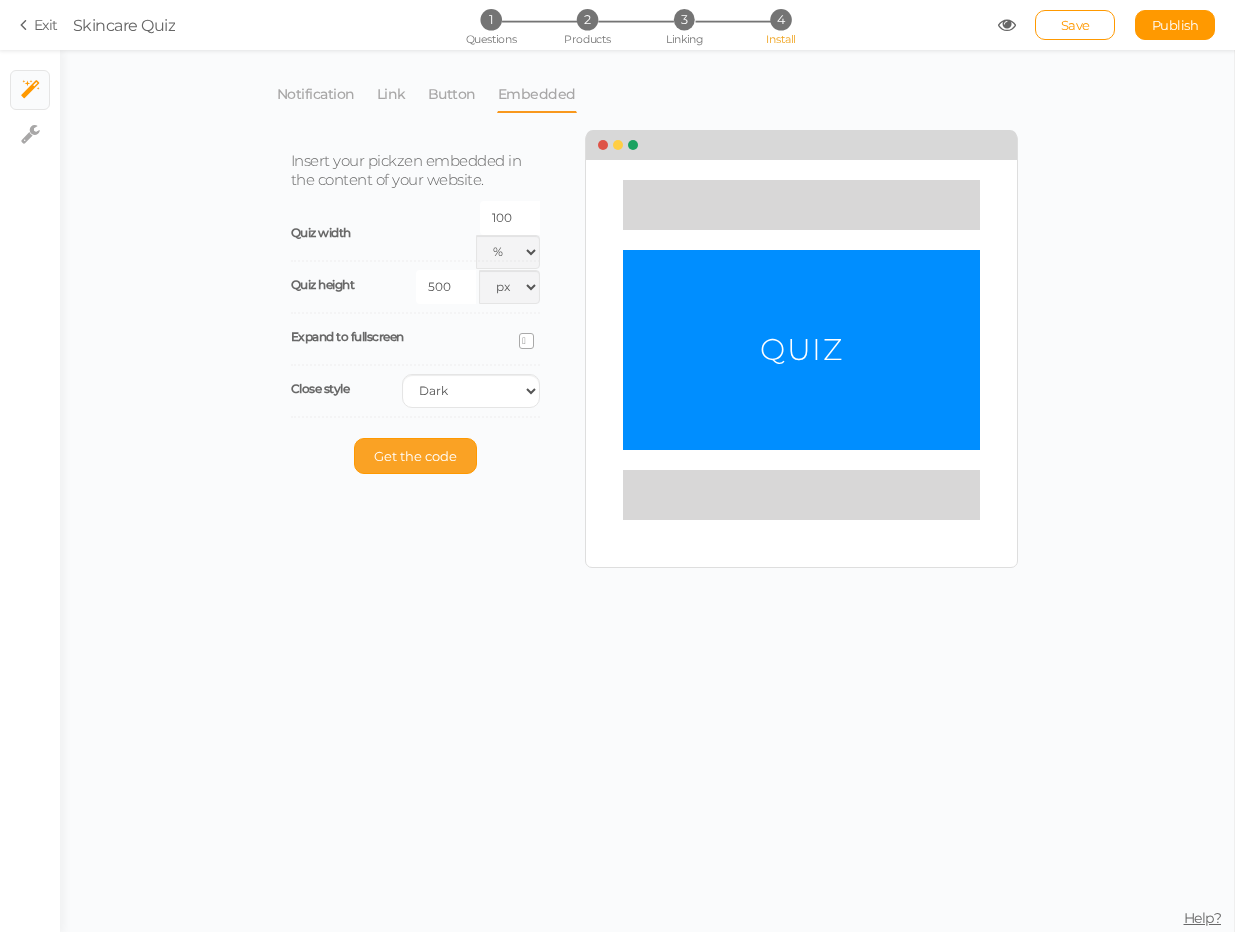 click on "Get the code" at bounding box center (415, 456) 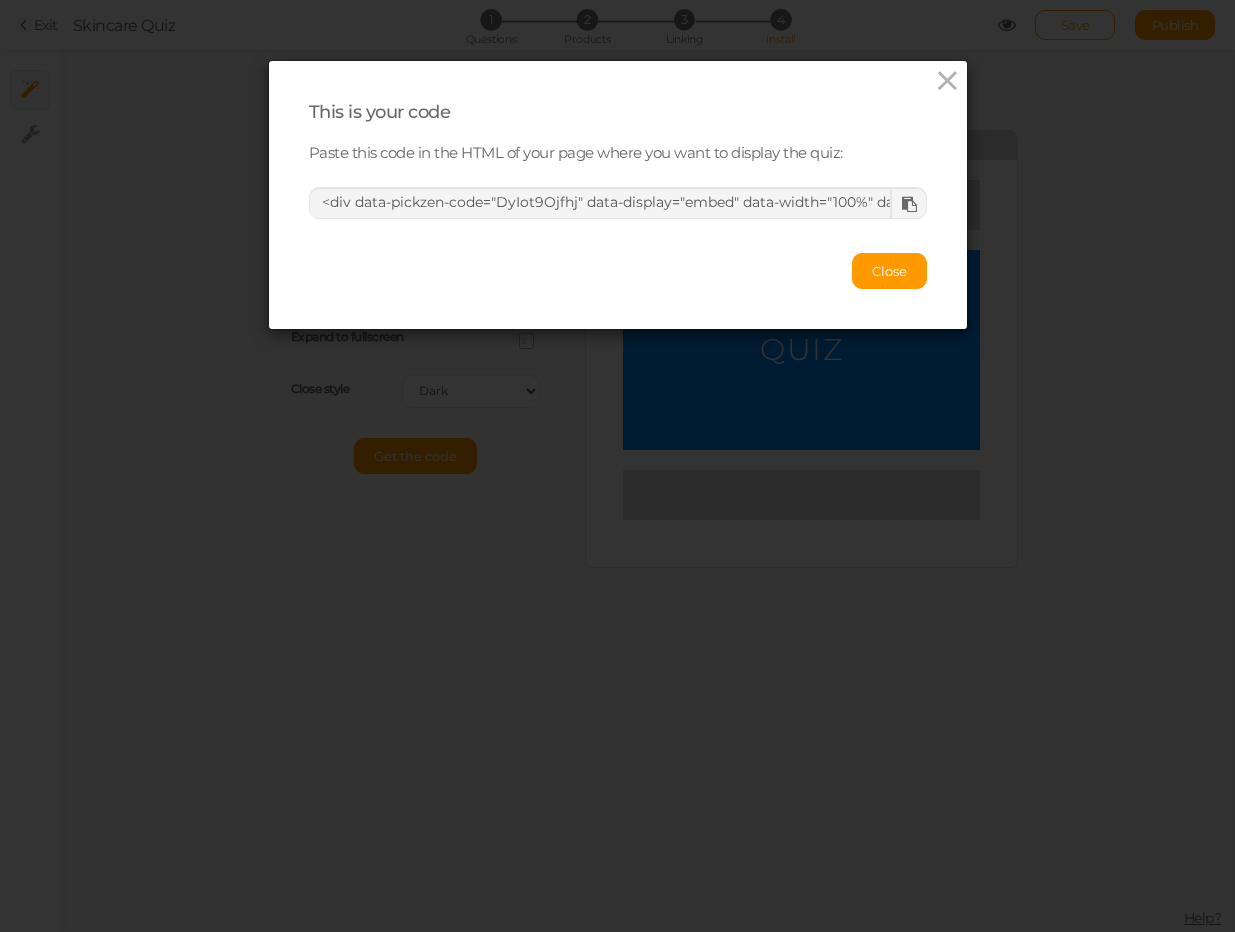 click at bounding box center (909, 204) 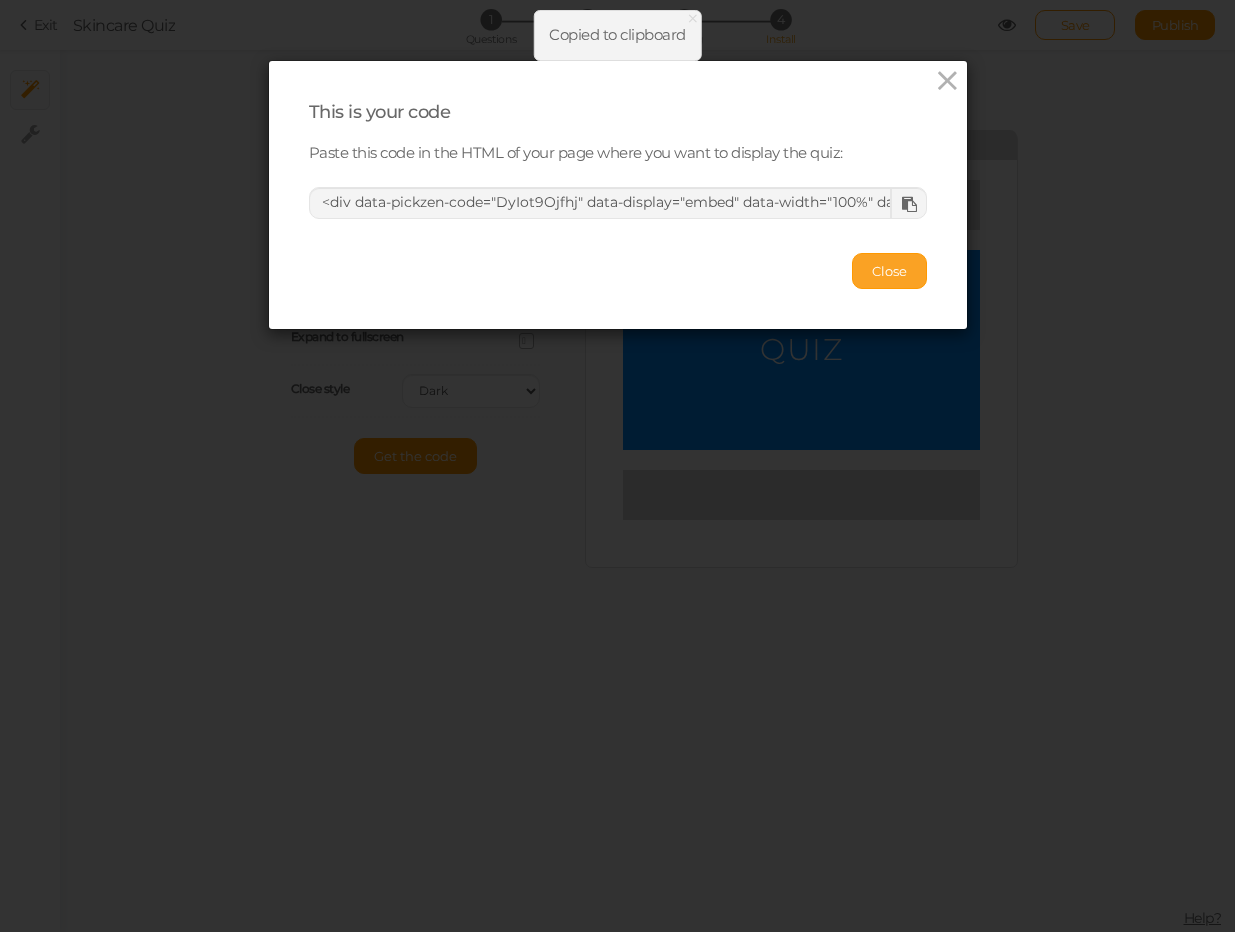 click on "Close" at bounding box center (889, 271) 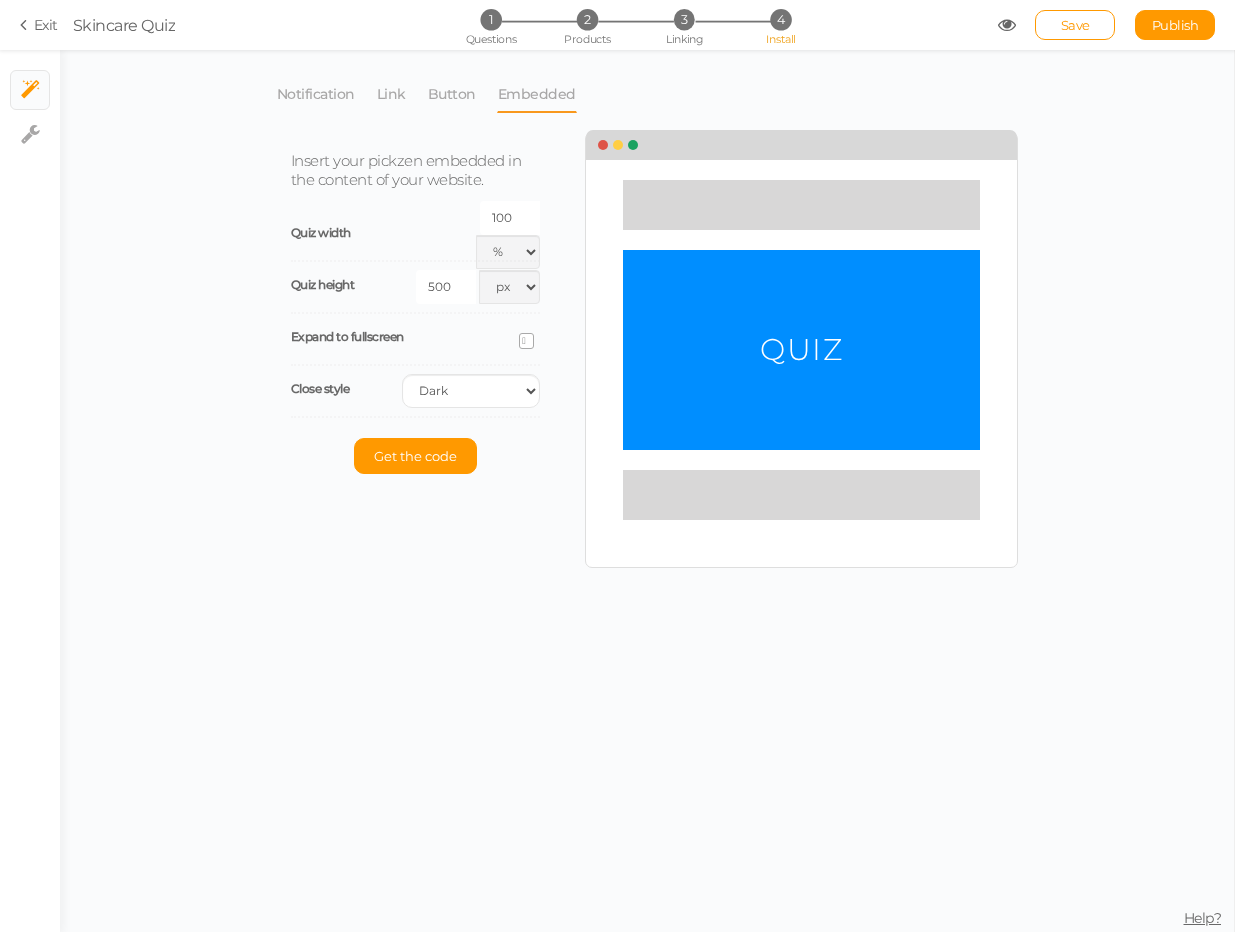 click on "Insert your pickzen embedded in the content of your website." at bounding box center [406, 170] 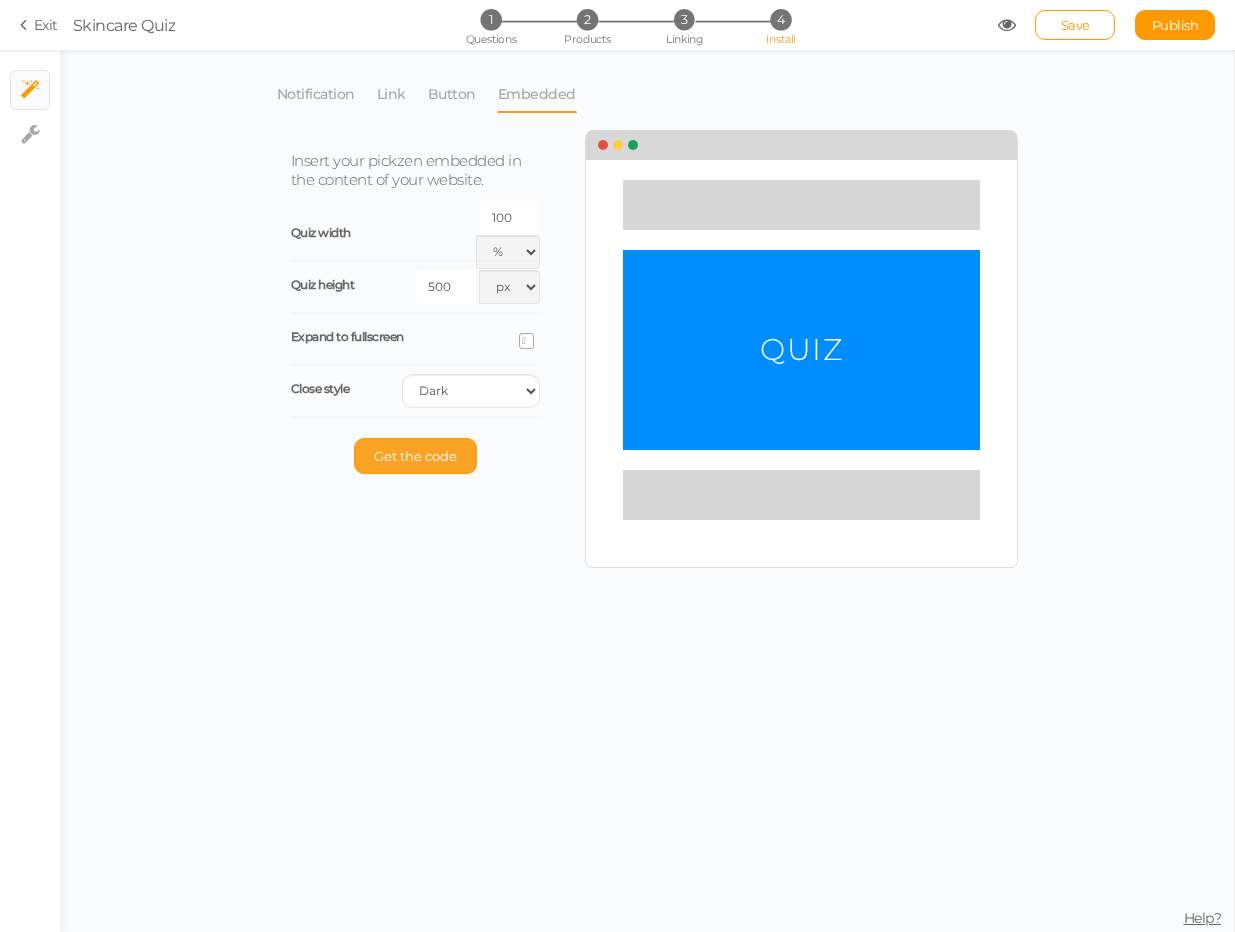 click on "Get the code" at bounding box center (415, 456) 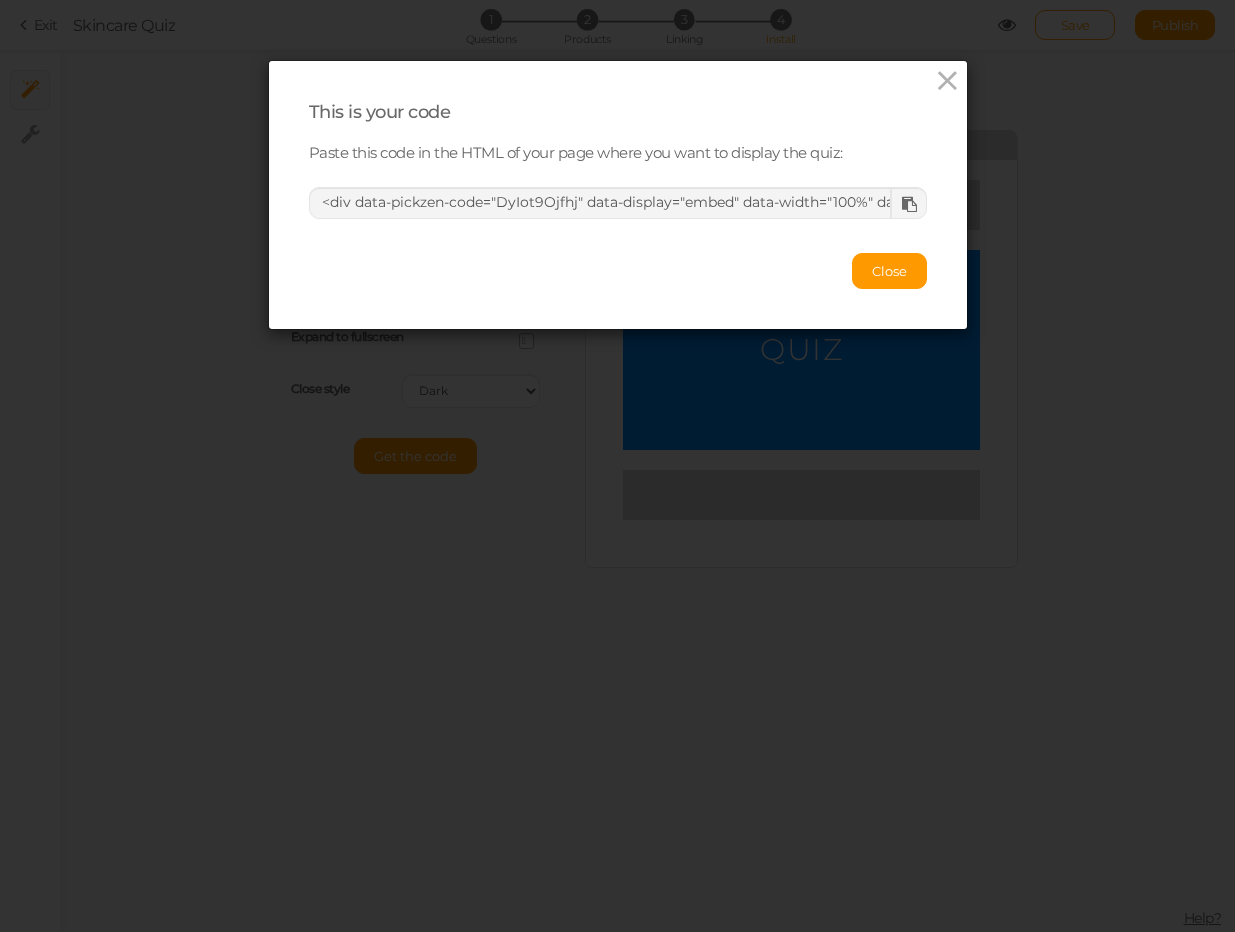 click at bounding box center [909, 204] 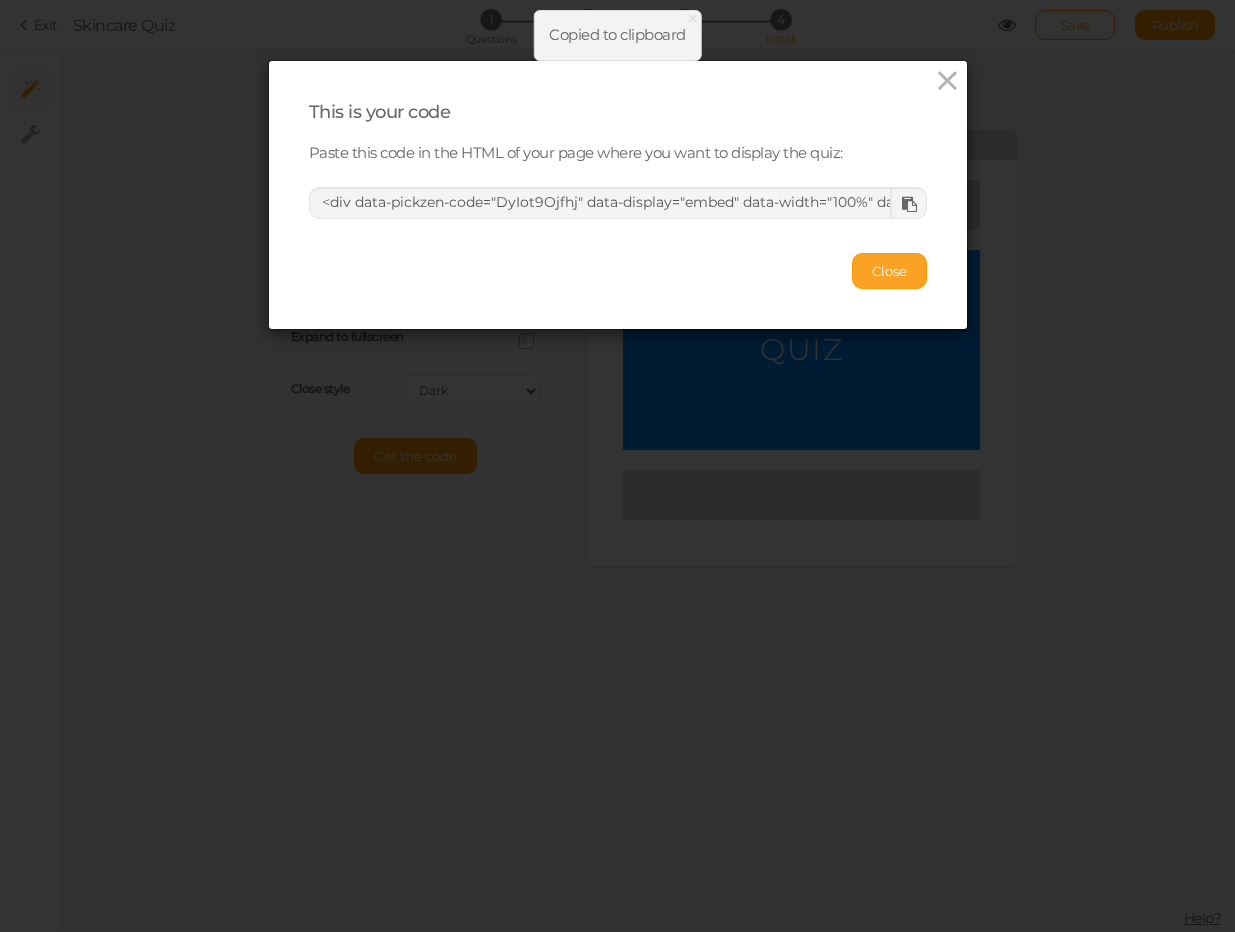 click on "Close" at bounding box center (889, 271) 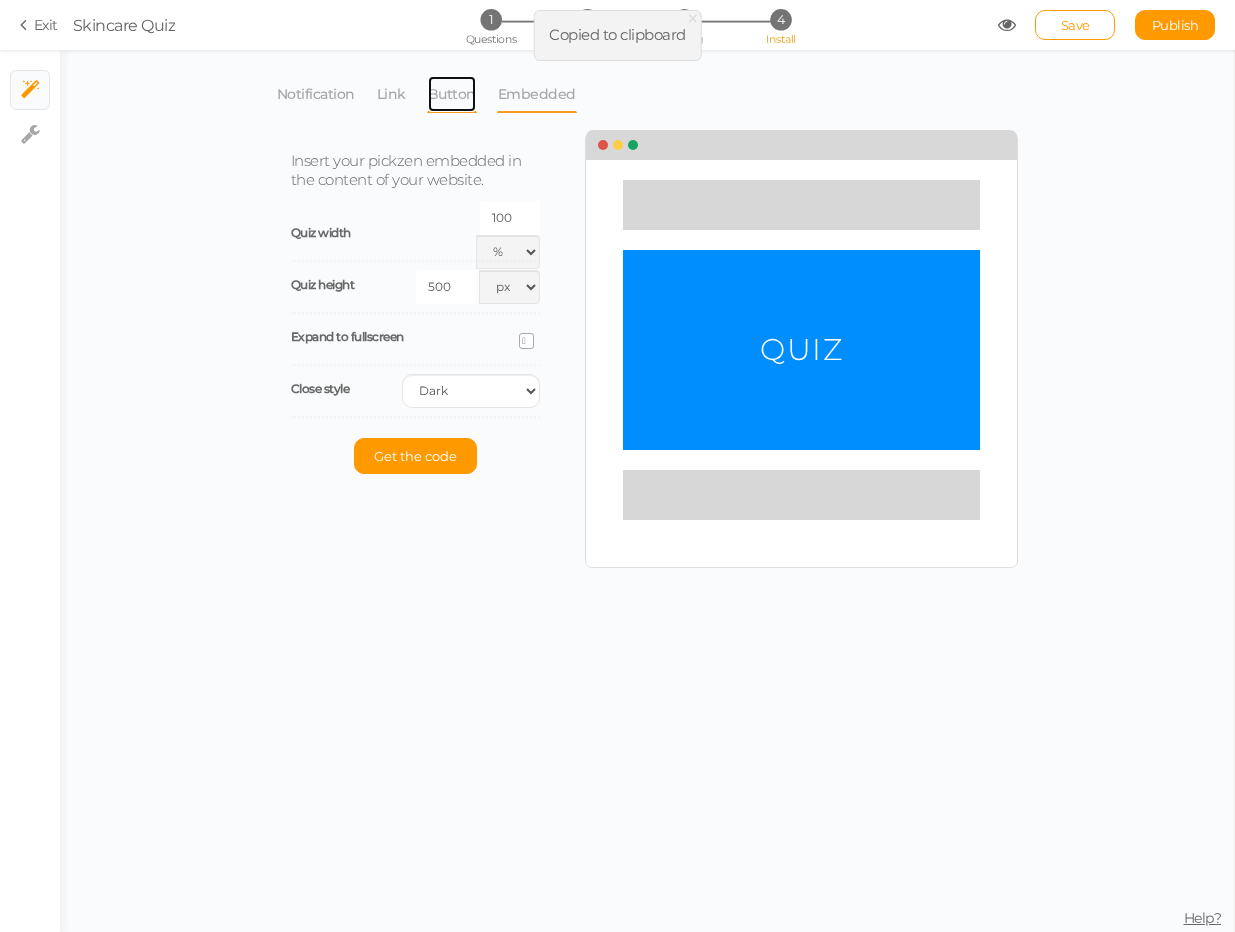 click on "Button" at bounding box center [452, 94] 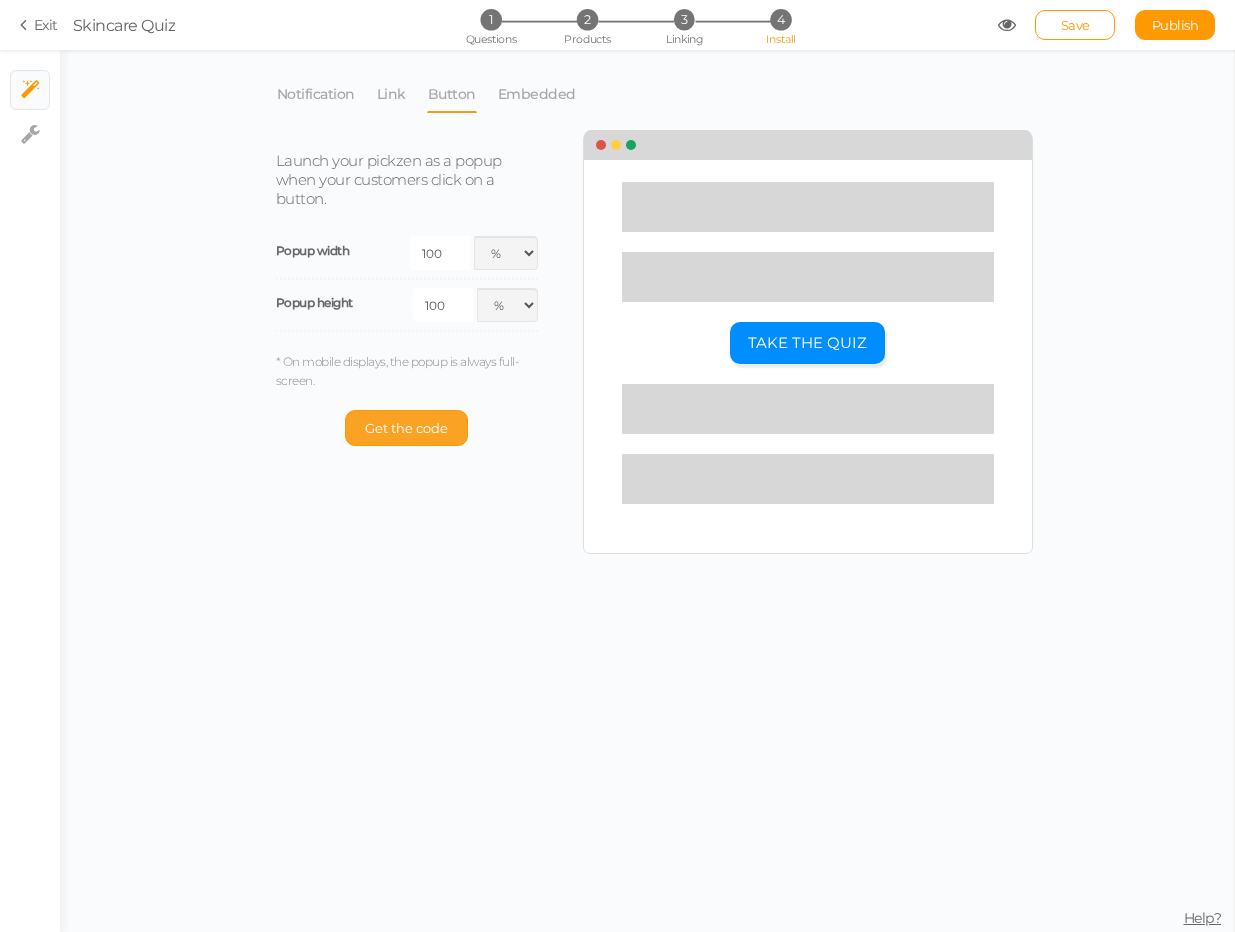 click on "Get the code" at bounding box center [406, 428] 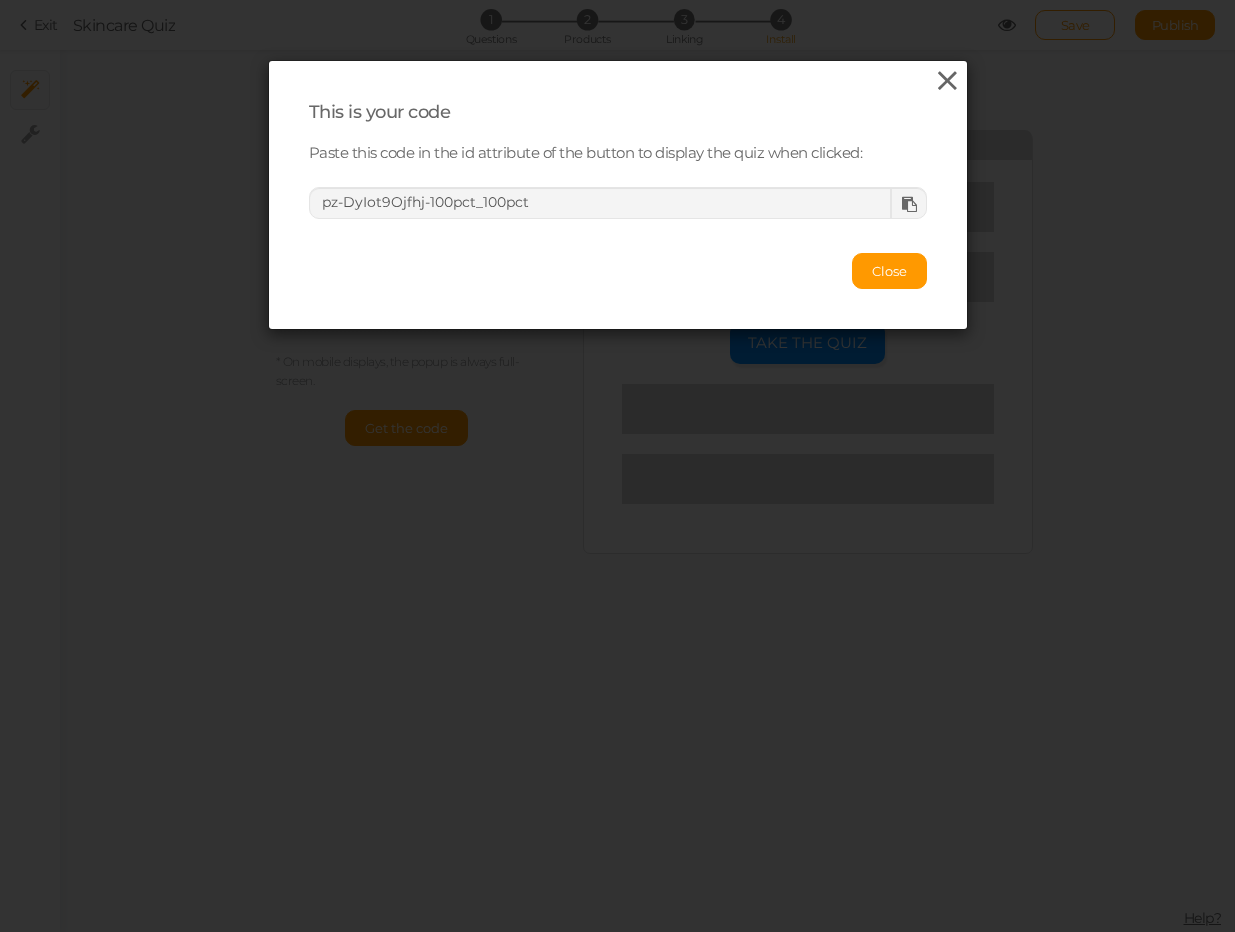 click at bounding box center (947, 81) 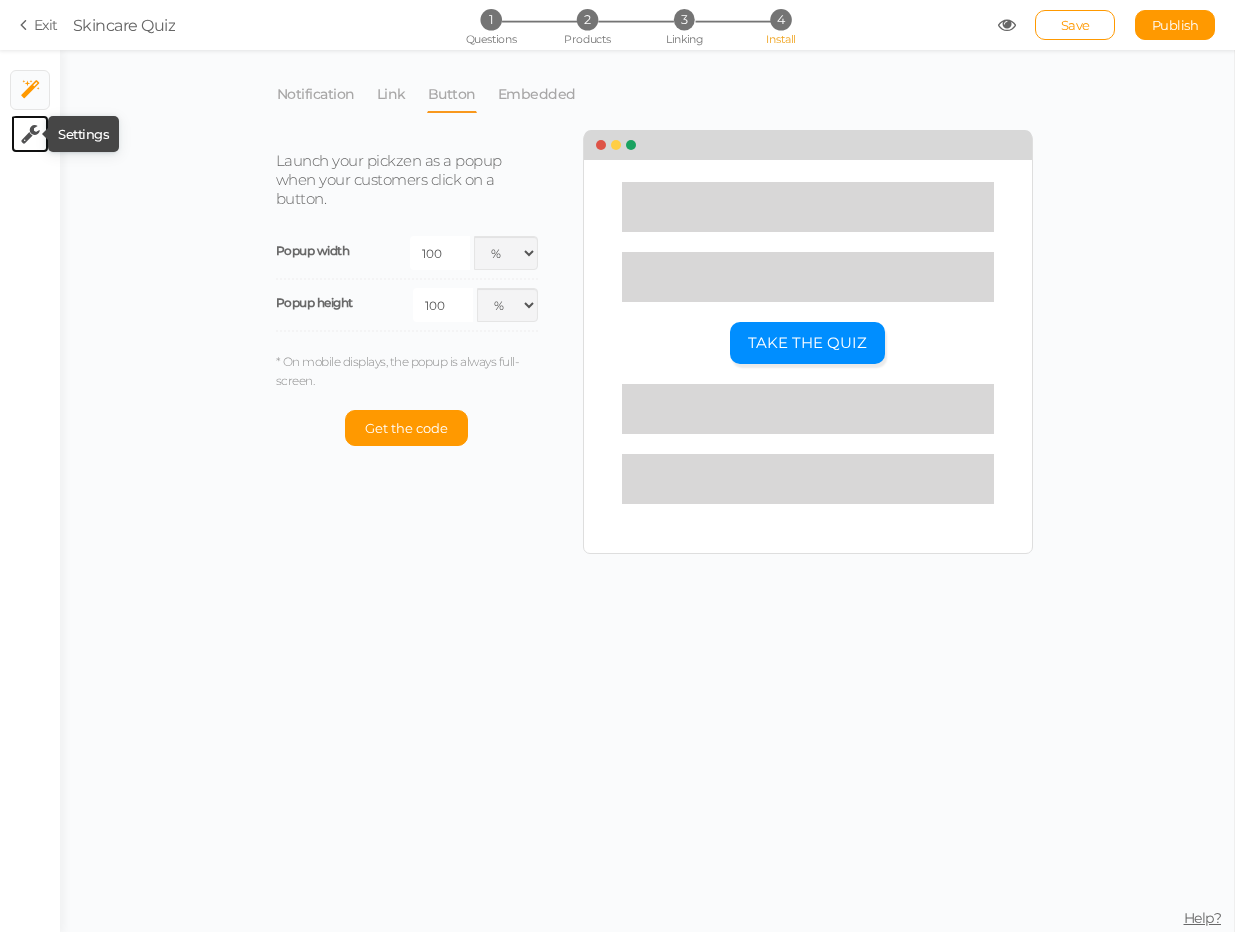 click on "× Settings" at bounding box center [30, 134] 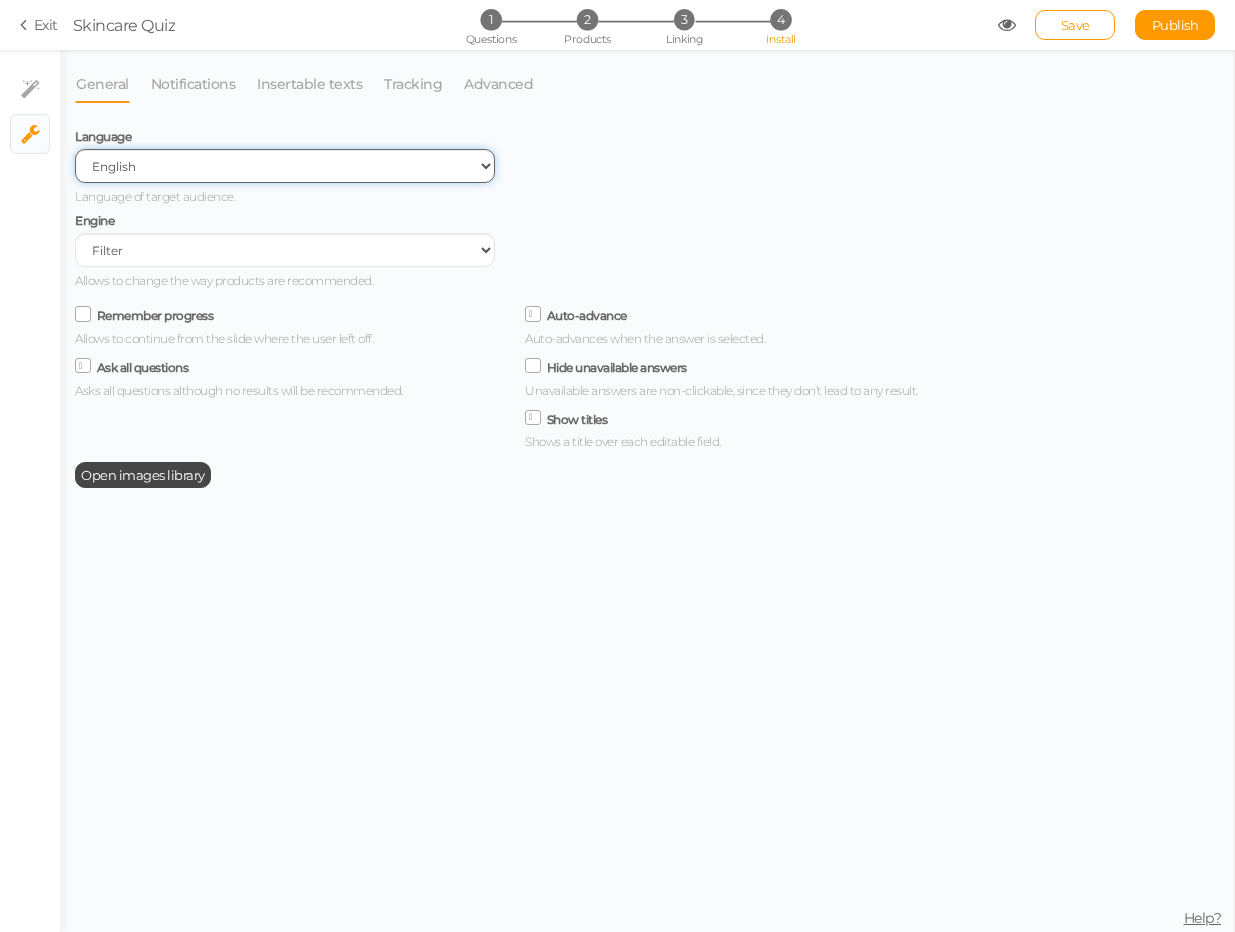 click on "Spanish English Portuguese" at bounding box center [285, 166] 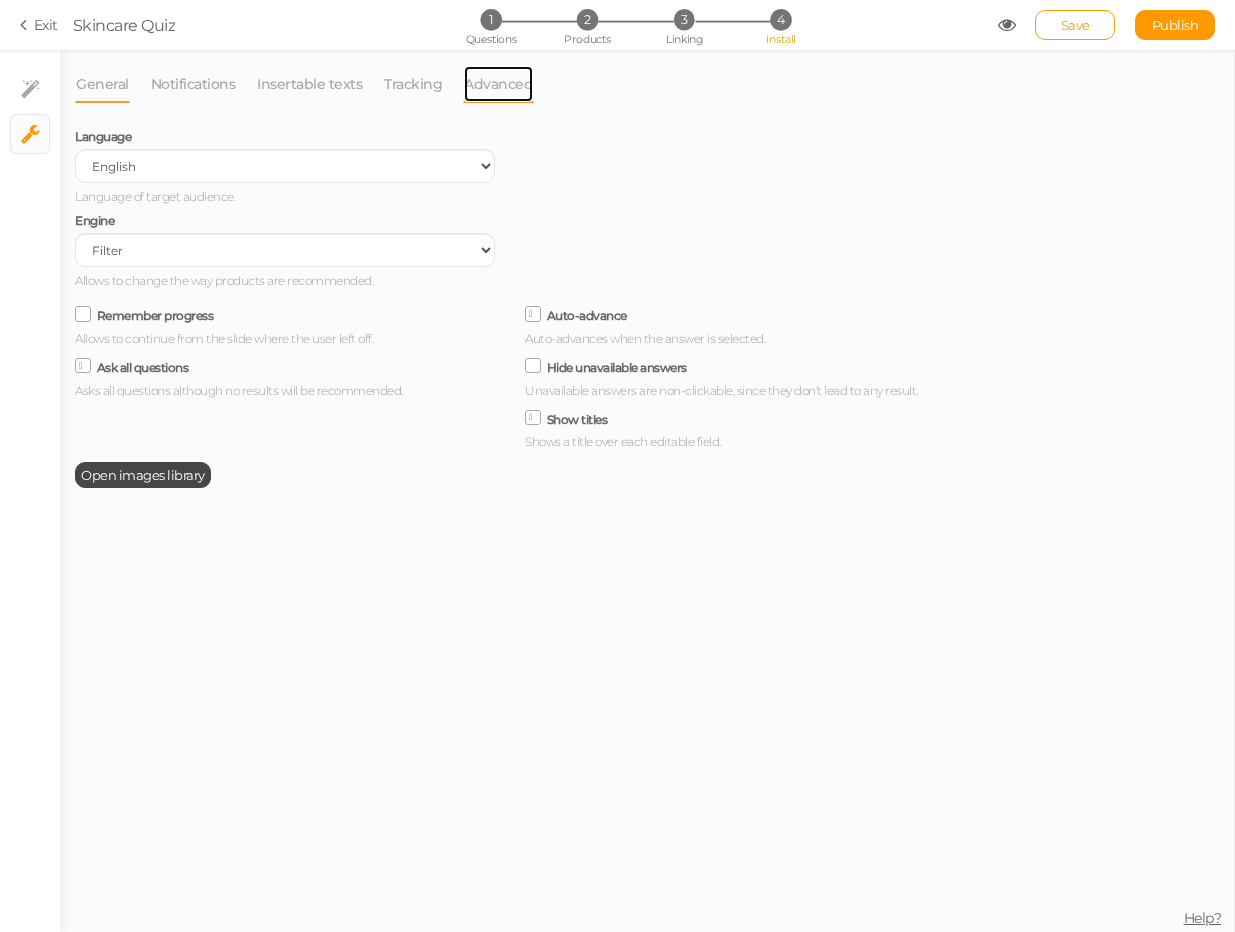 click on "Advanced" at bounding box center (498, 84) 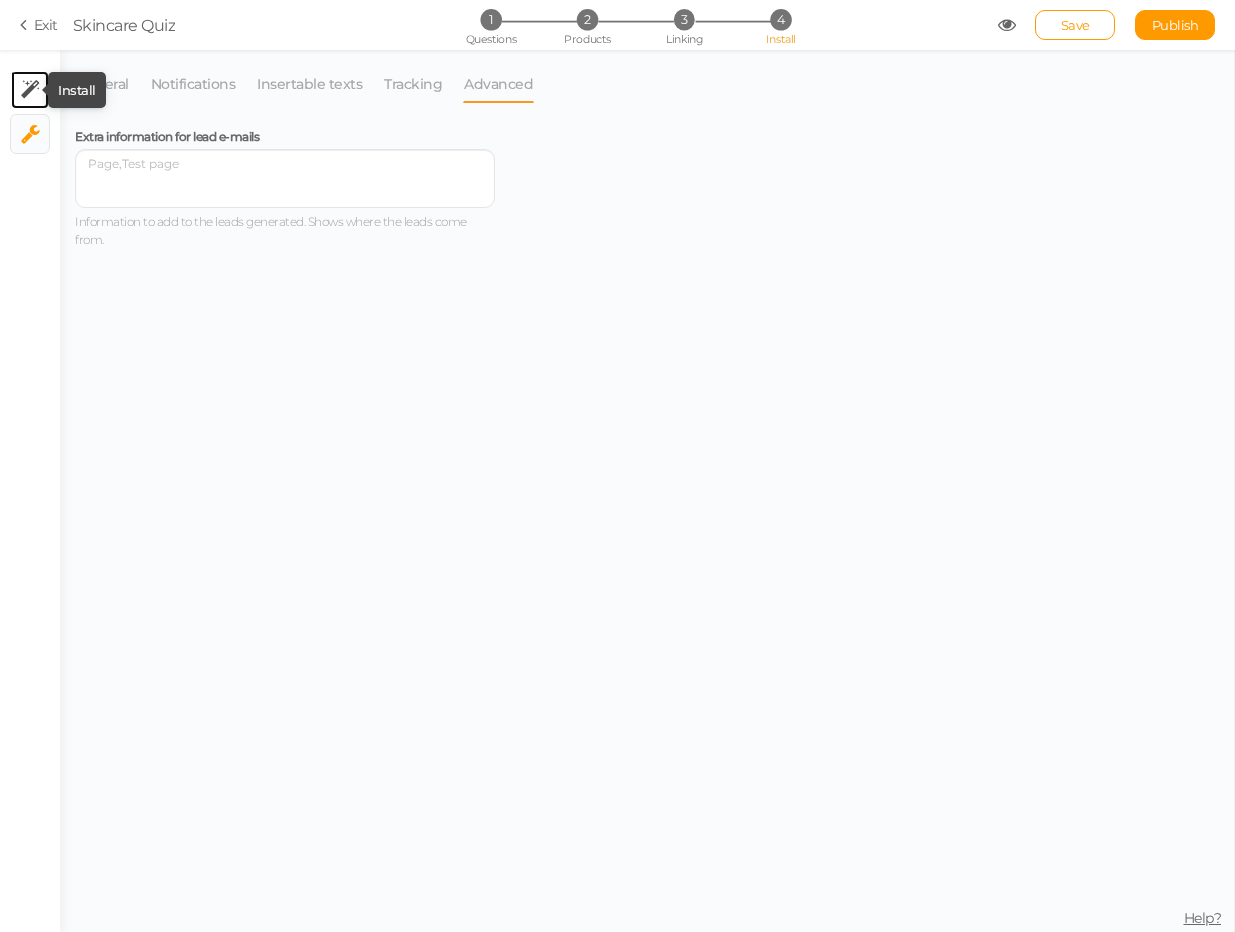 click at bounding box center [30, 90] 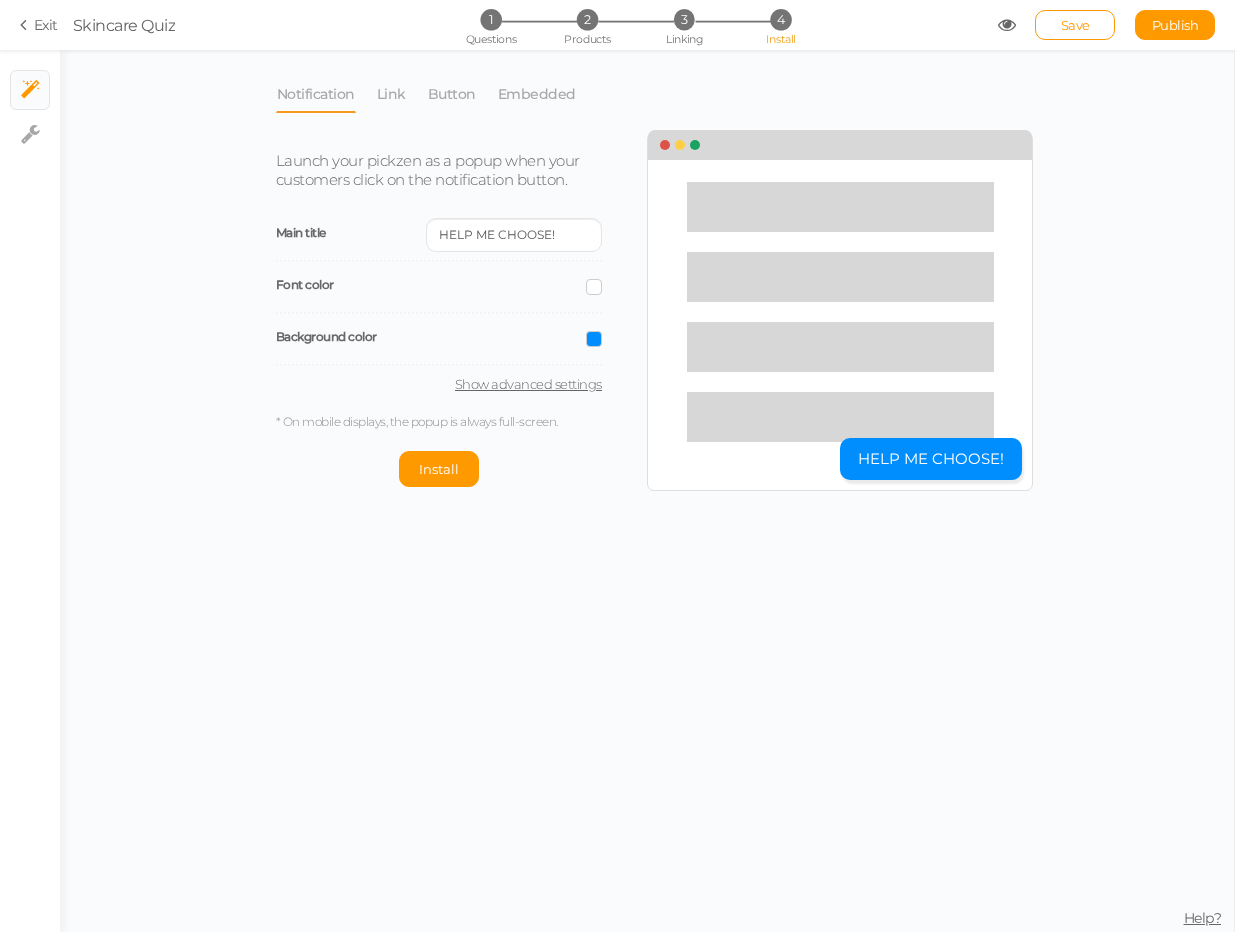 click on "Install" at bounding box center (780, 39) 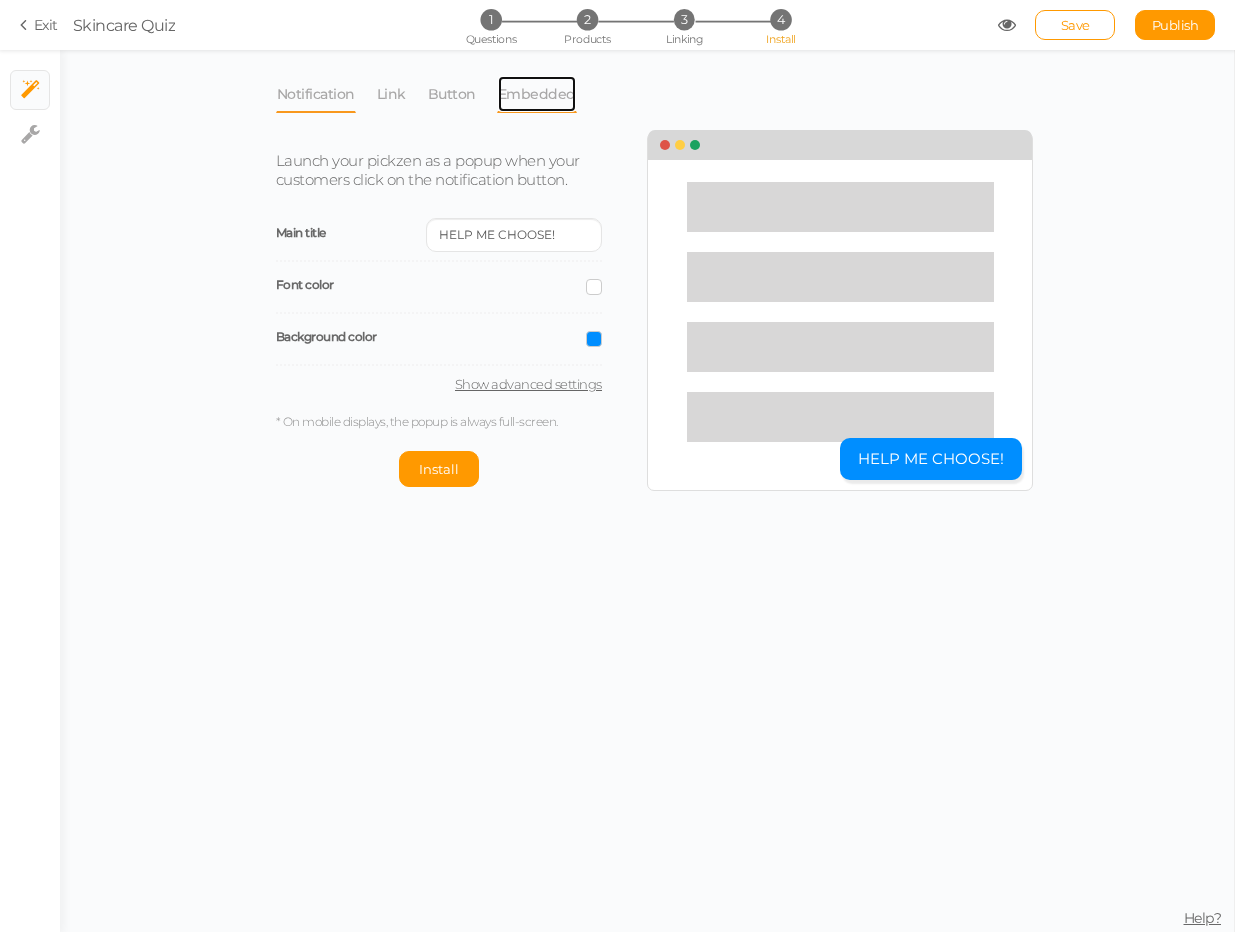 click on "Embedded" at bounding box center (537, 94) 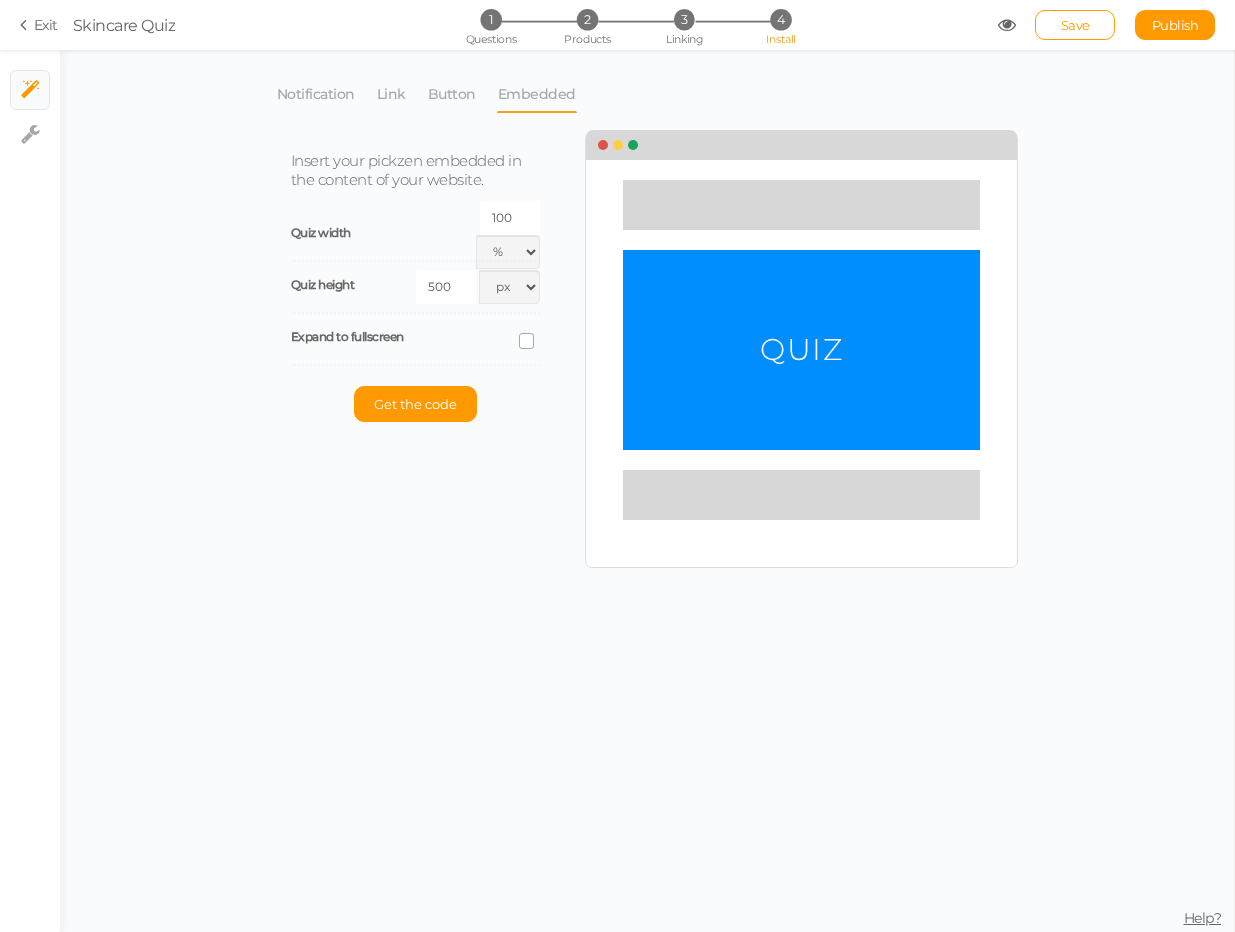 click at bounding box center (526, 341) 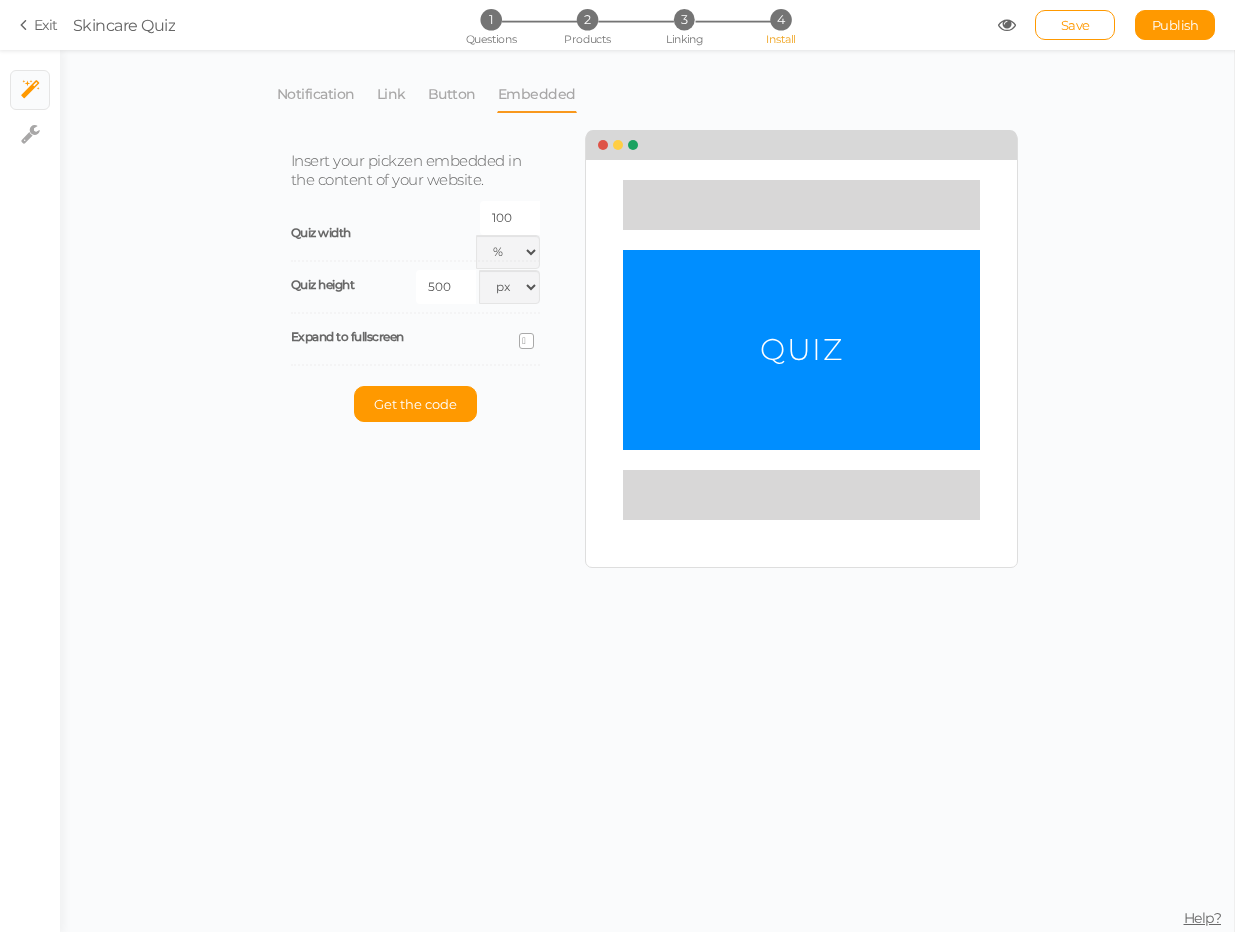 select on "dark" 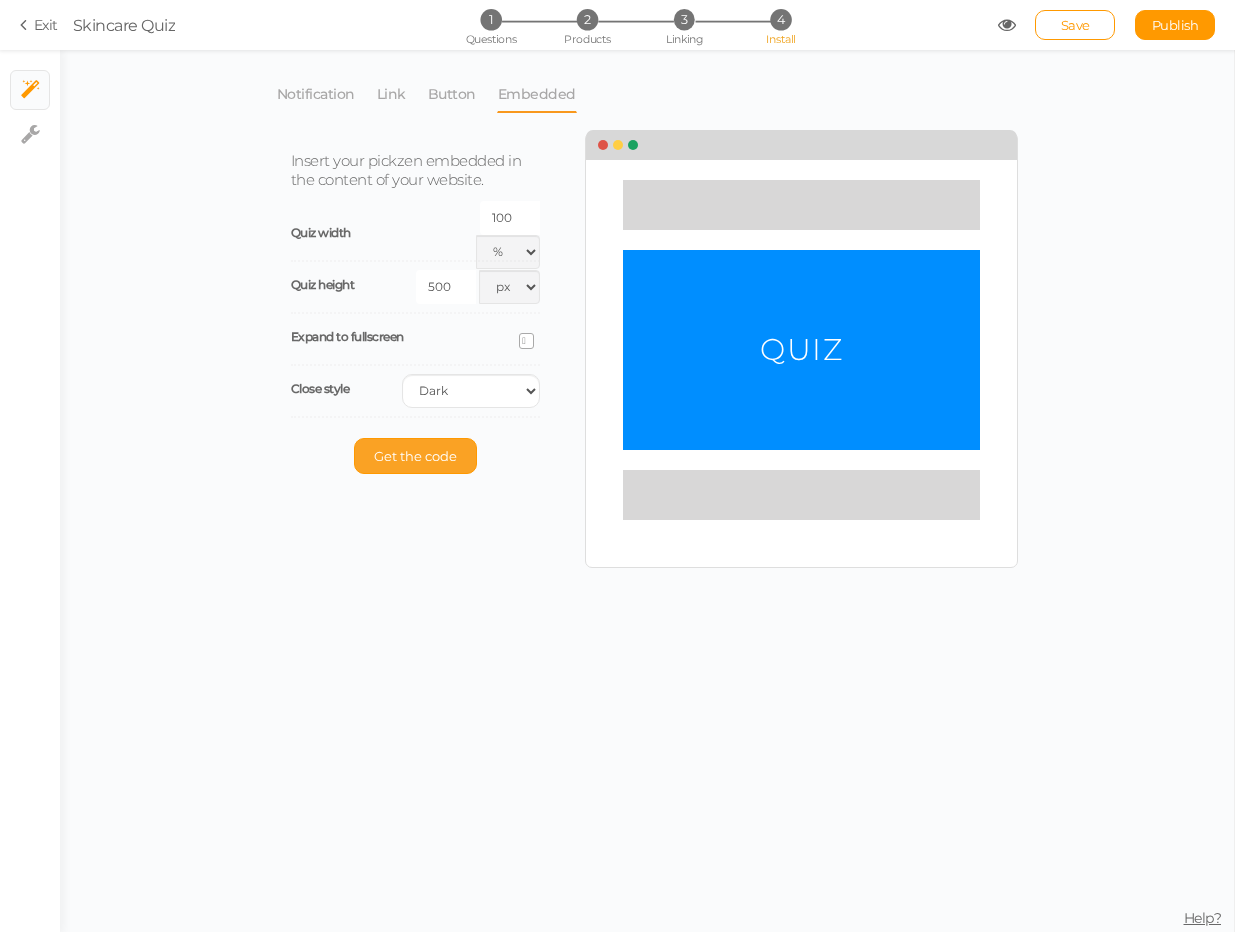 click on "Get the code" at bounding box center (415, 456) 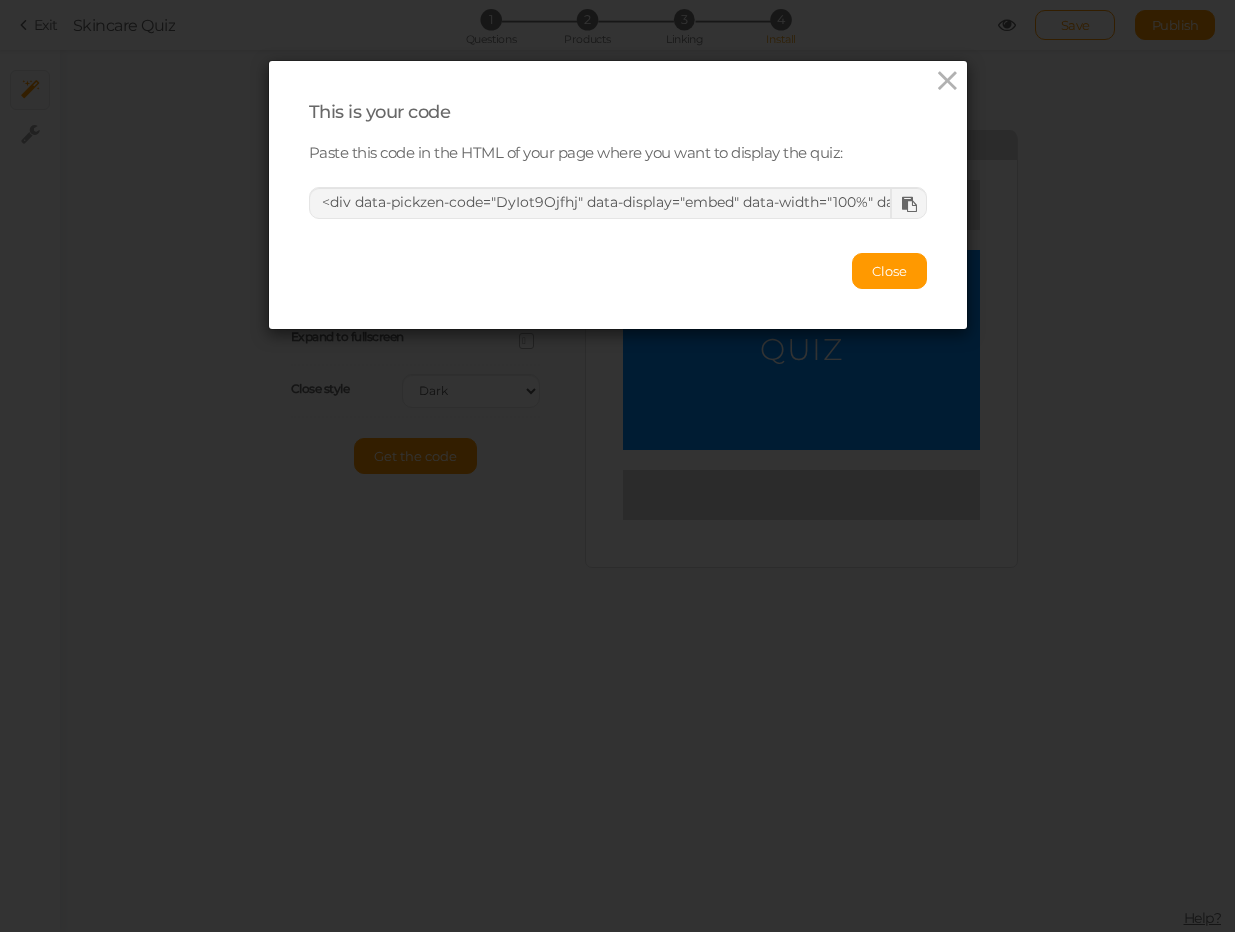 click at bounding box center [909, 204] 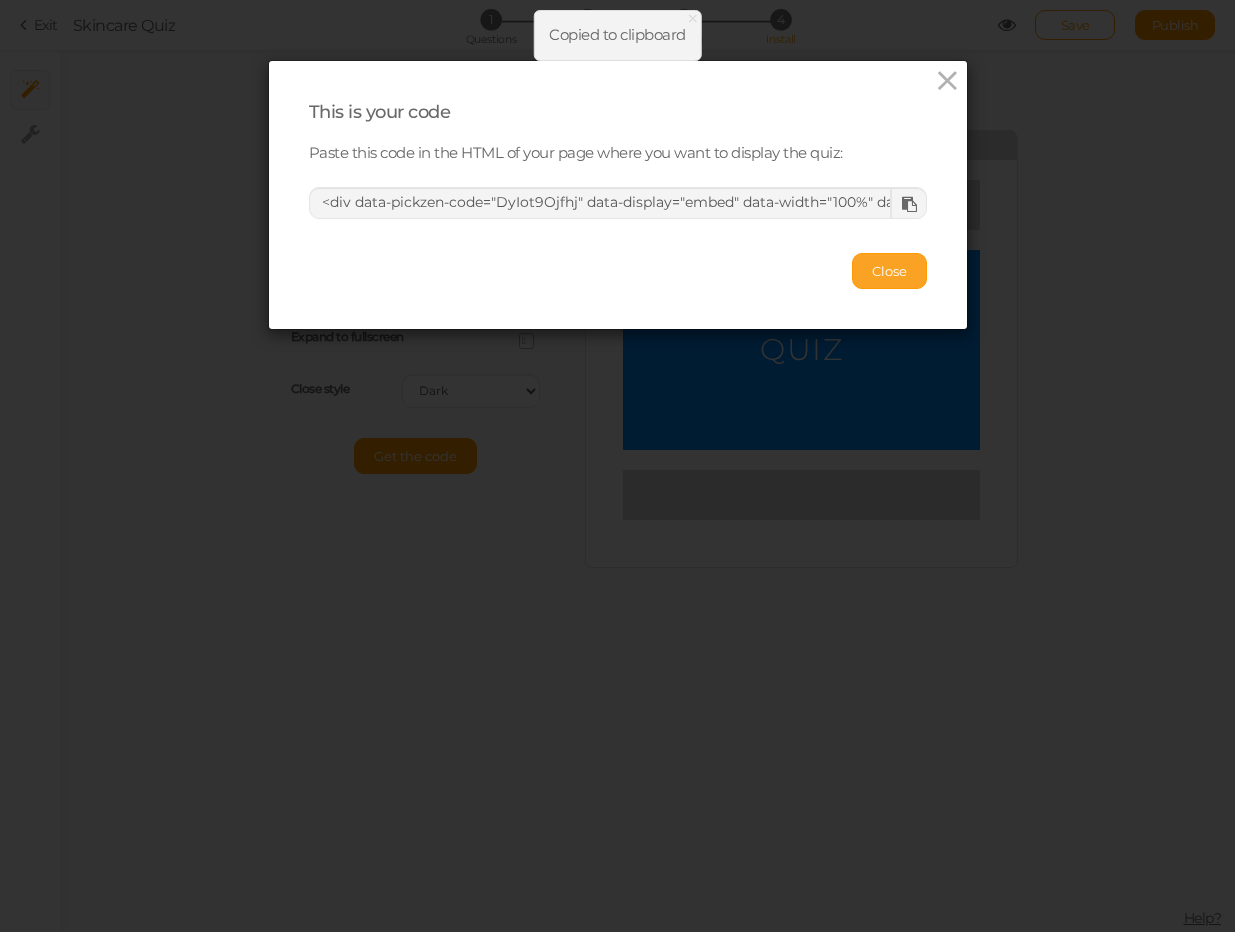 click on "Close" at bounding box center (889, 271) 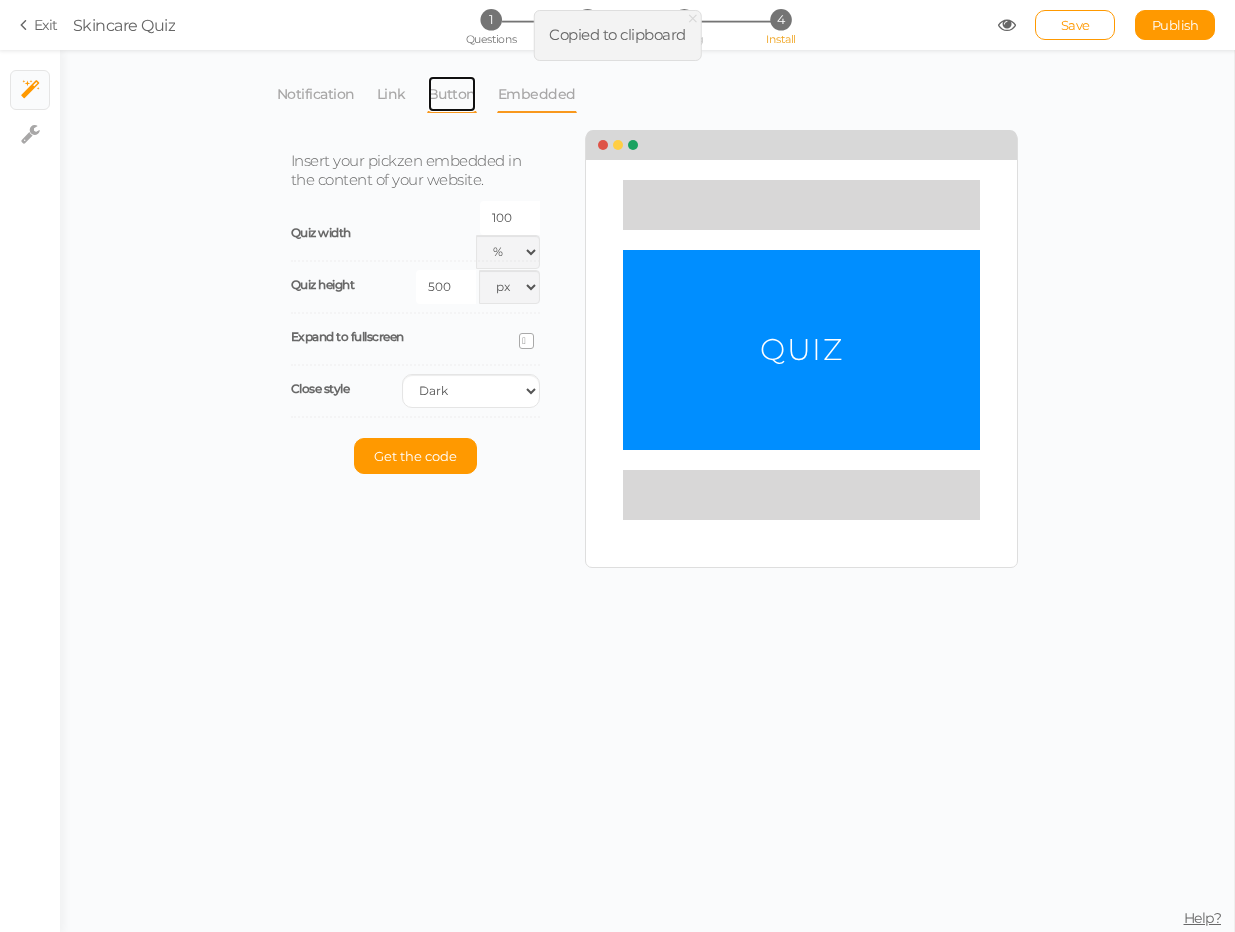 click on "Button" at bounding box center (452, 94) 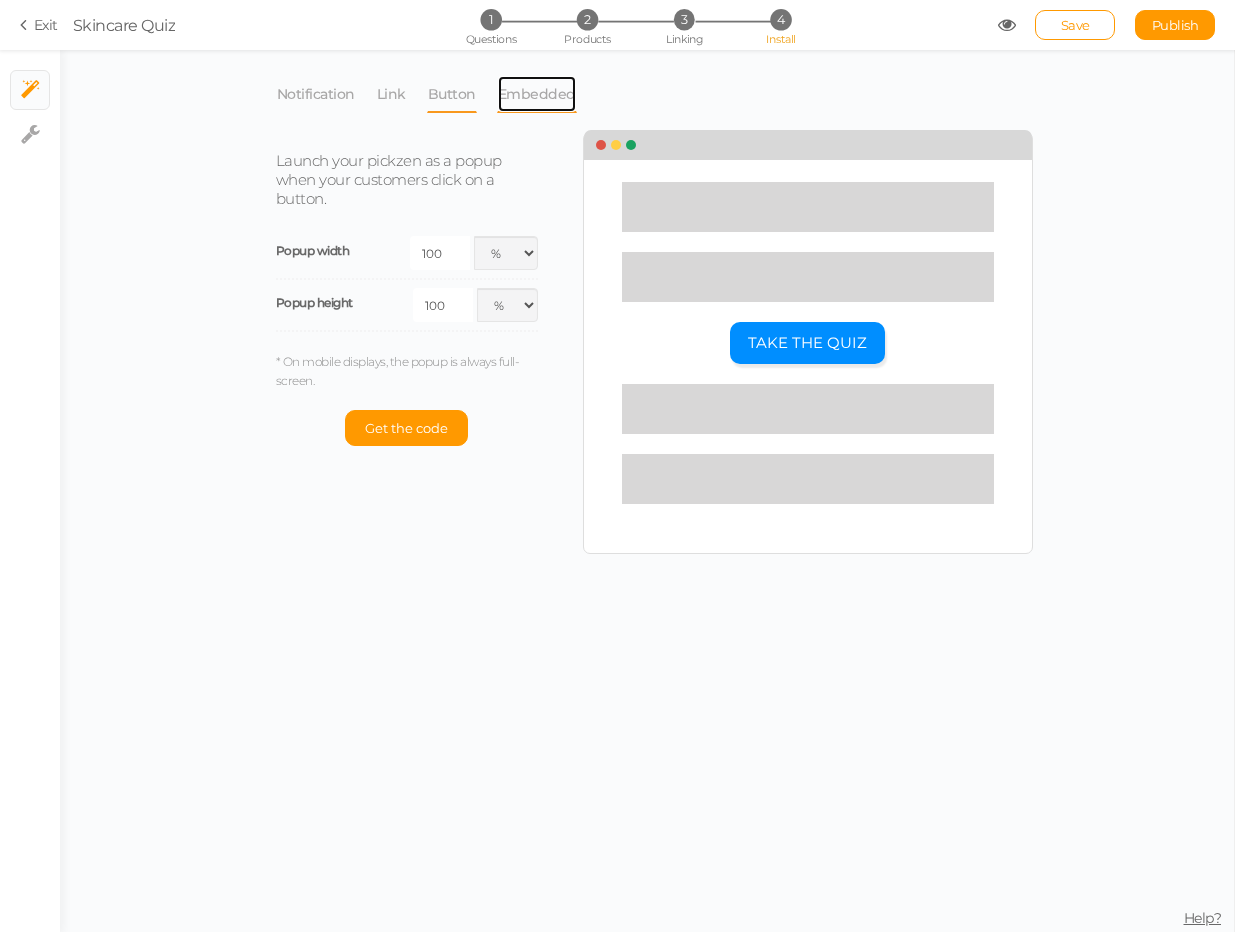 click on "Embedded" at bounding box center [537, 94] 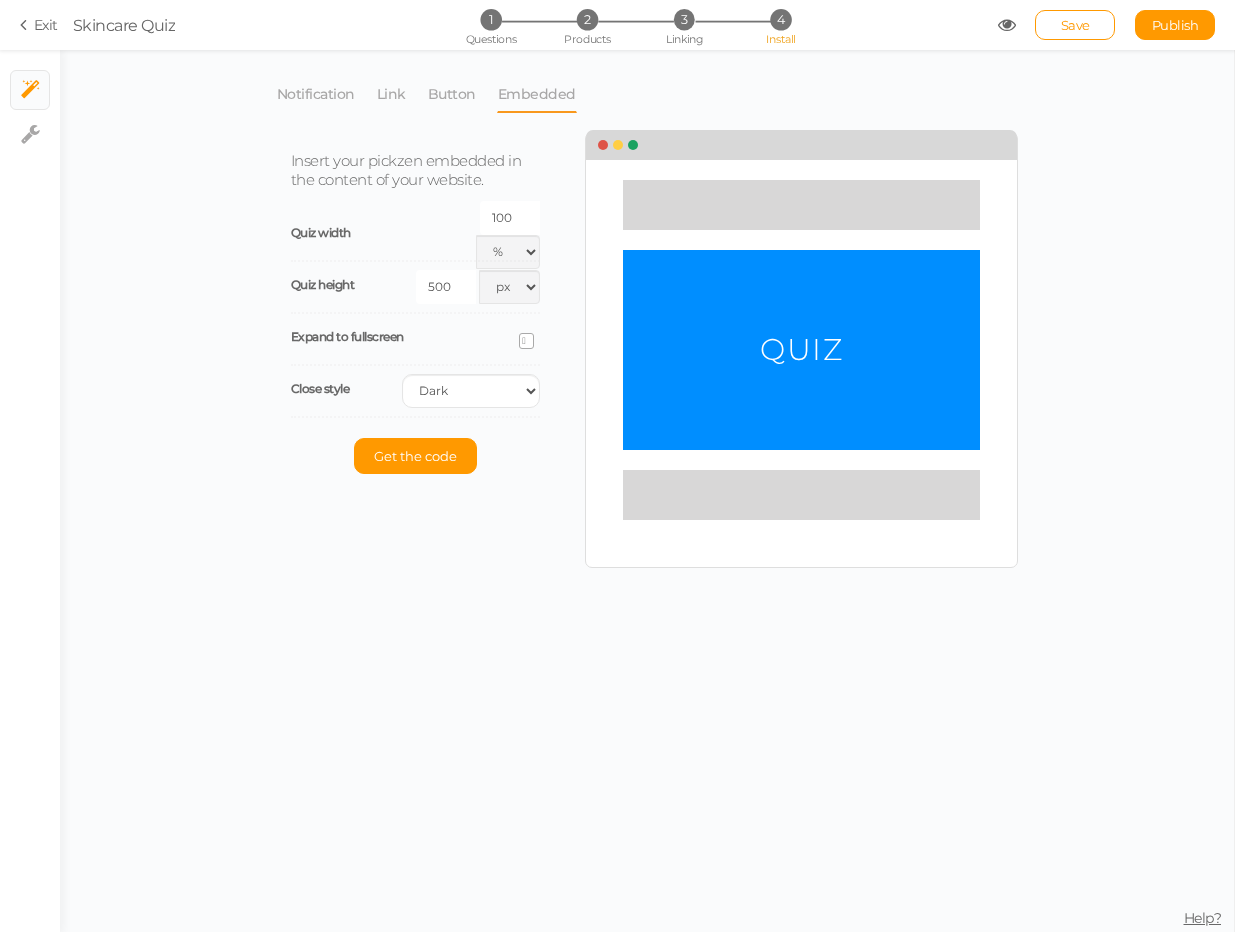 click on "500" at bounding box center (446, 287) 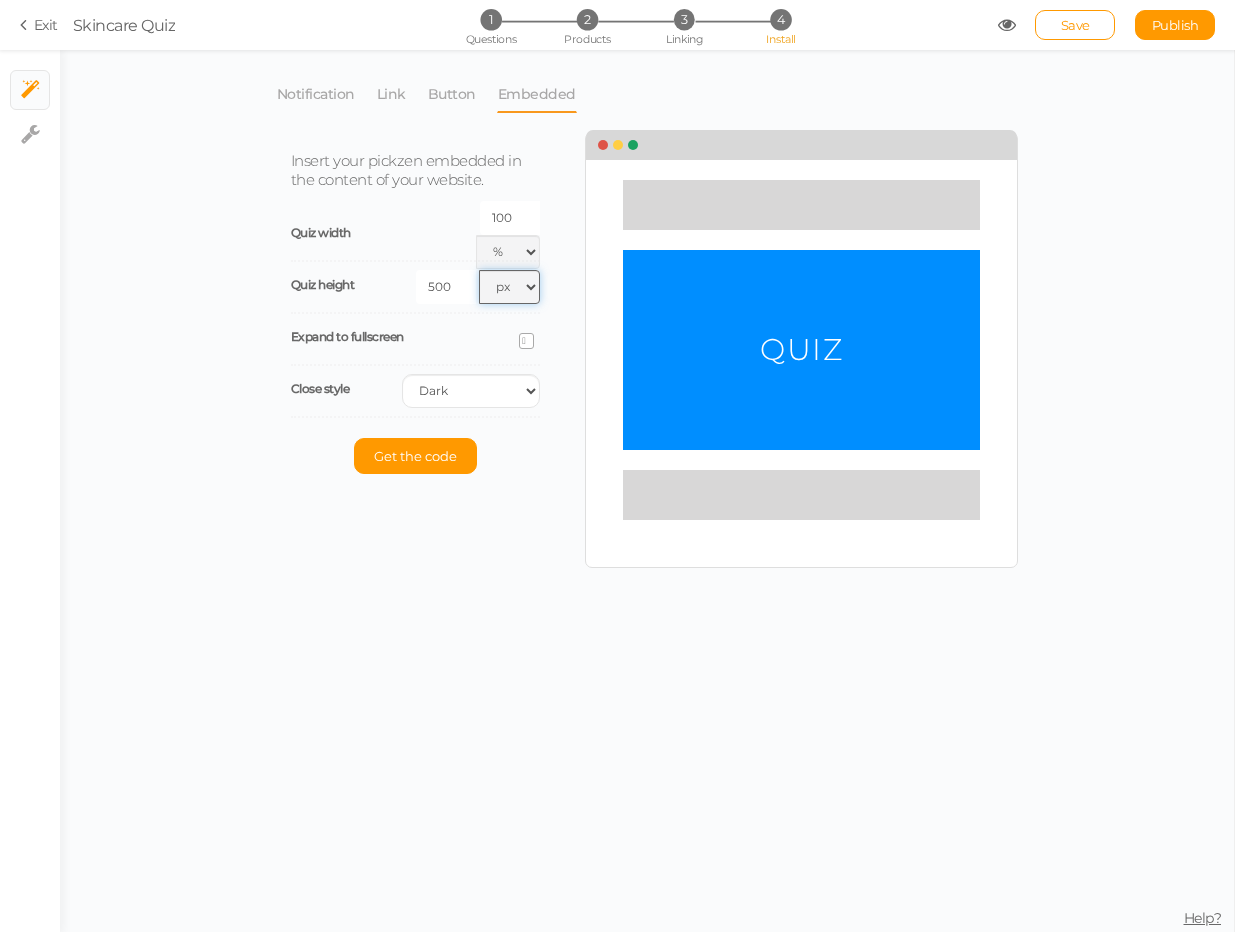 click on "px   %   vh" at bounding box center (509, 287) 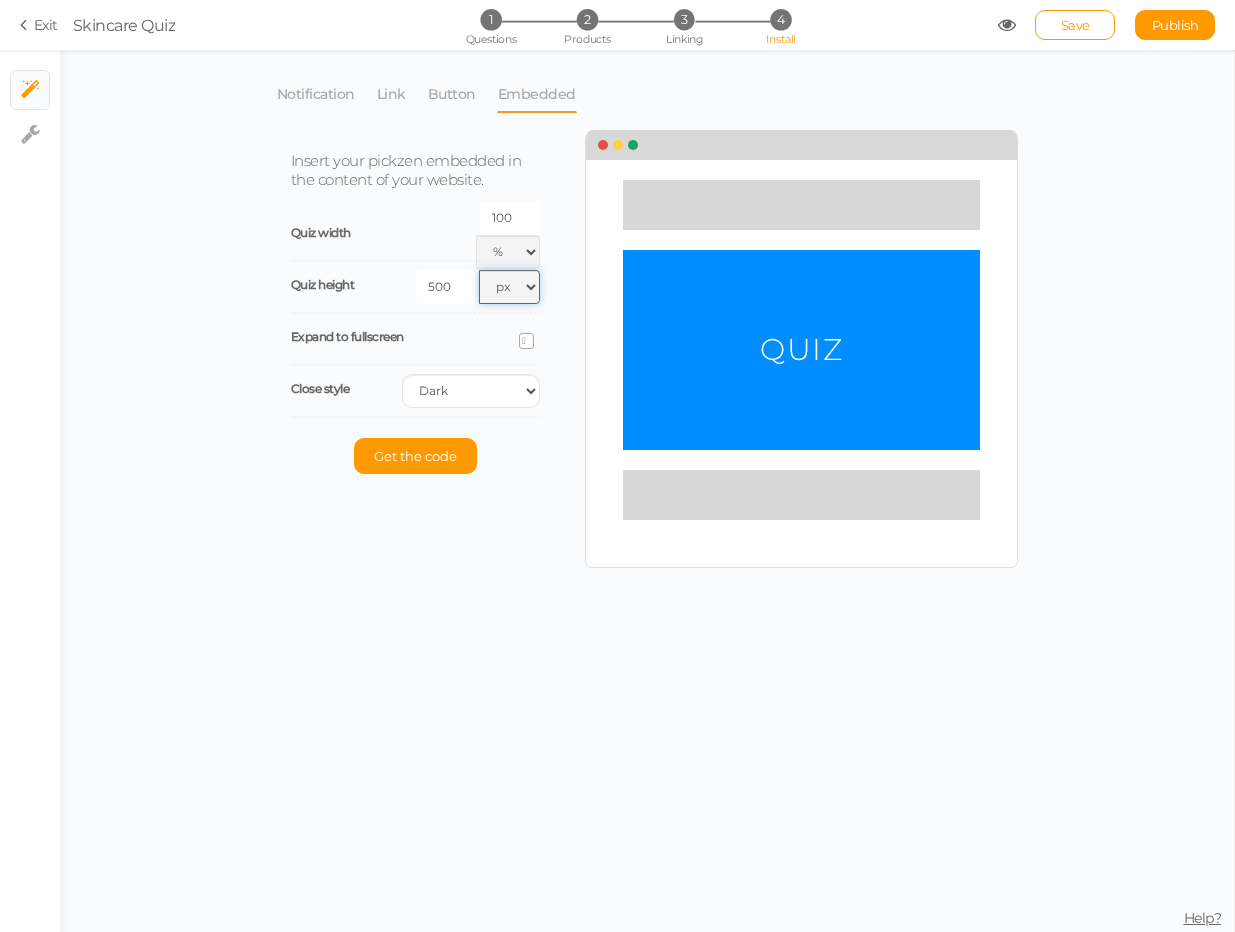 select on "pct" 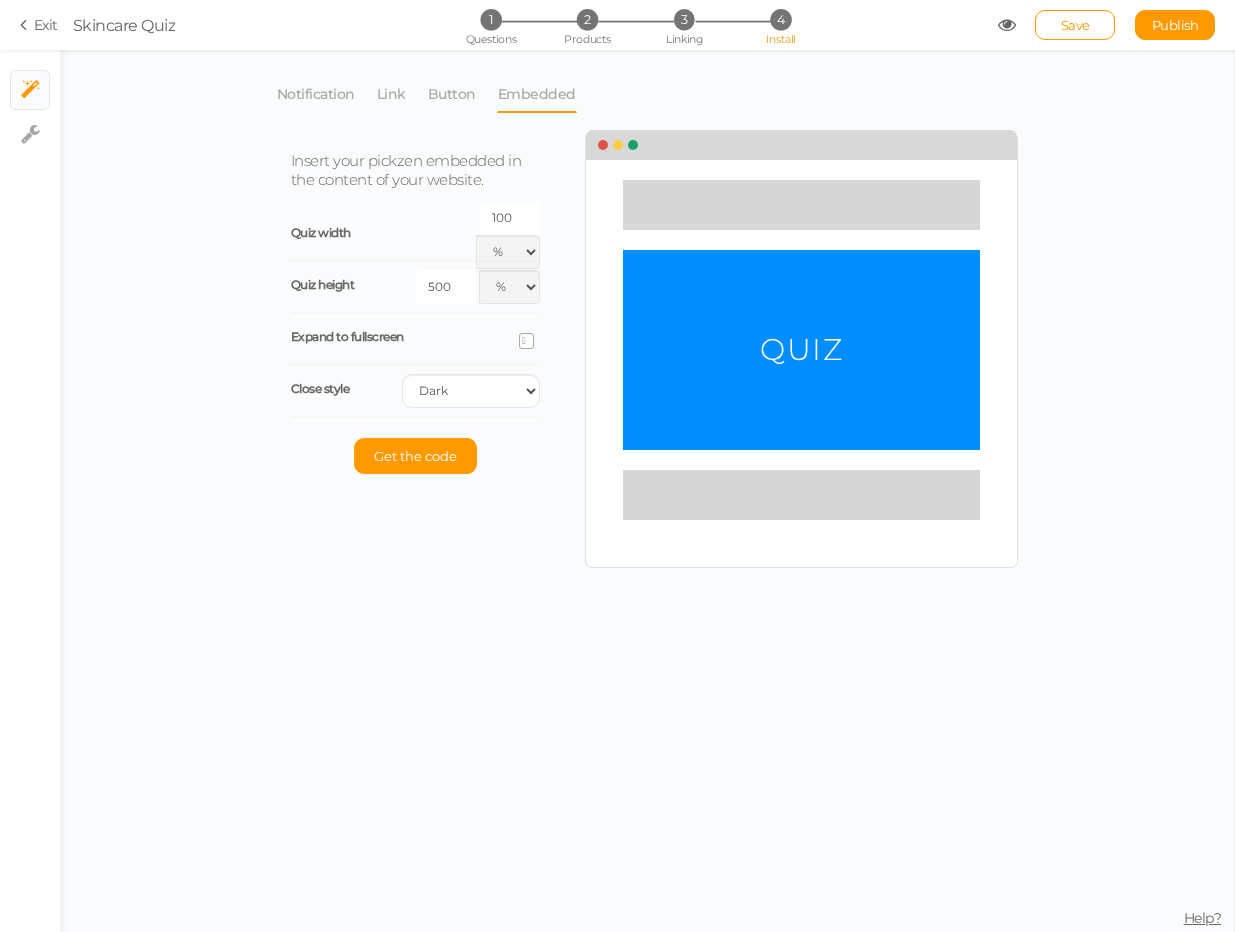 click on "500" at bounding box center (446, 287) 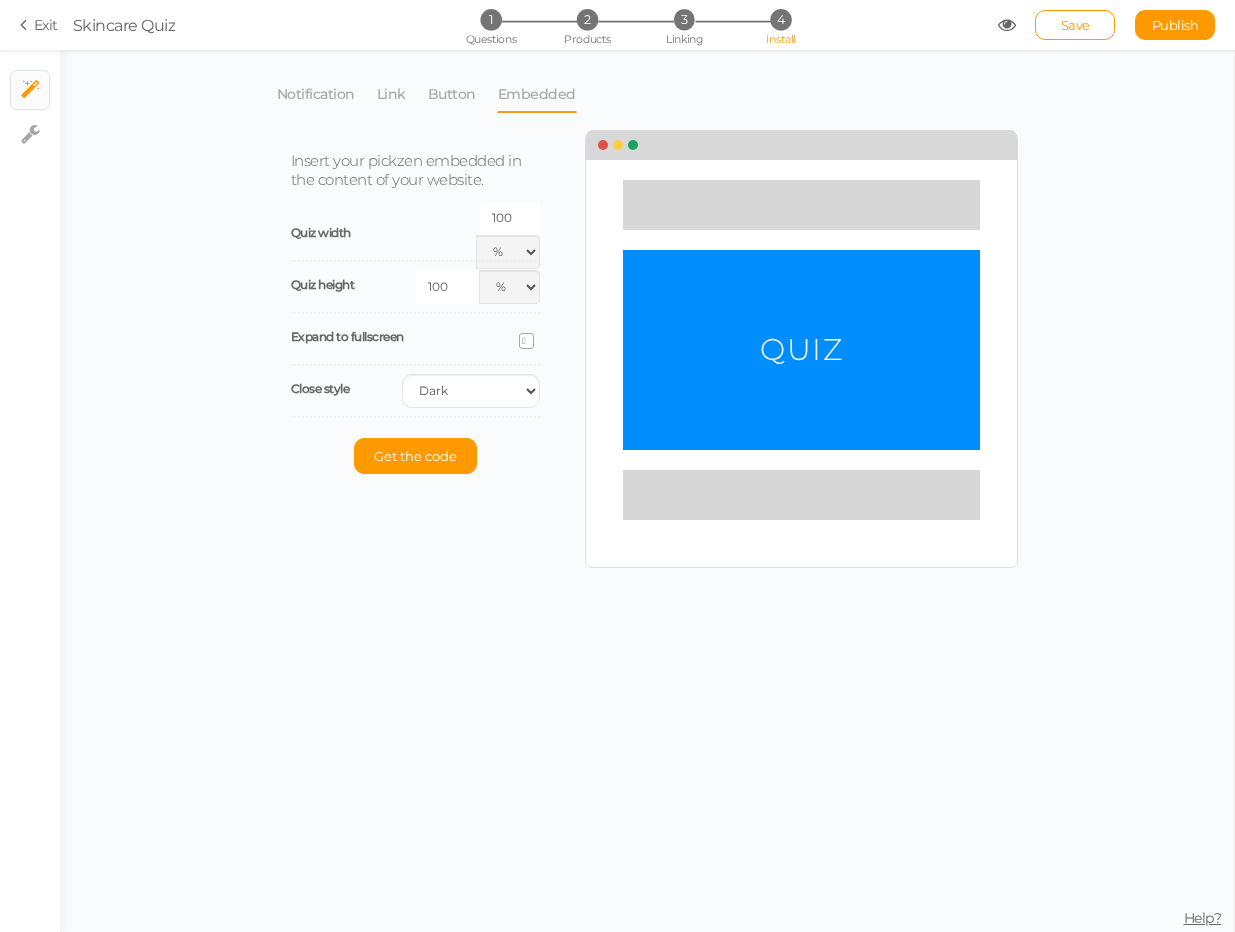 type on "100" 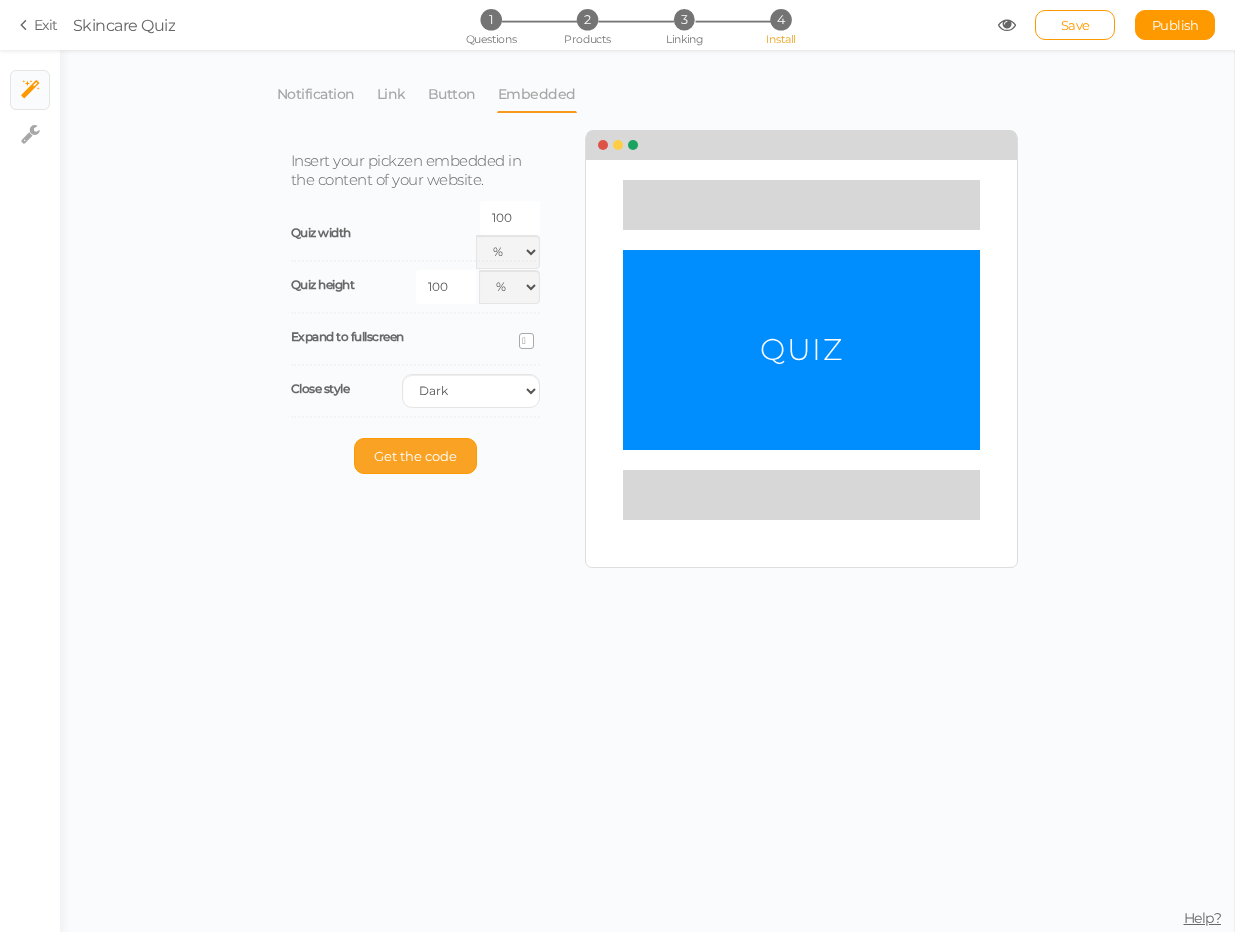 click on "Get the code" at bounding box center (415, 456) 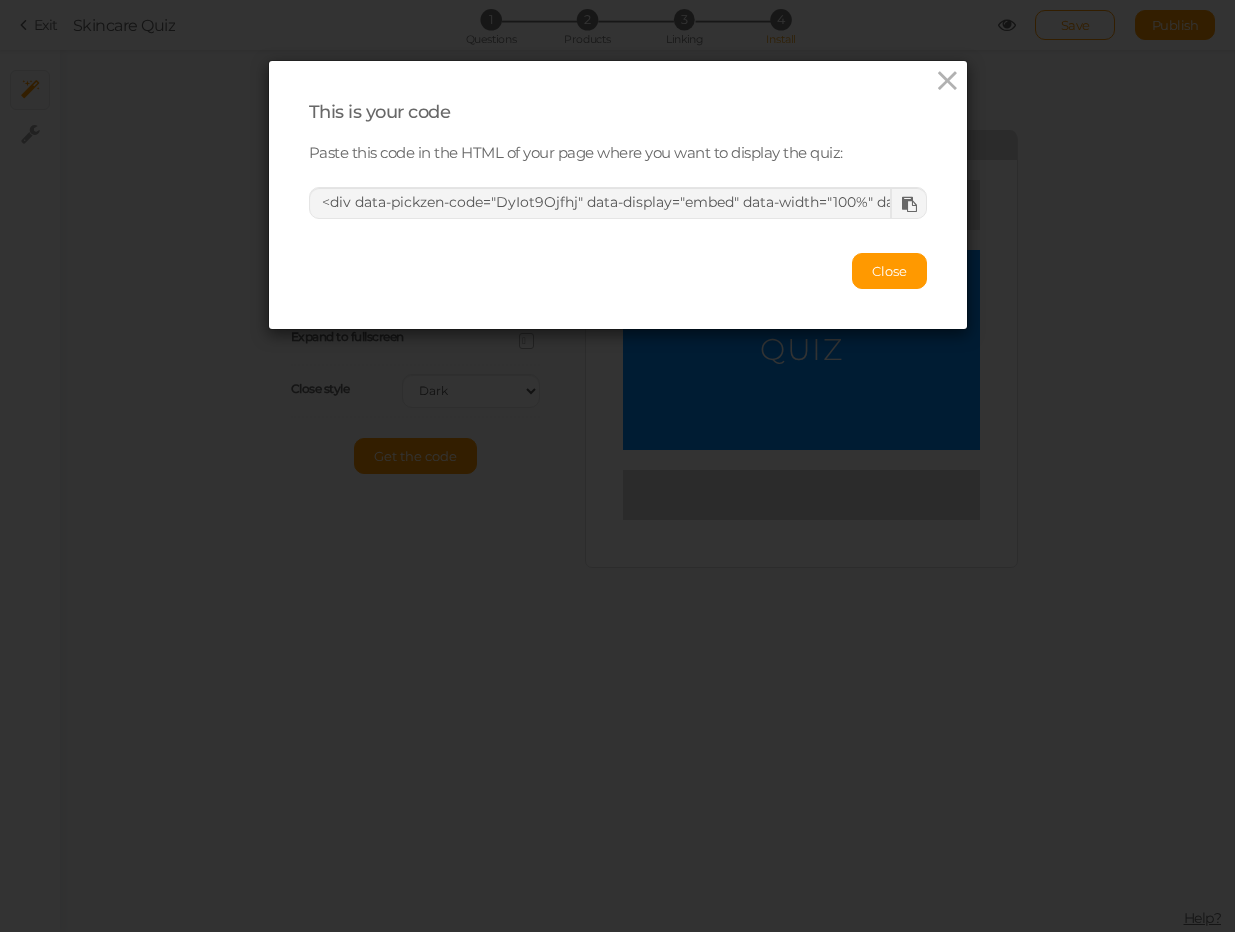 click at bounding box center [909, 204] 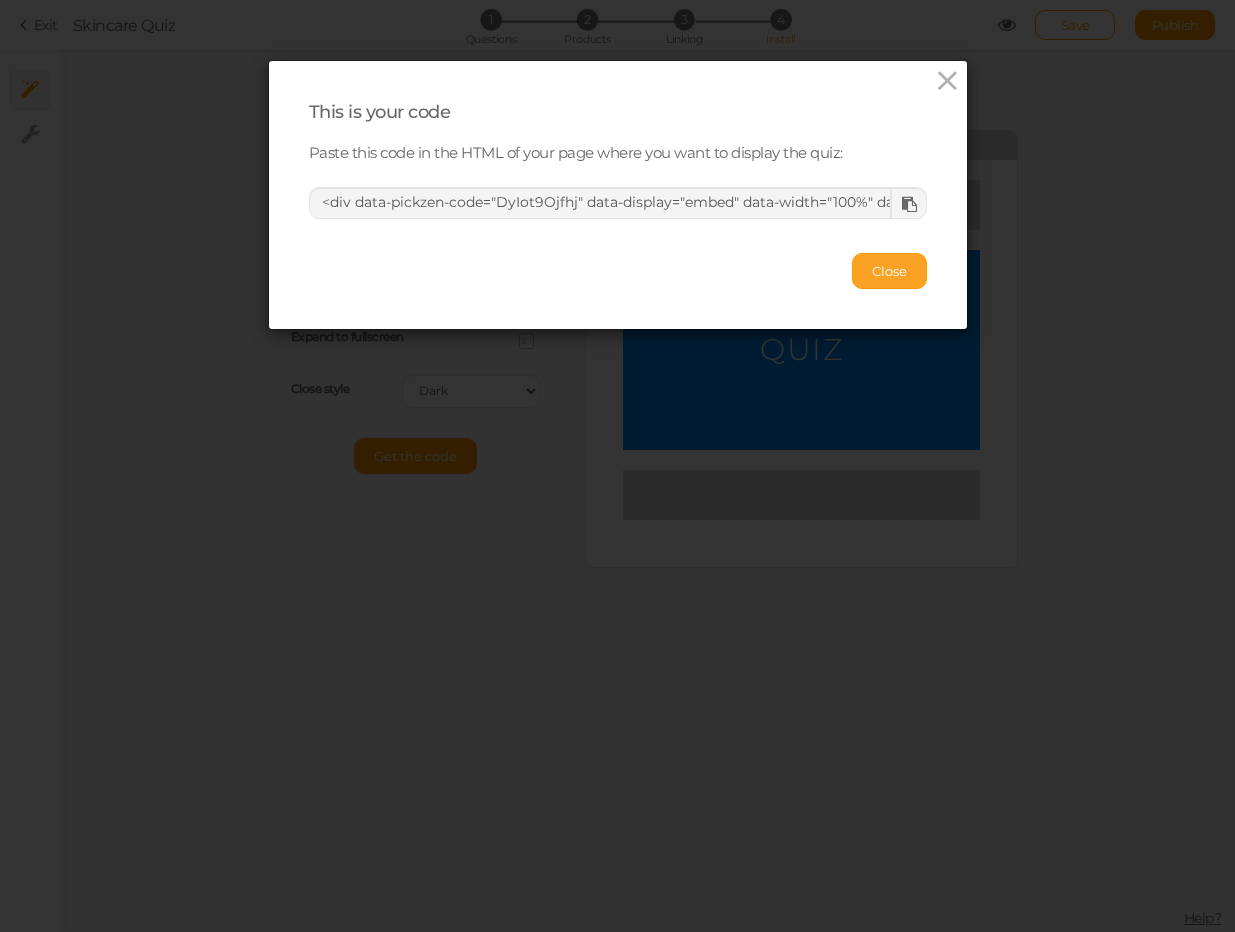 click on "Close" at bounding box center (889, 271) 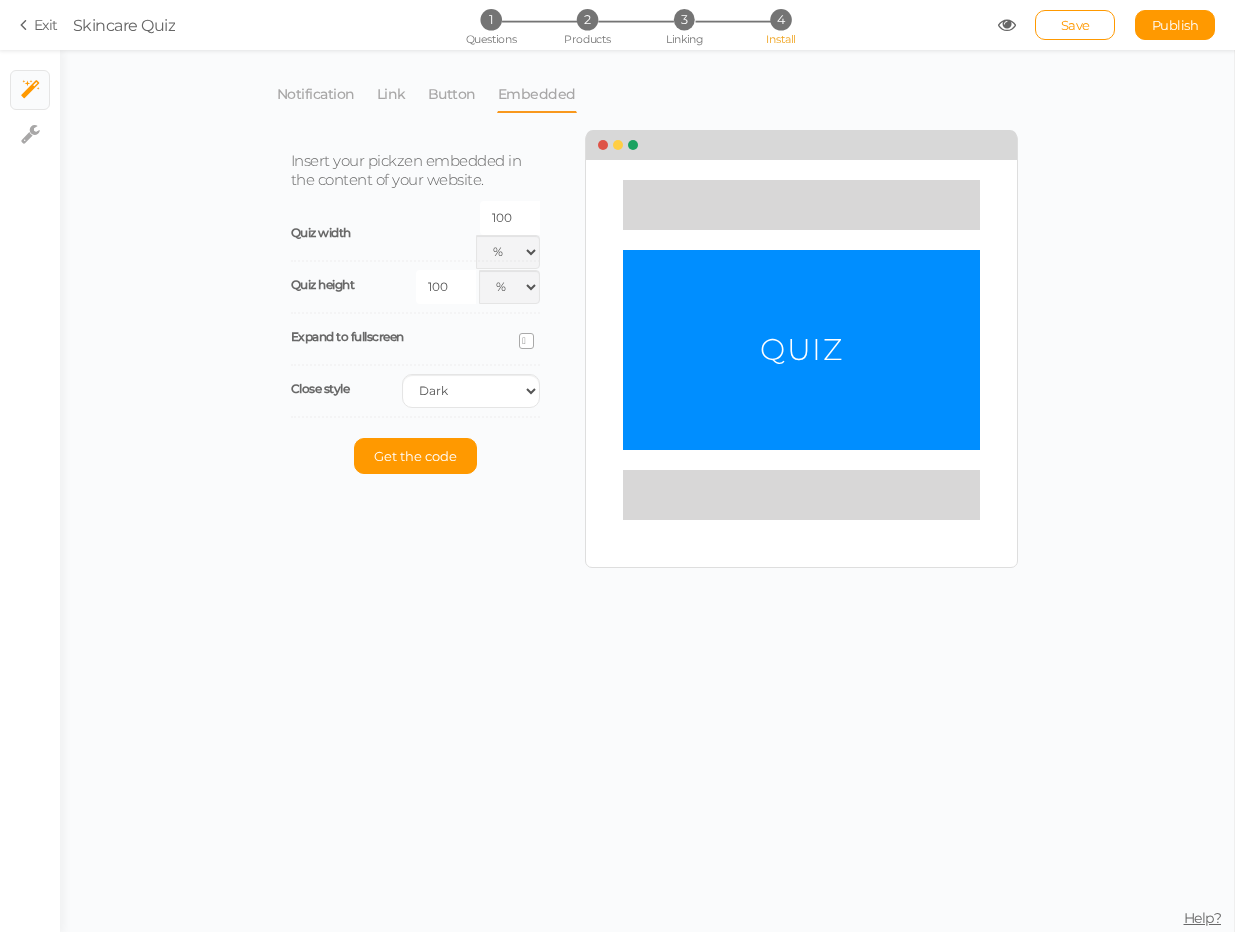 click on "Notification
Link
Button
Embedded
Launch your pickzen as a popup when your customers click on the notification button.       Main title   HELP ME CHOOSE!       Font color         Background color       Show advanced settings                         * On mobile displays, the popup is always full-screen.       Install                                 HELP ME CHOOSE!
Launch your pickzen as a popup when your customers click on a link or navigation menu link.       Popup width       100         px   %   vw             Popup height       100         px   %   vh               * On mobile displays, the popup is always full-screen.       Get the code                             TAKE THE QUIZ
Launch your pickzen as a popup when your customers click on a button.       Popup width       100         px   %   vw             Popup height       100         px   %   vh                     Get the code" at bounding box center (647, 321) 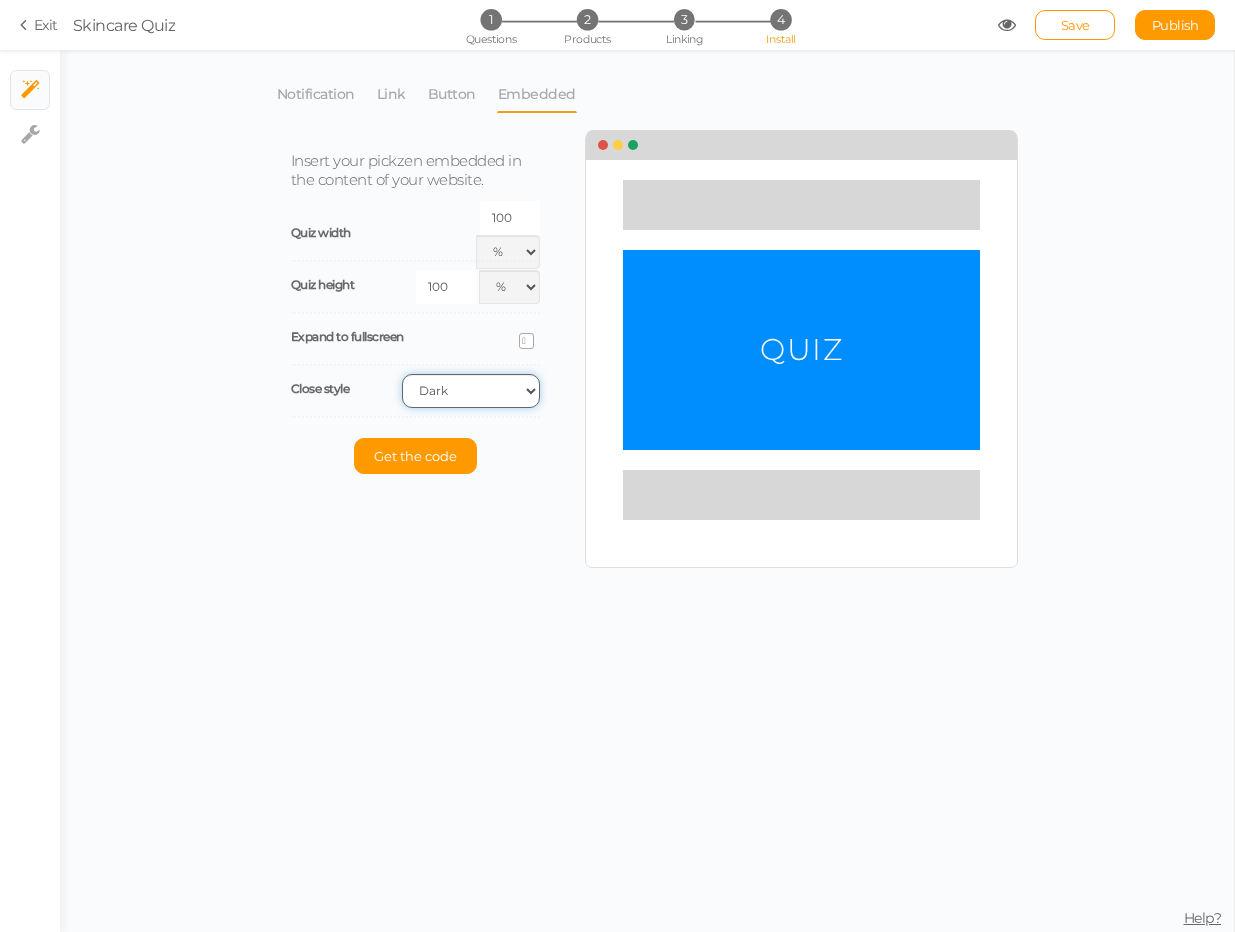 click on "Light   Dark" at bounding box center (471, 391) 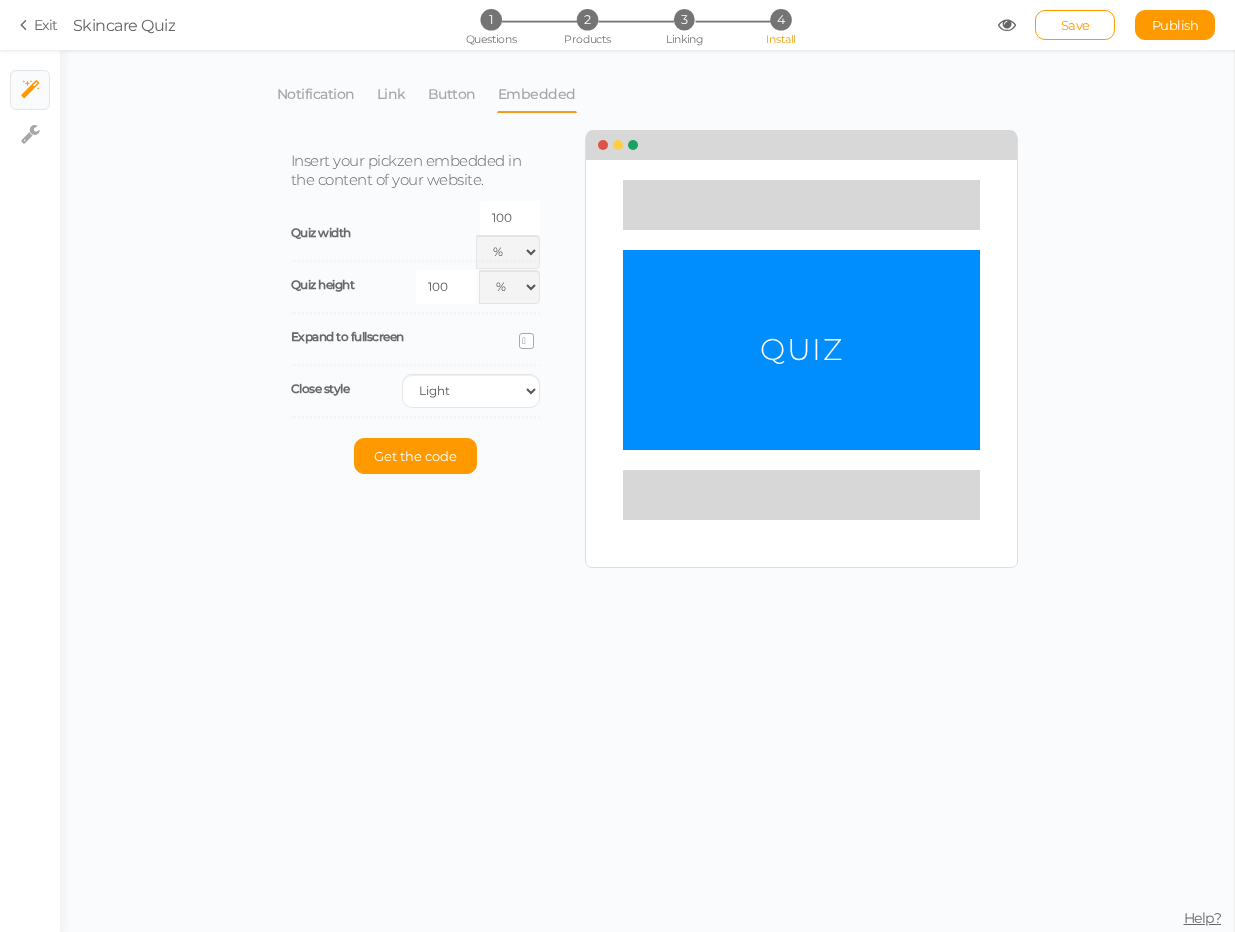 click on "Expand to fullscreen" at bounding box center [347, 336] 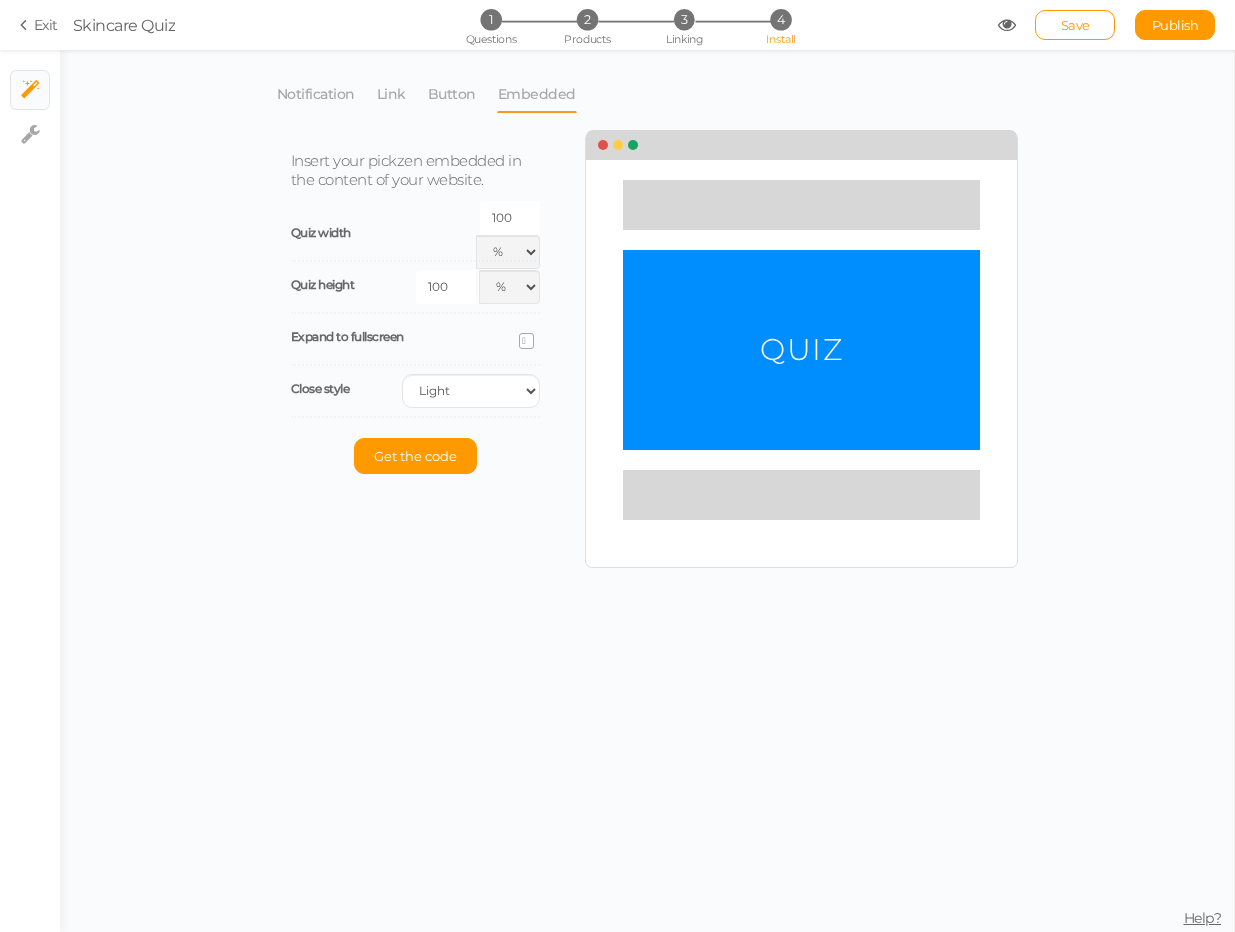 click on "100" at bounding box center (510, 218) 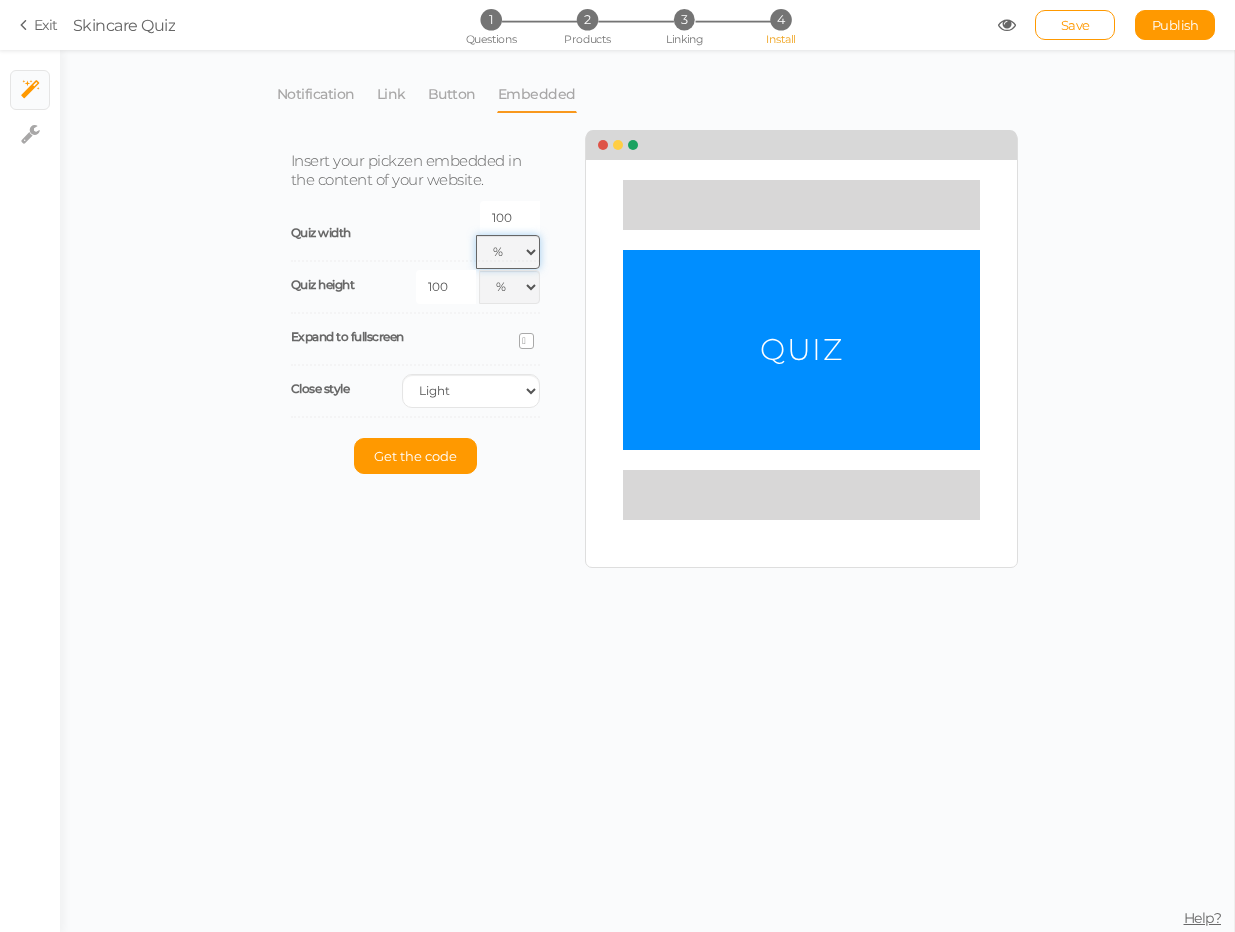 click on "px   %   vw" at bounding box center [508, 252] 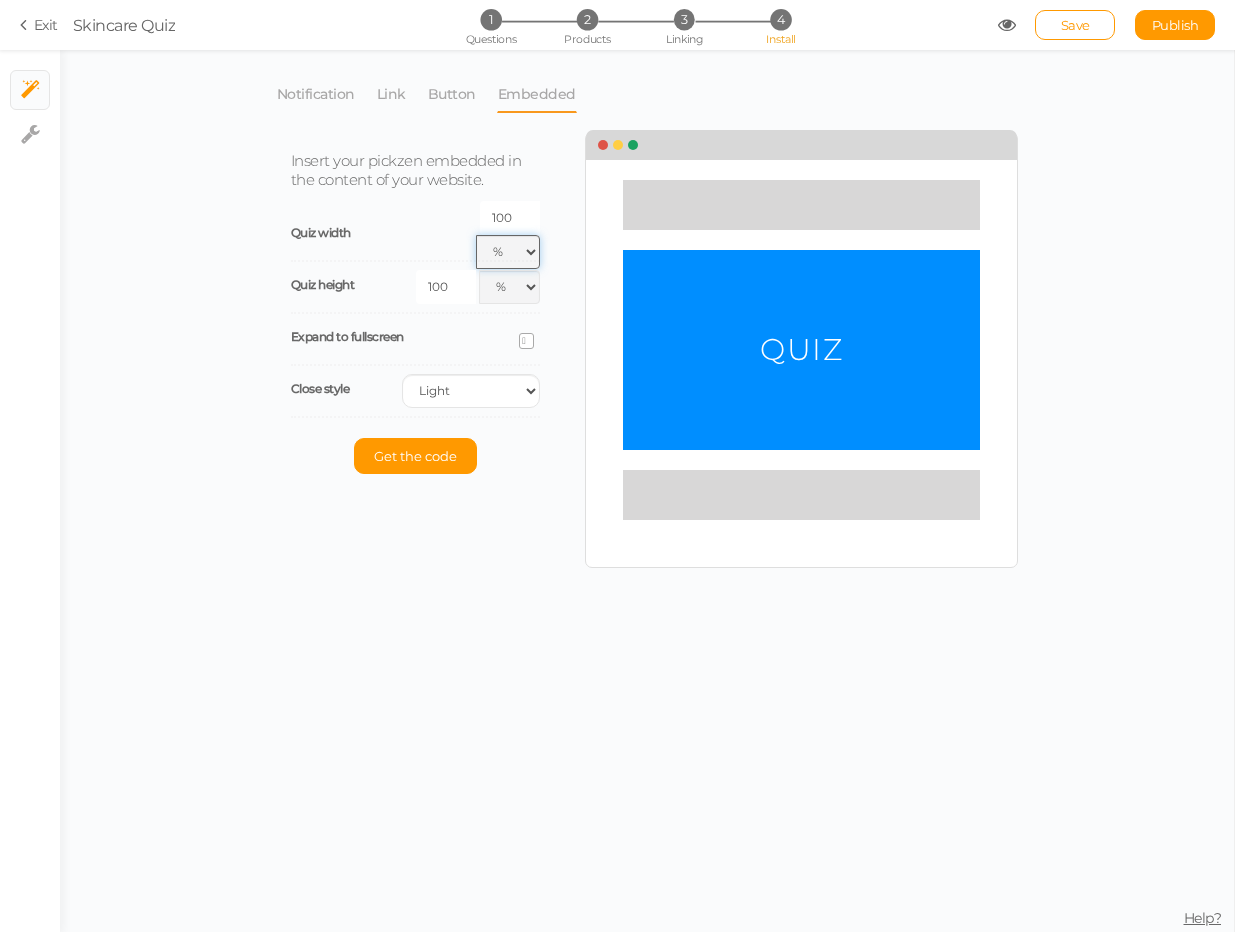 select on "vw" 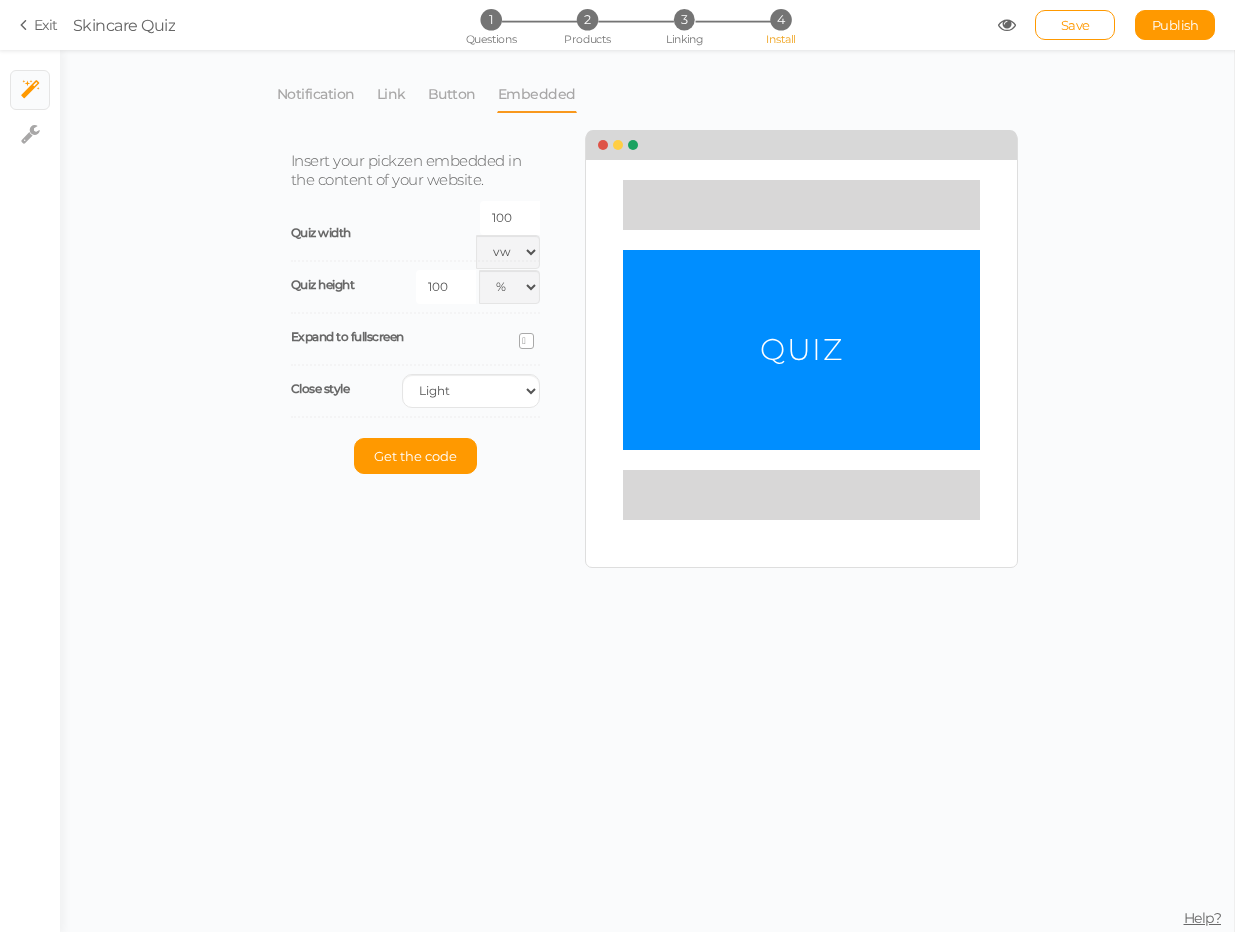 click on "Quiz width       100         px   %   vw" at bounding box center [415, 236] 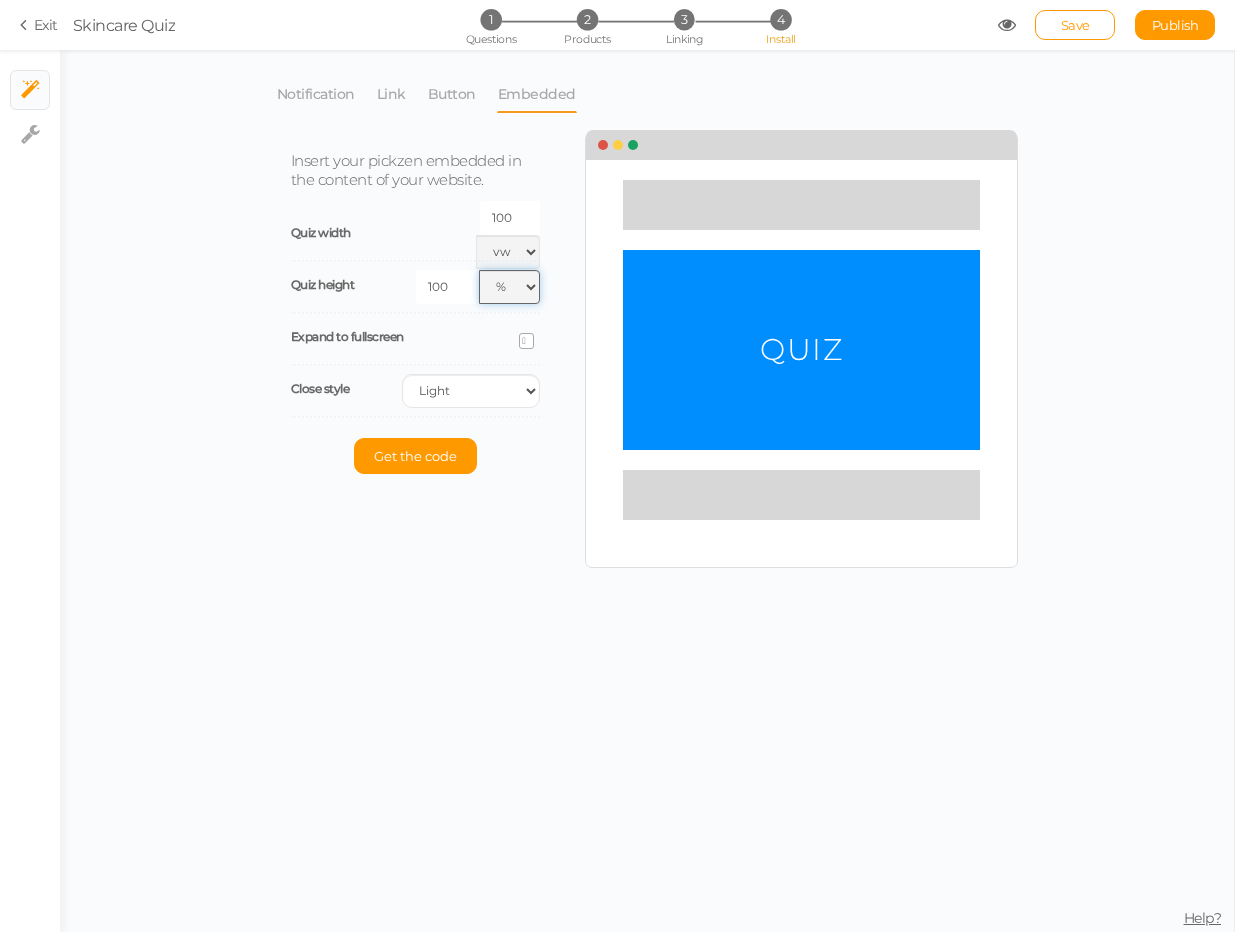 click on "px   %   vh" at bounding box center [509, 287] 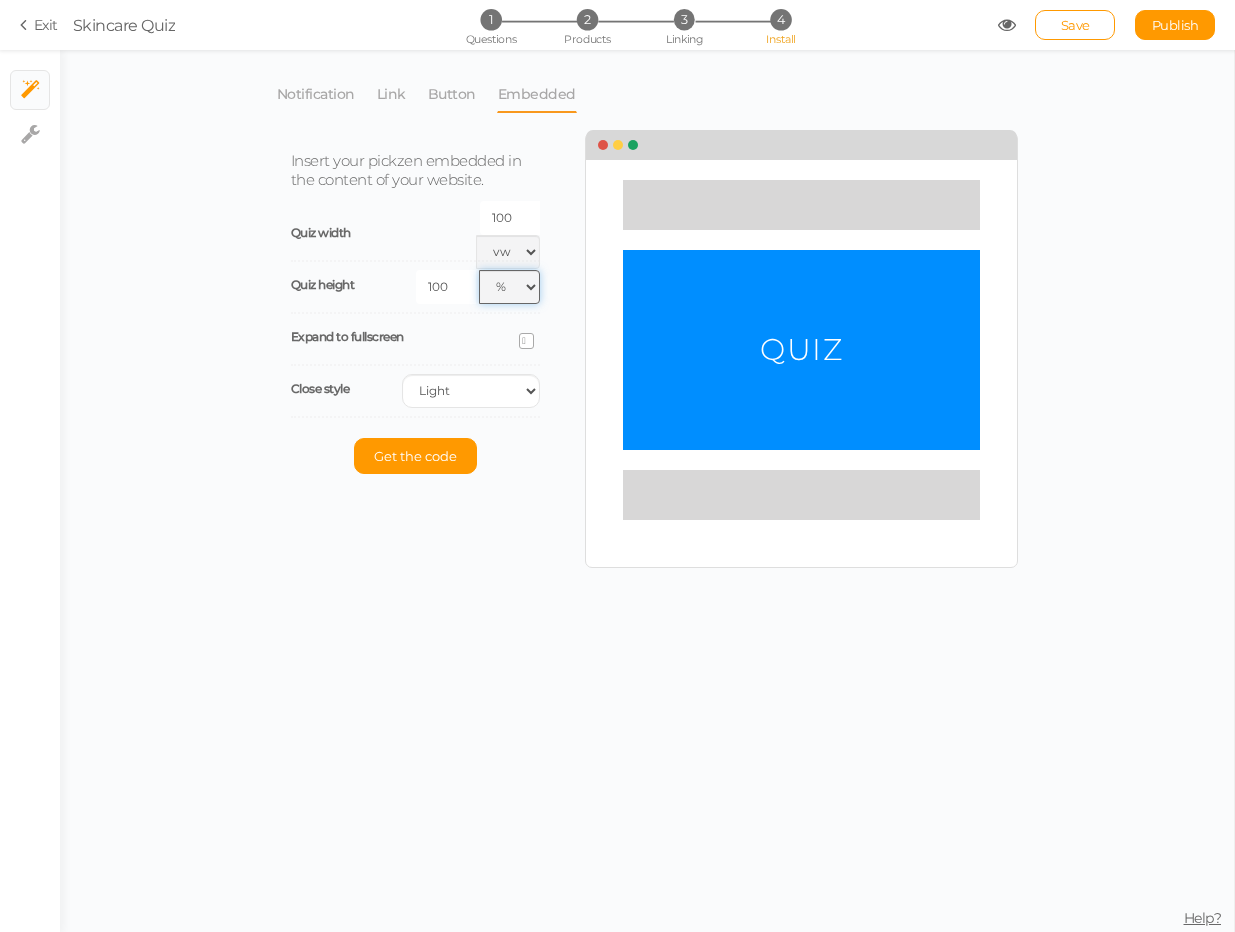 select on "vh" 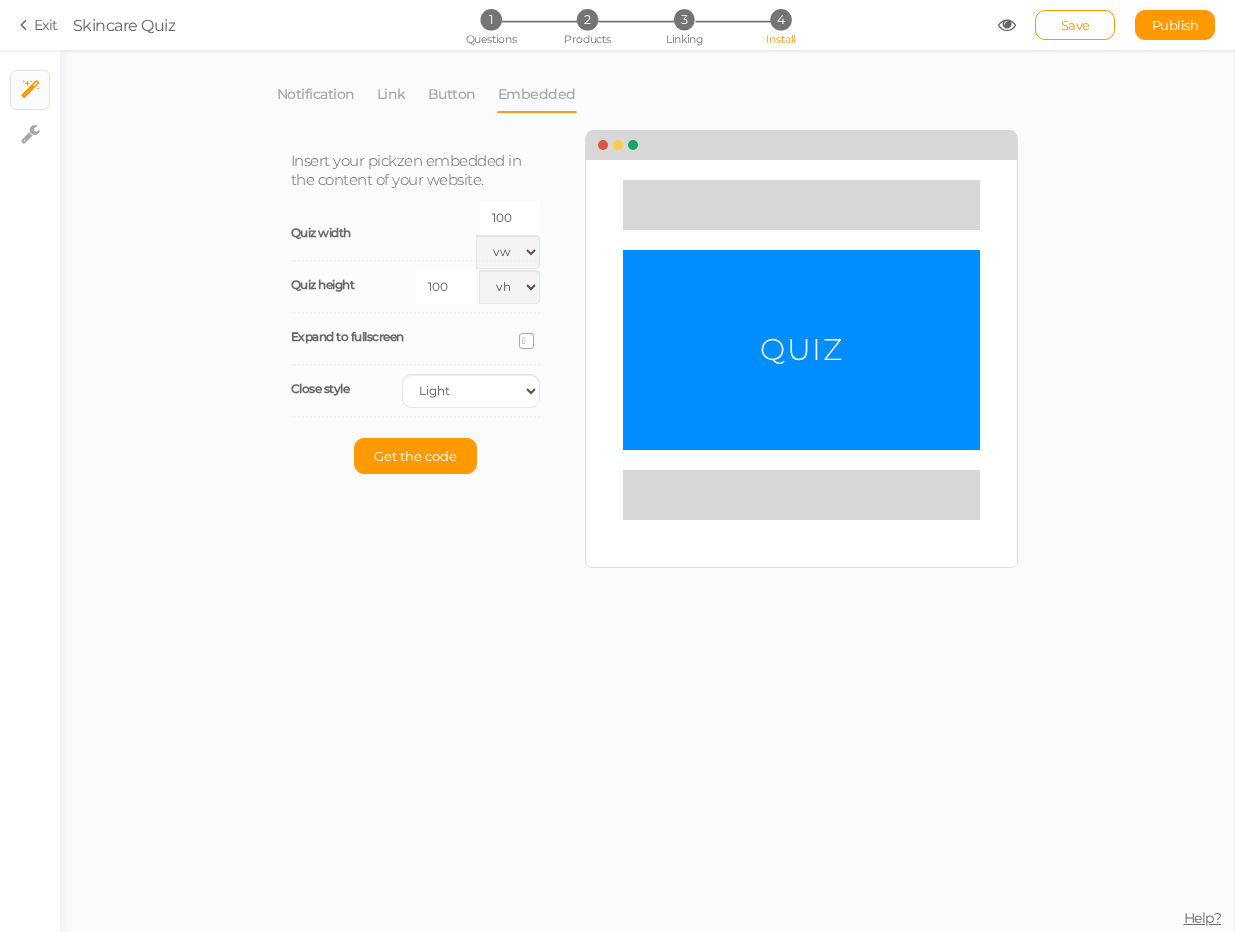 click on "100" at bounding box center (446, 287) 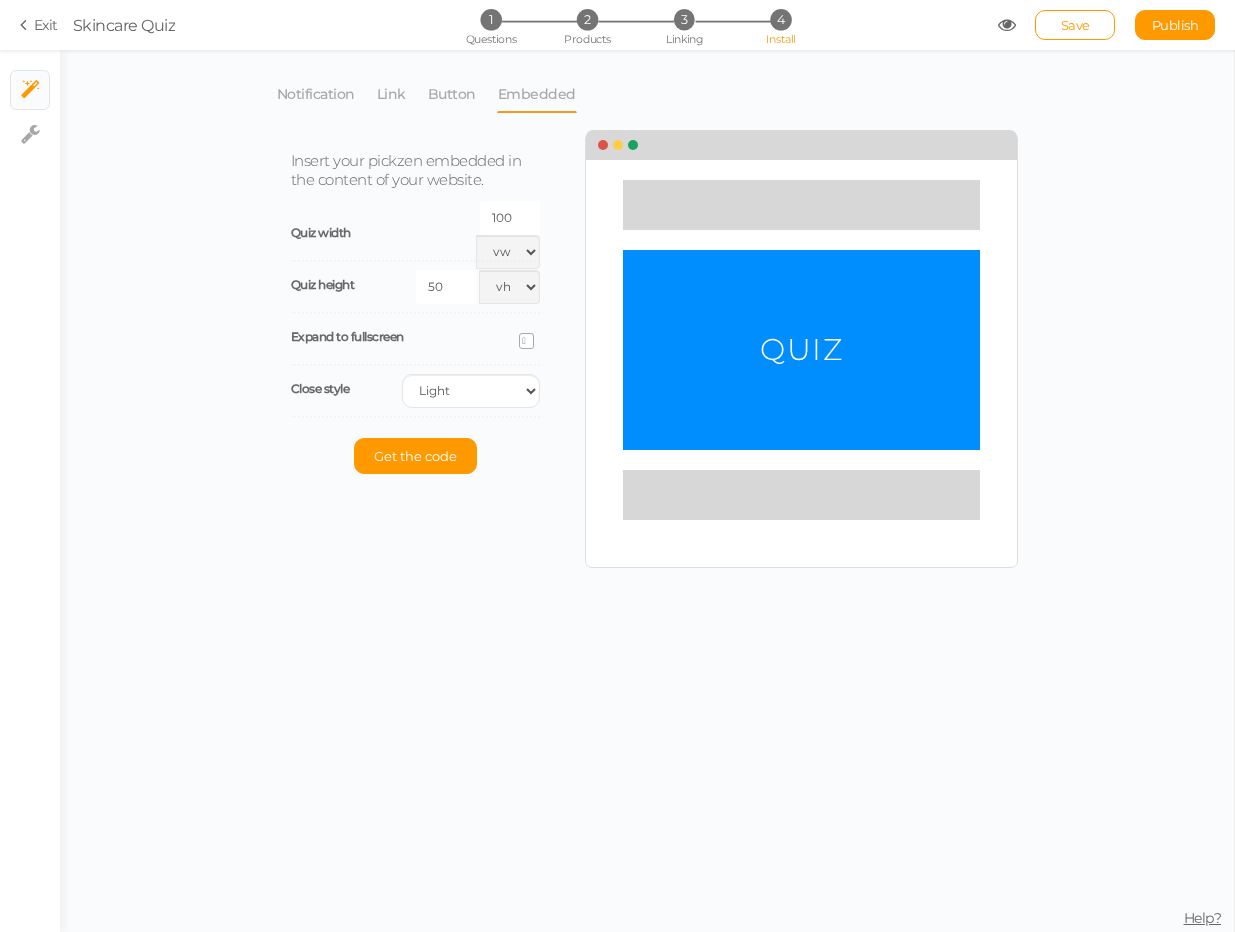 type on "50" 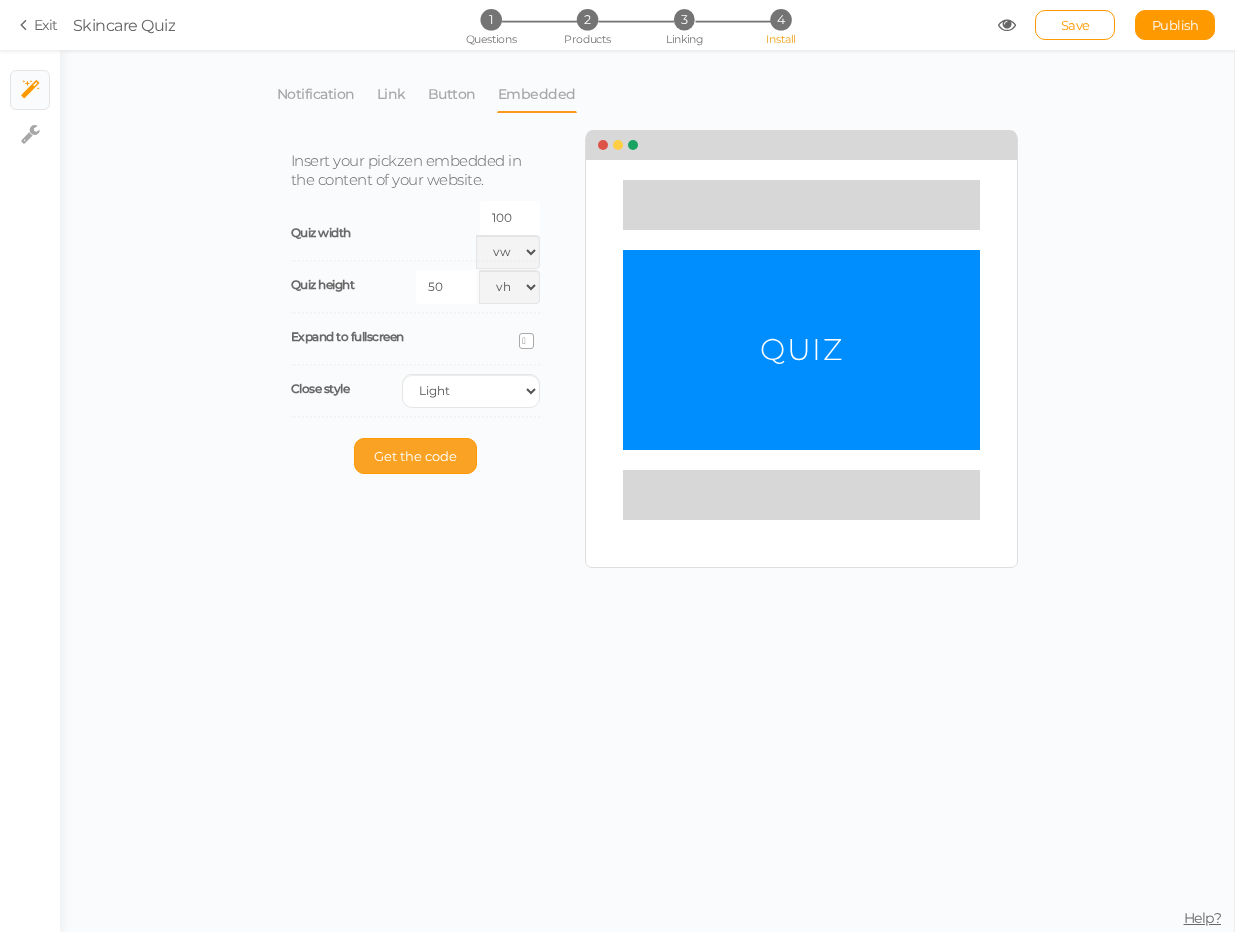 click on "Get the code" at bounding box center [415, 456] 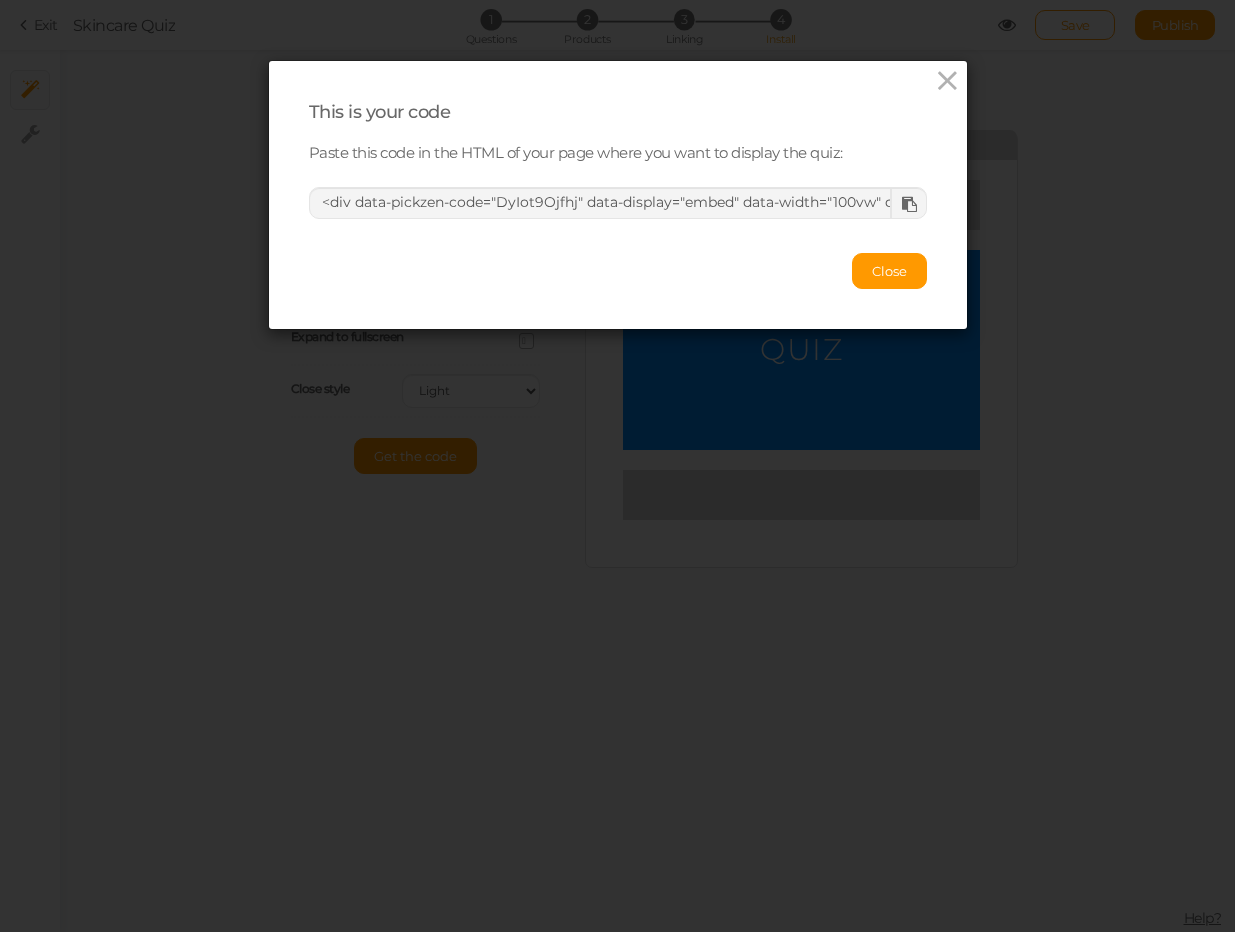 click at bounding box center (909, 204) 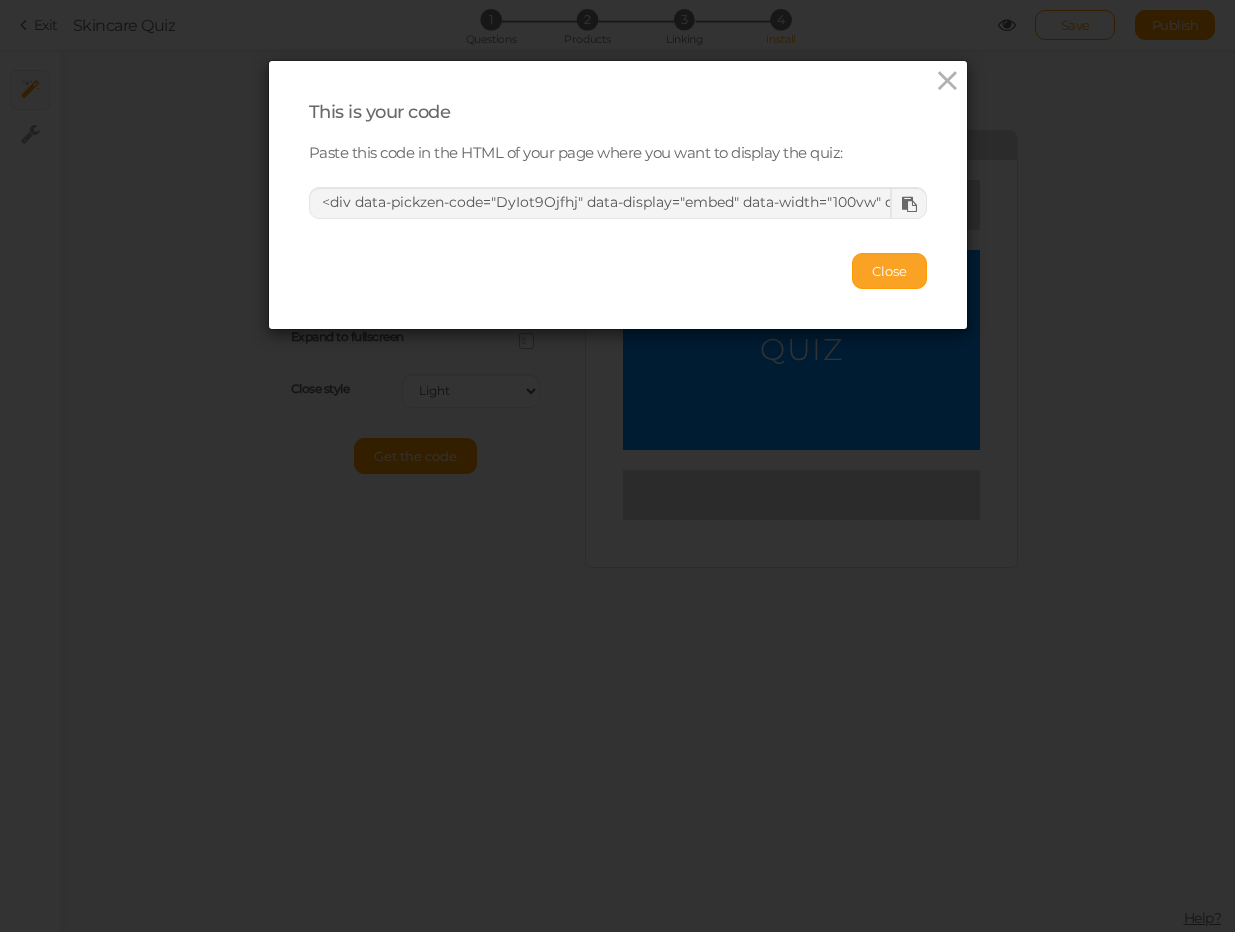 click on "Close" at bounding box center (889, 271) 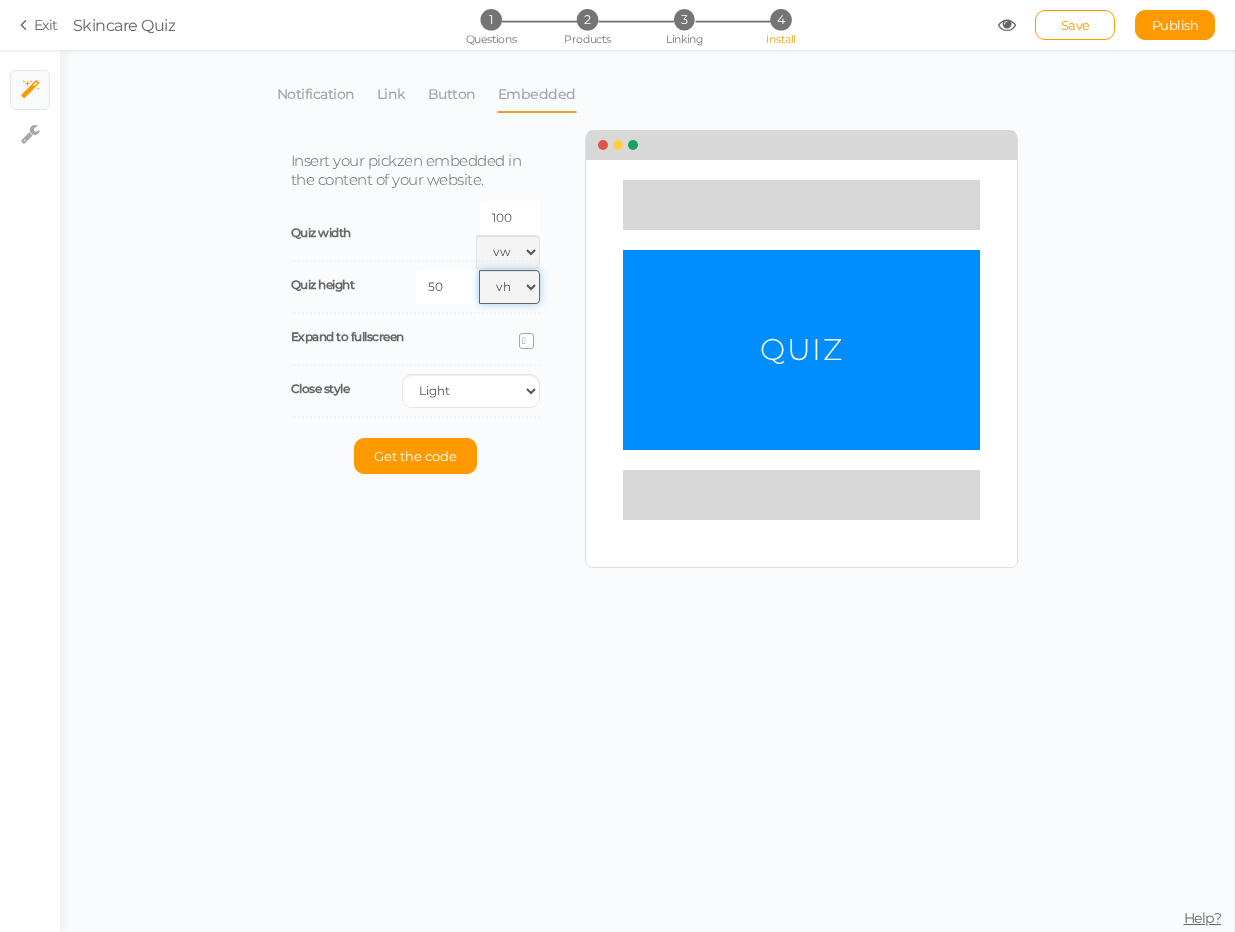 click on "px   %   vh" at bounding box center (509, 287) 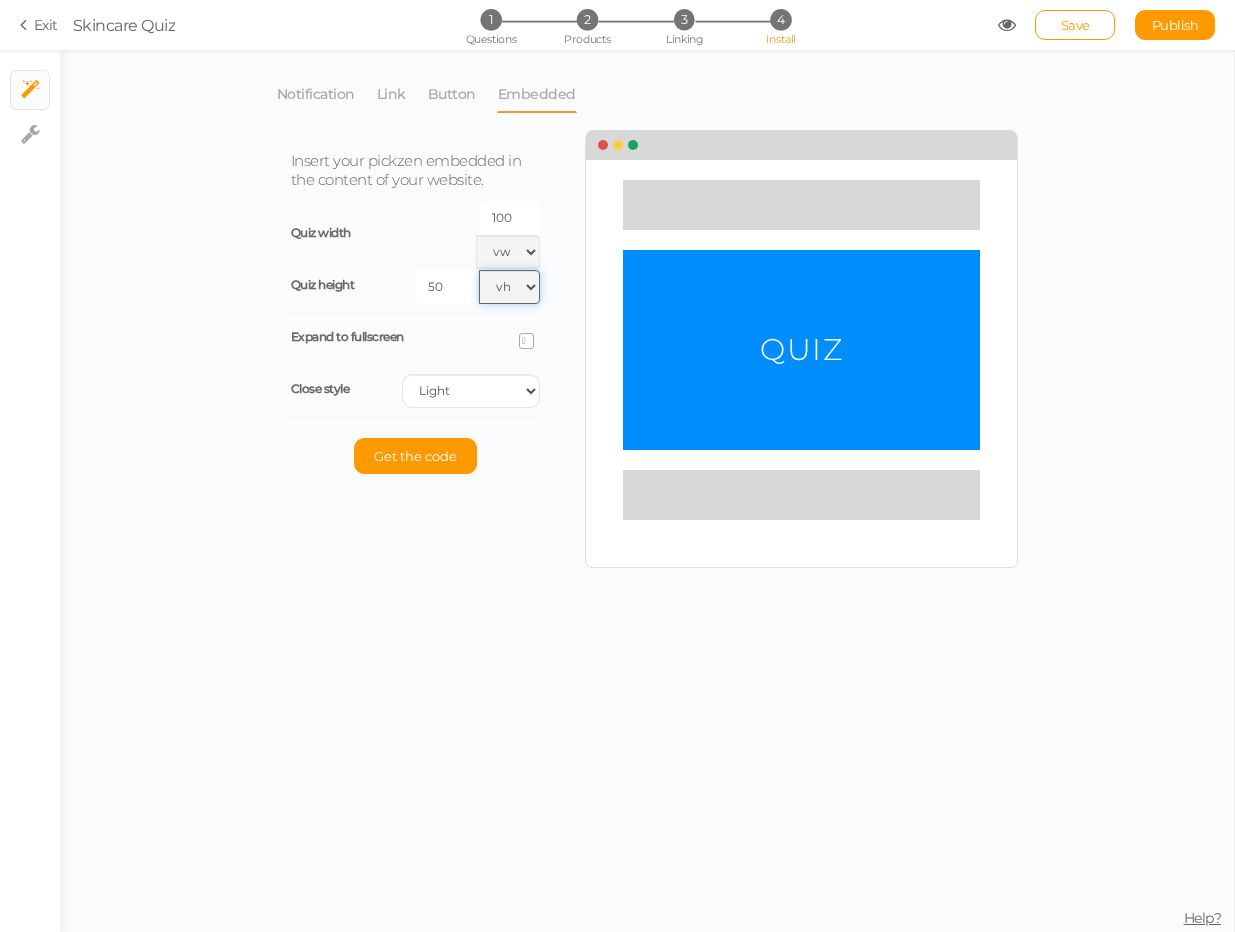 select on "pct" 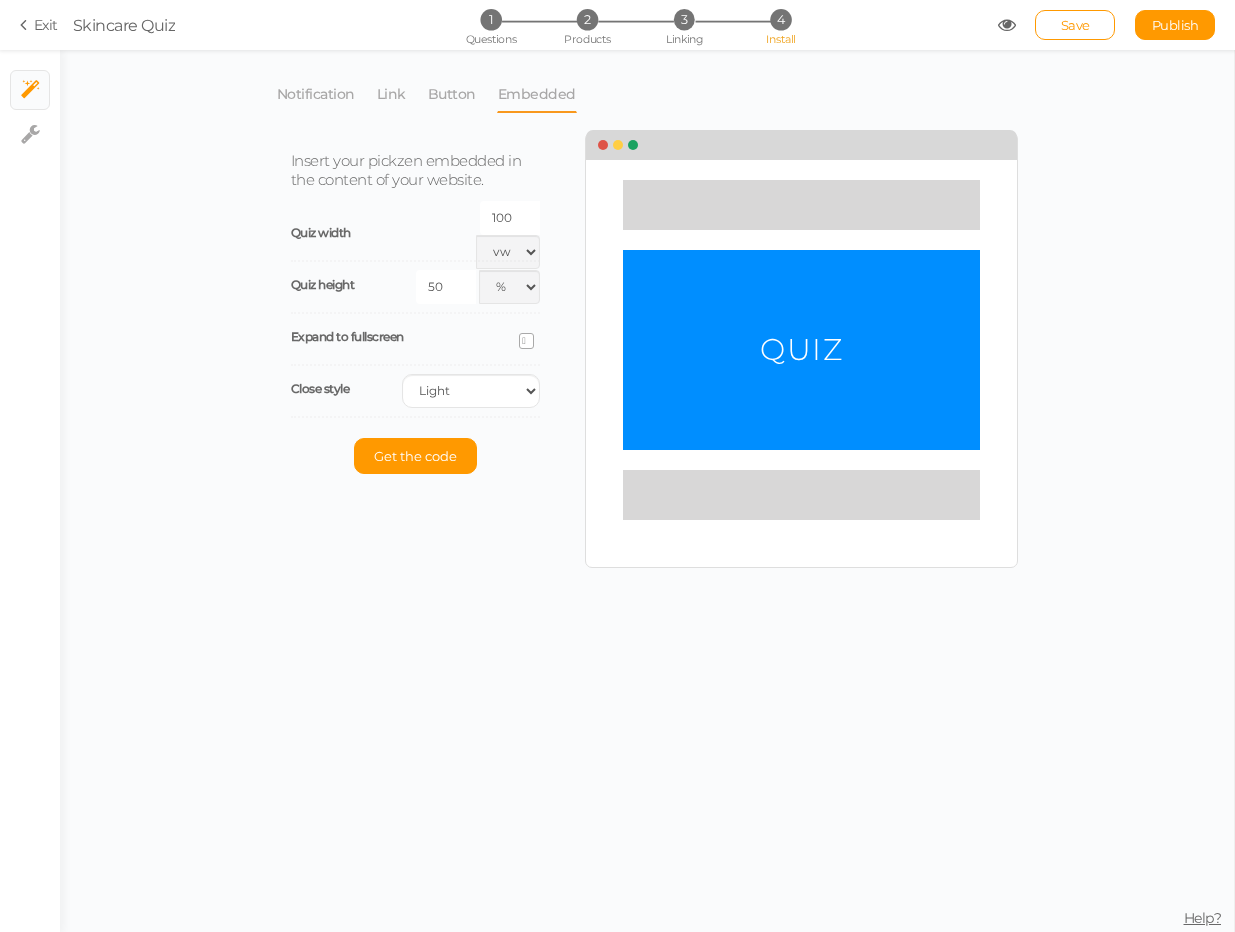 click on "50" at bounding box center [446, 287] 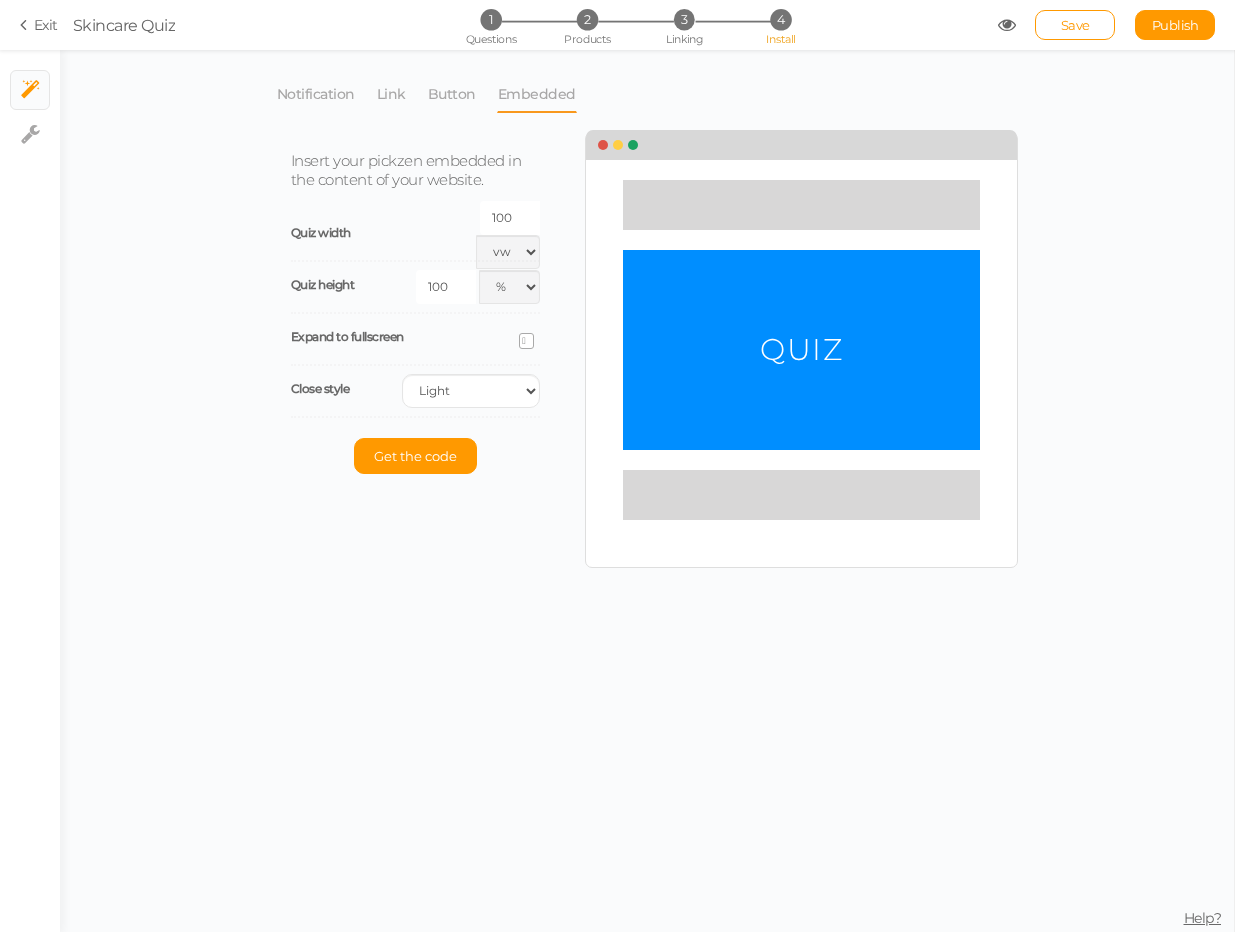 type on "100" 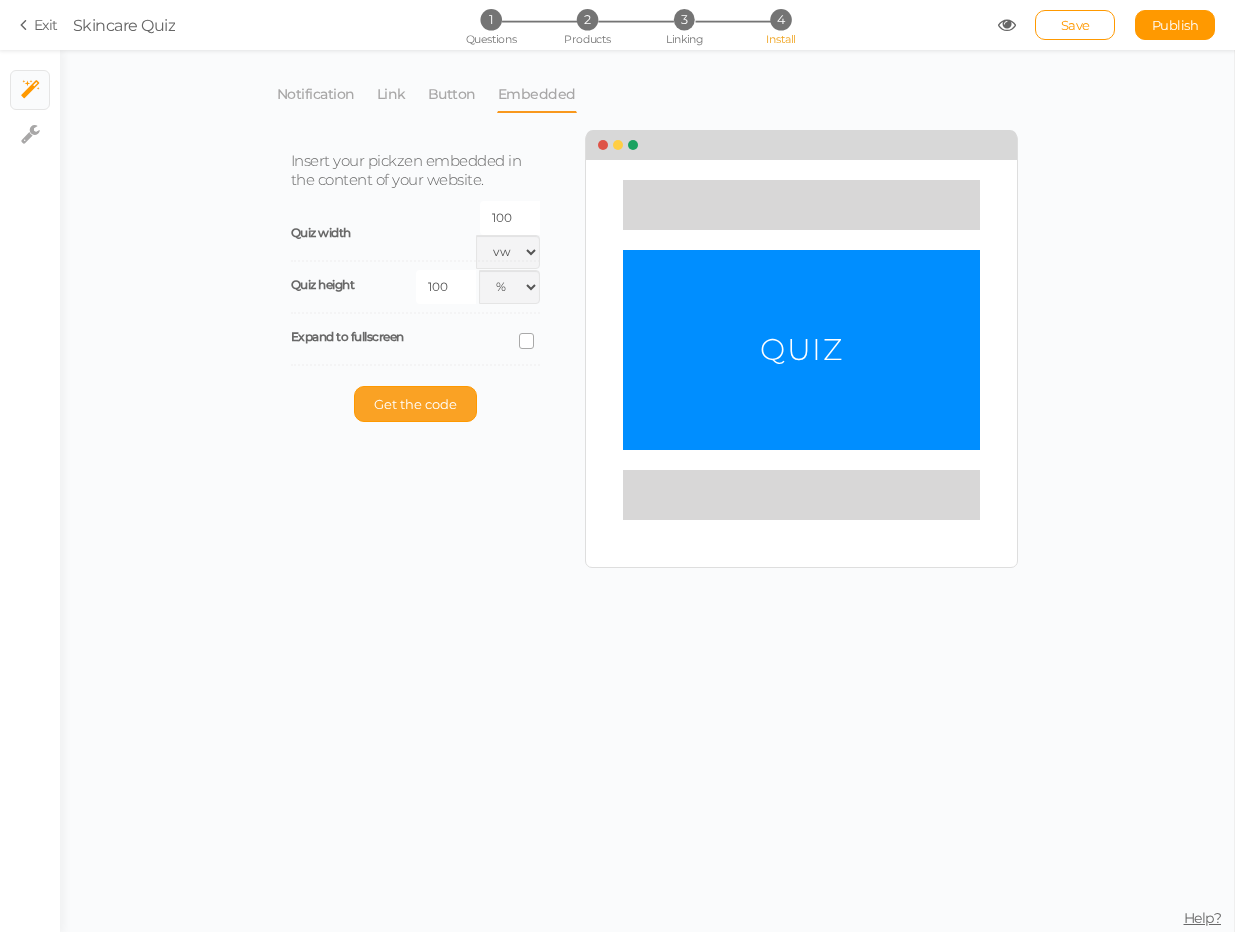 click on "Get the code" at bounding box center [415, 404] 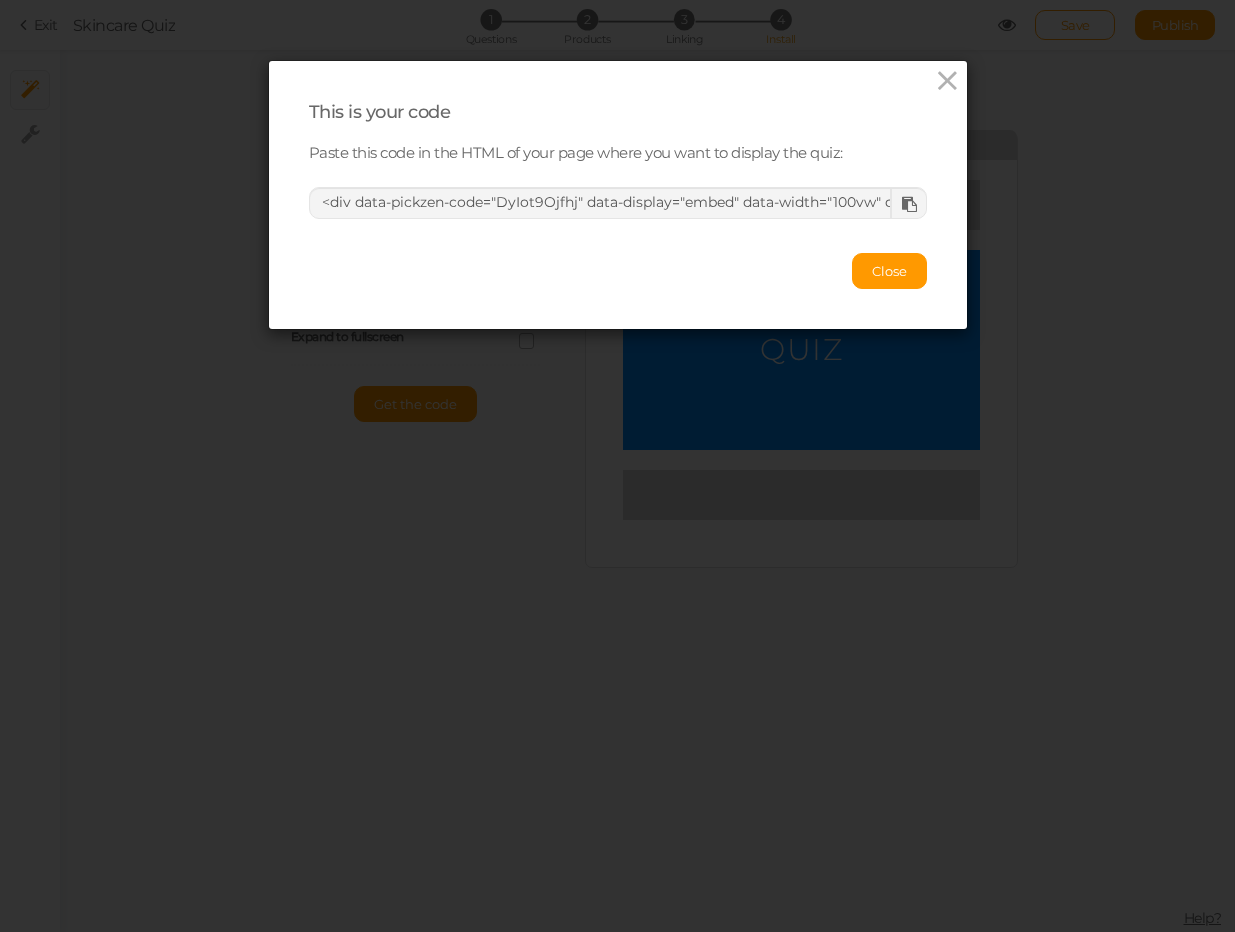 click at bounding box center (909, 204) 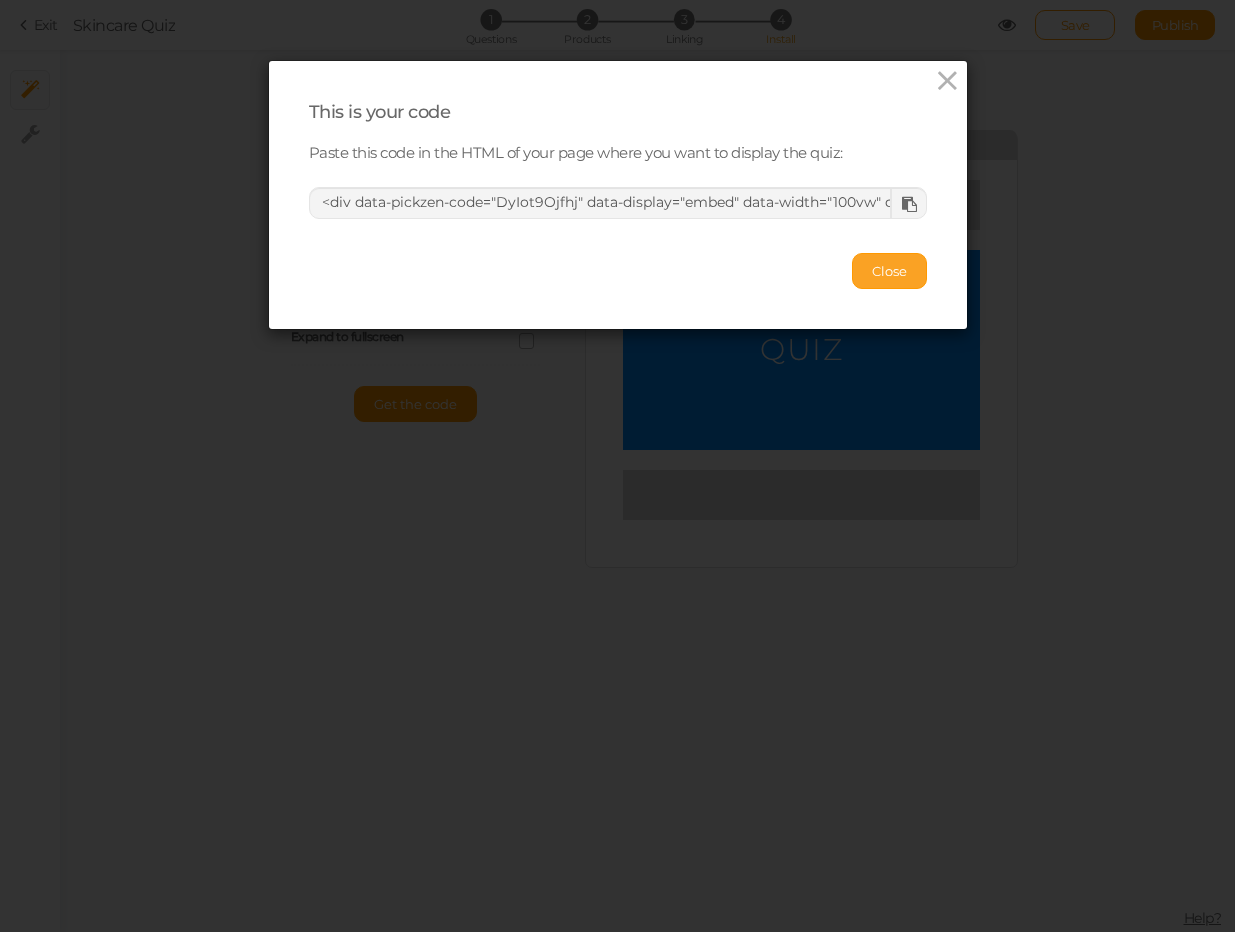 click on "Close" at bounding box center (889, 271) 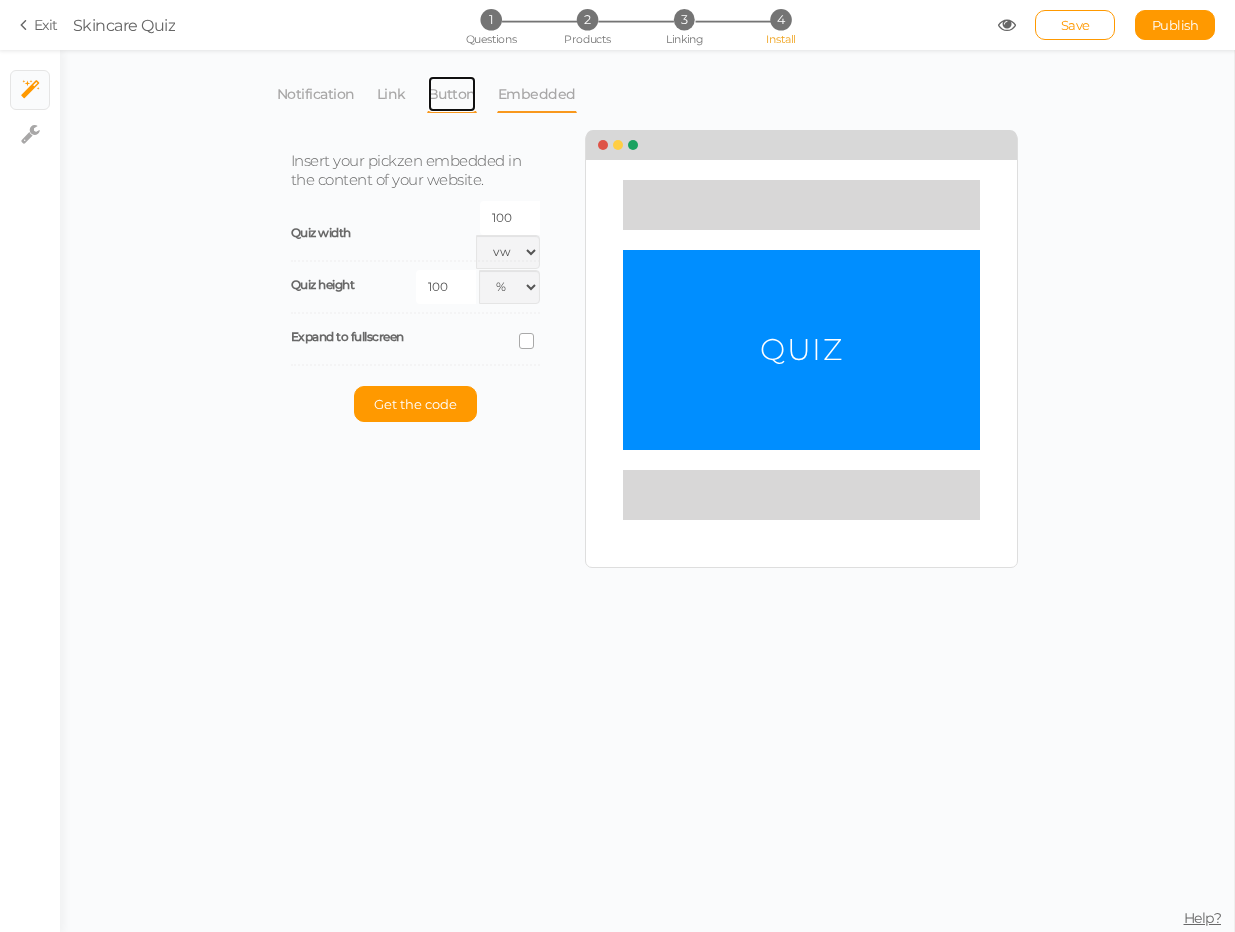 click on "Button" at bounding box center [452, 94] 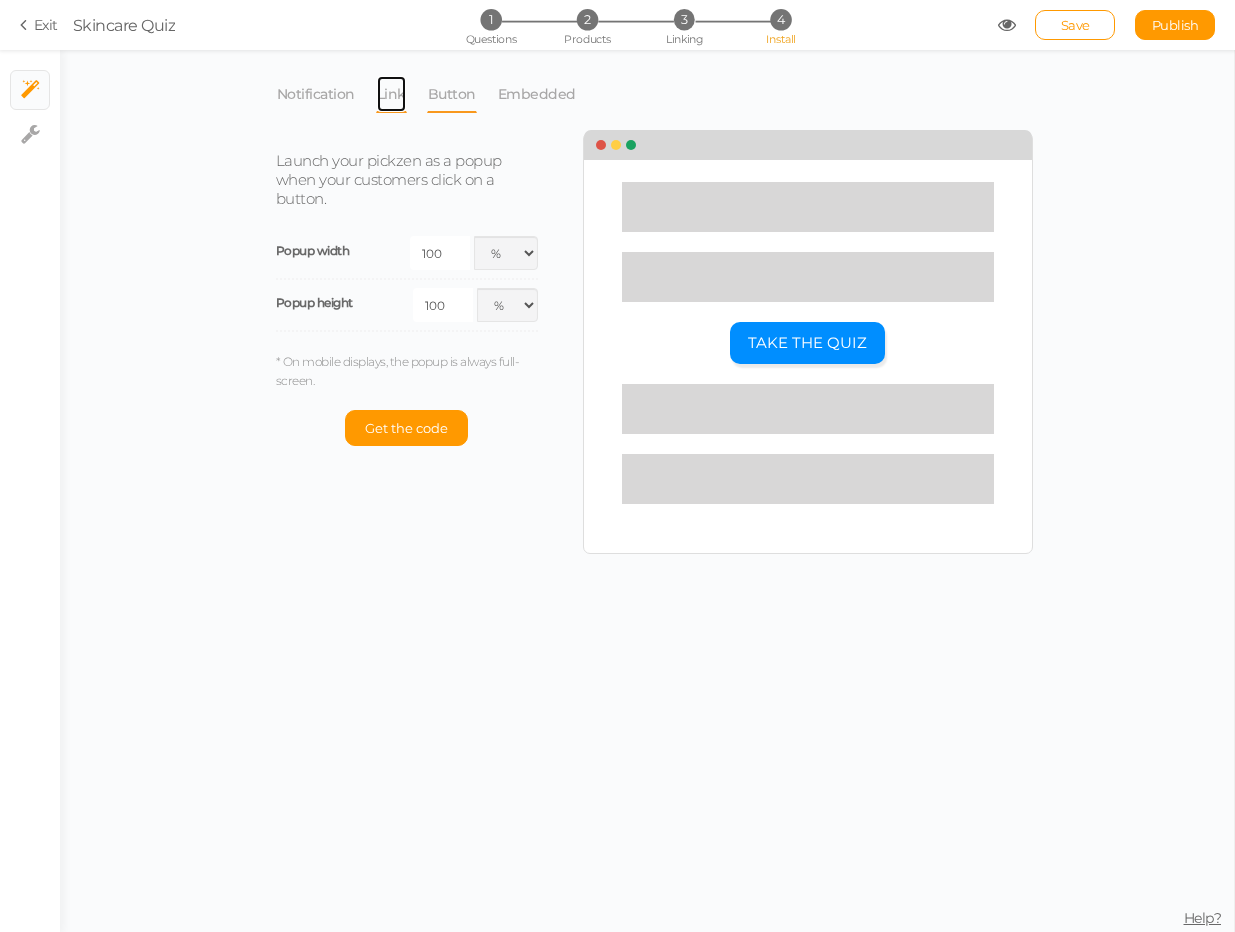 click on "Link" at bounding box center [391, 94] 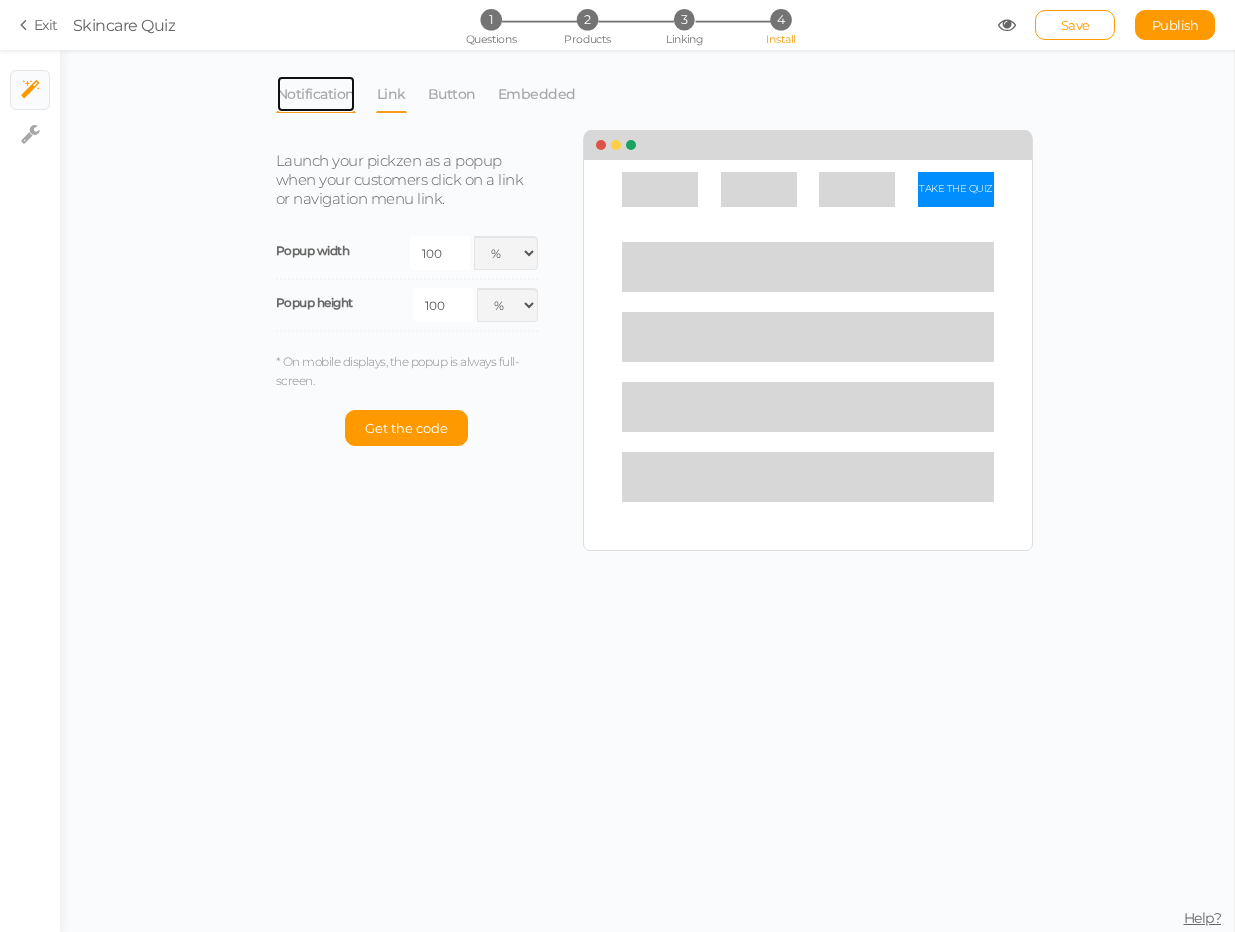 click on "Notification" at bounding box center (316, 94) 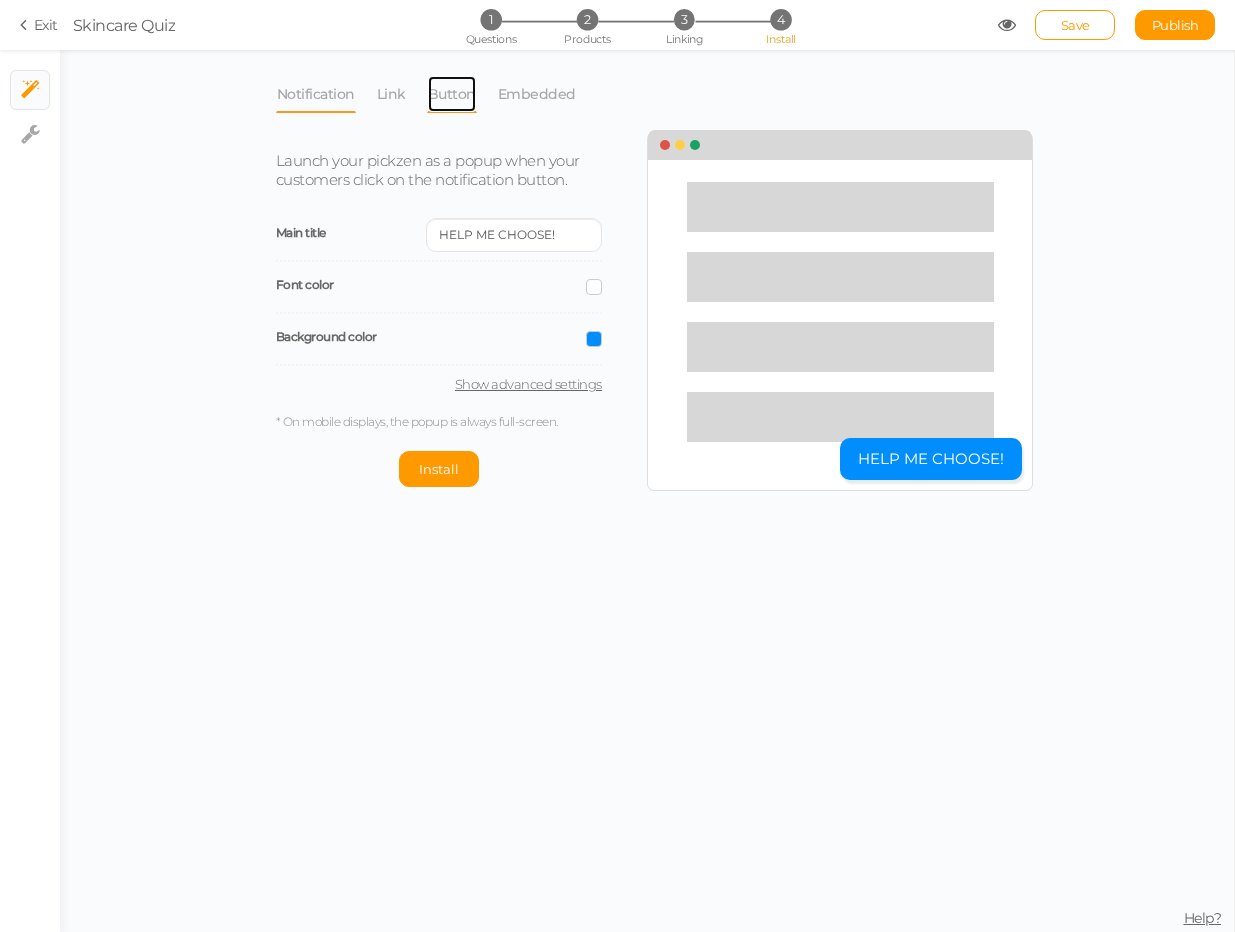 click on "Button" at bounding box center (452, 94) 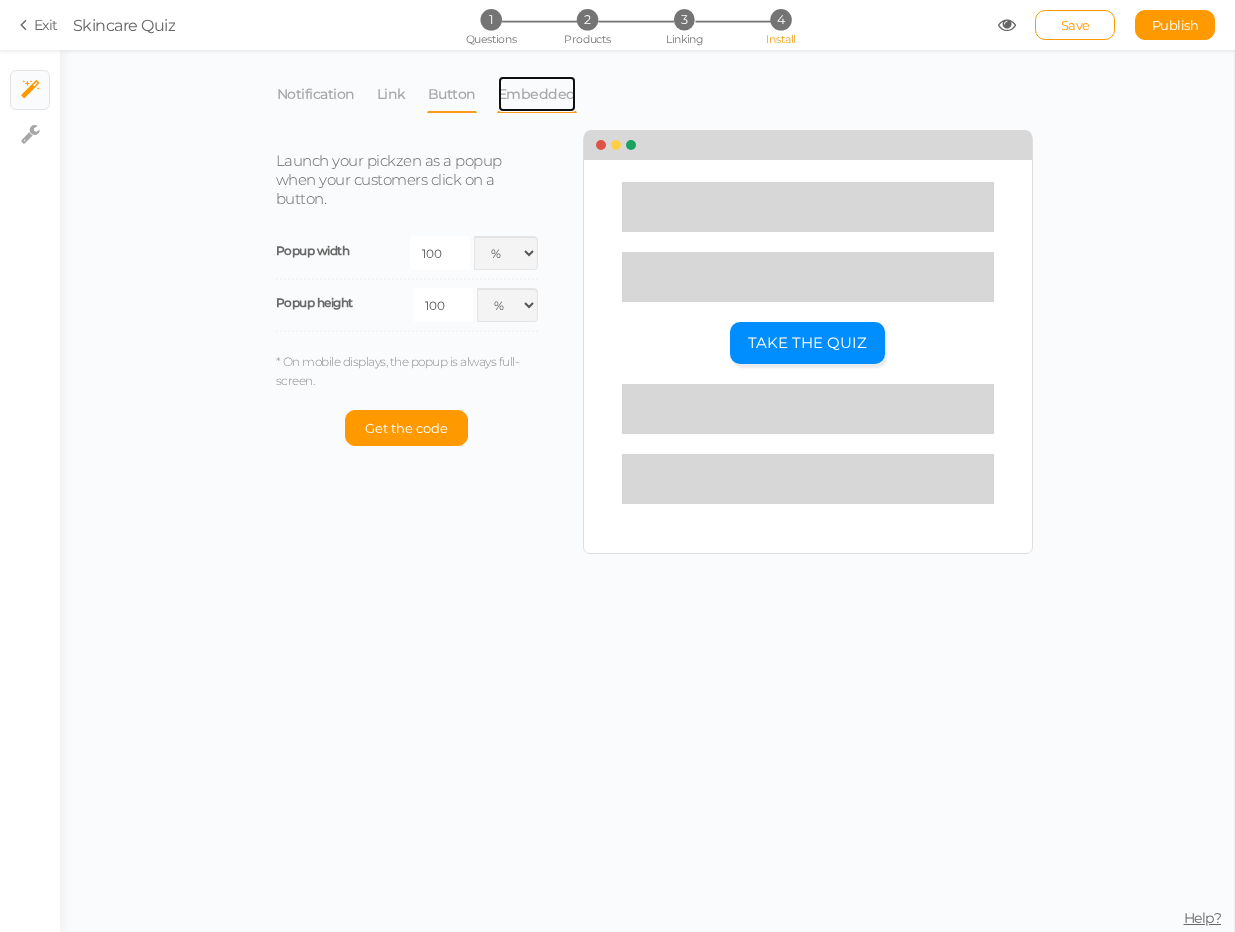 click on "Embedded" at bounding box center (537, 94) 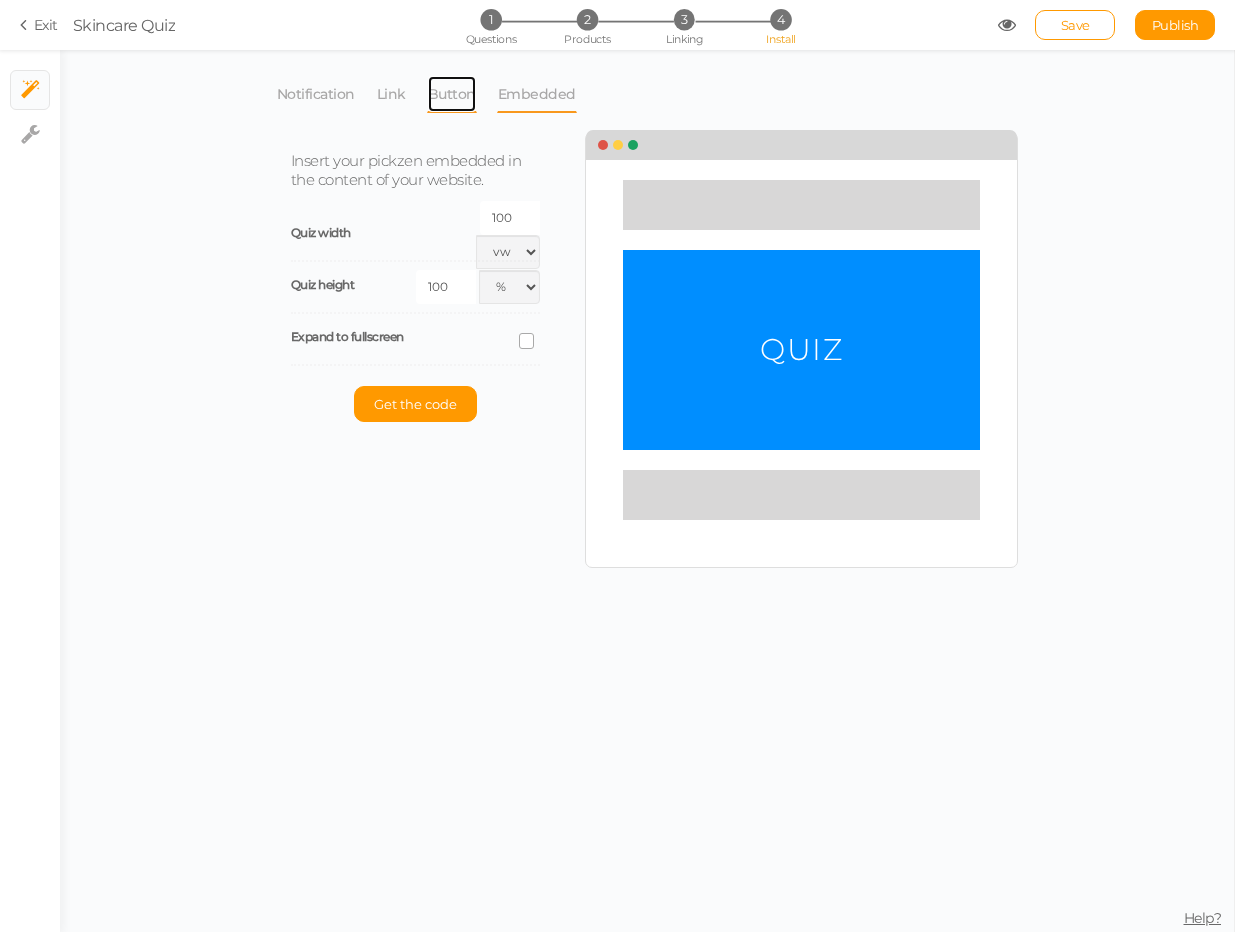 click on "Button" at bounding box center [452, 94] 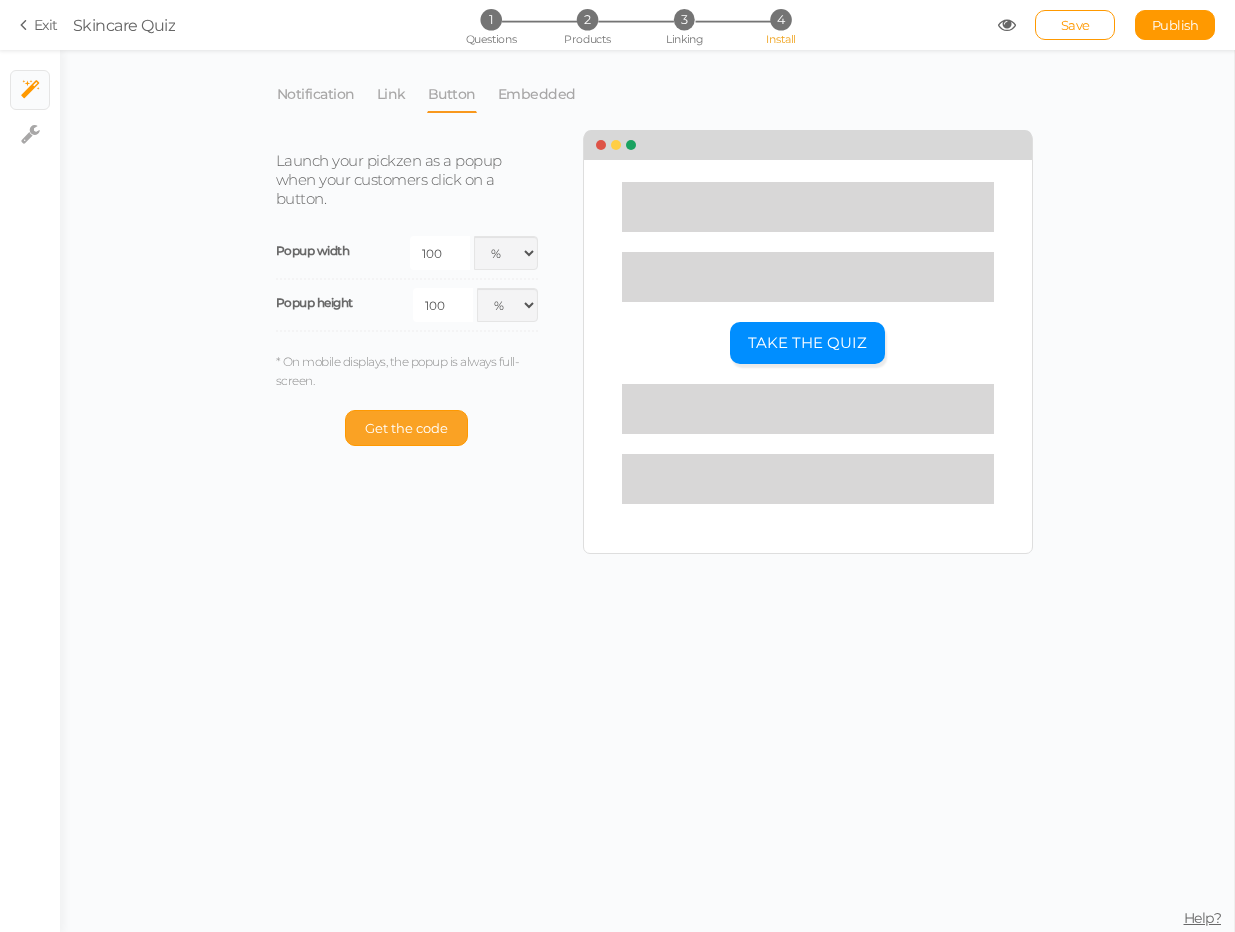 click on "Get the code" at bounding box center (406, 428) 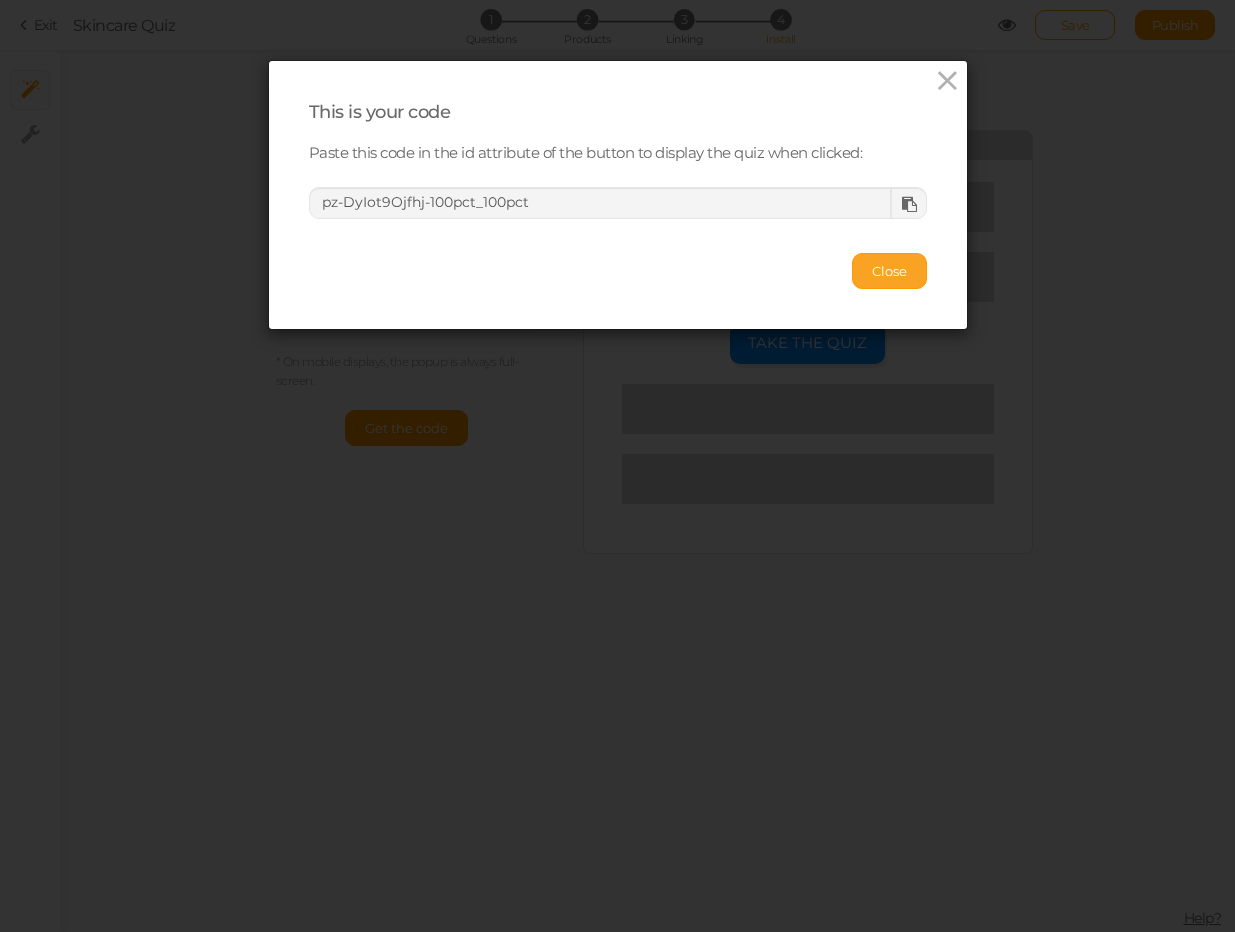 click on "Close" at bounding box center (889, 271) 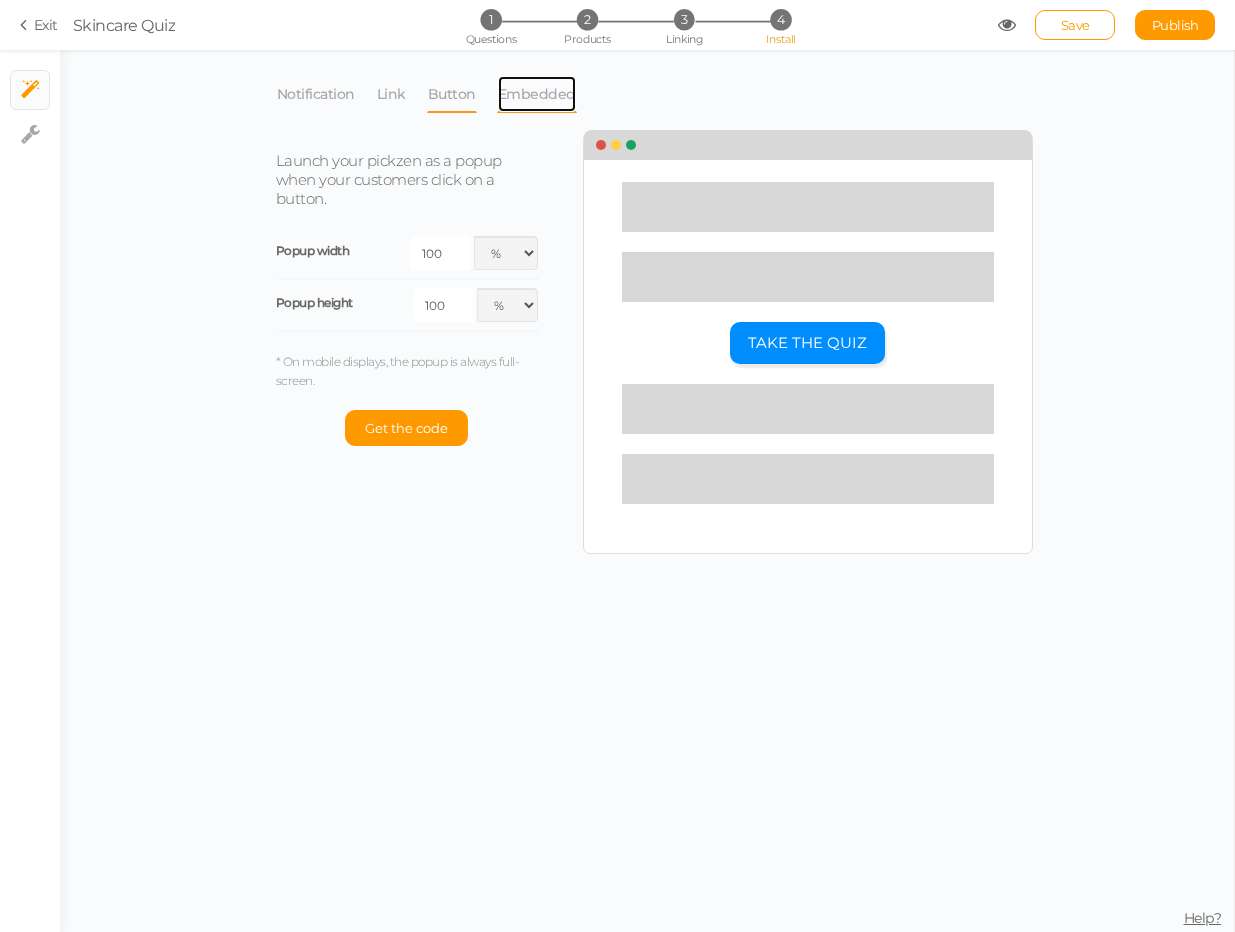 click on "Embedded" at bounding box center [537, 94] 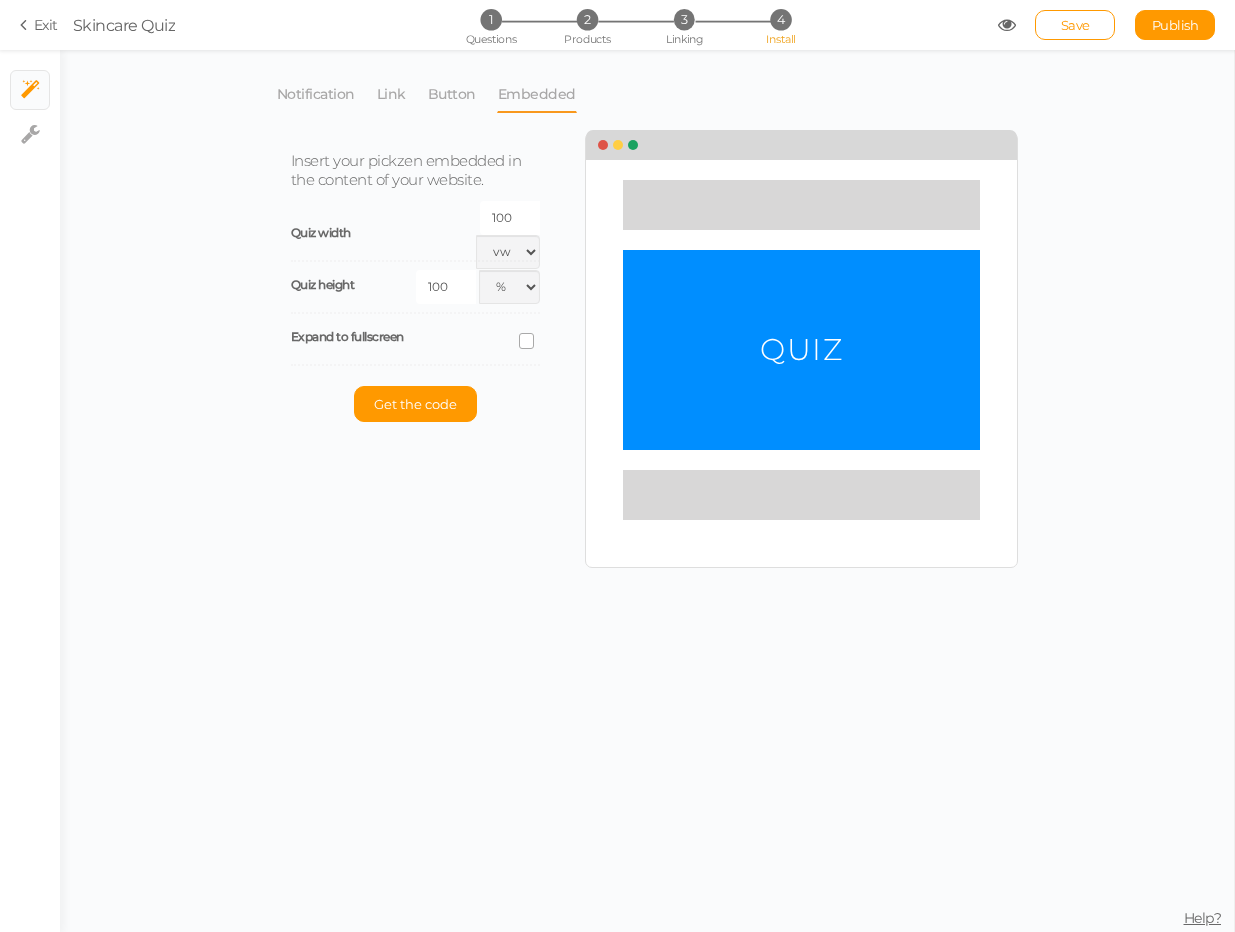 click at bounding box center (526, 341) 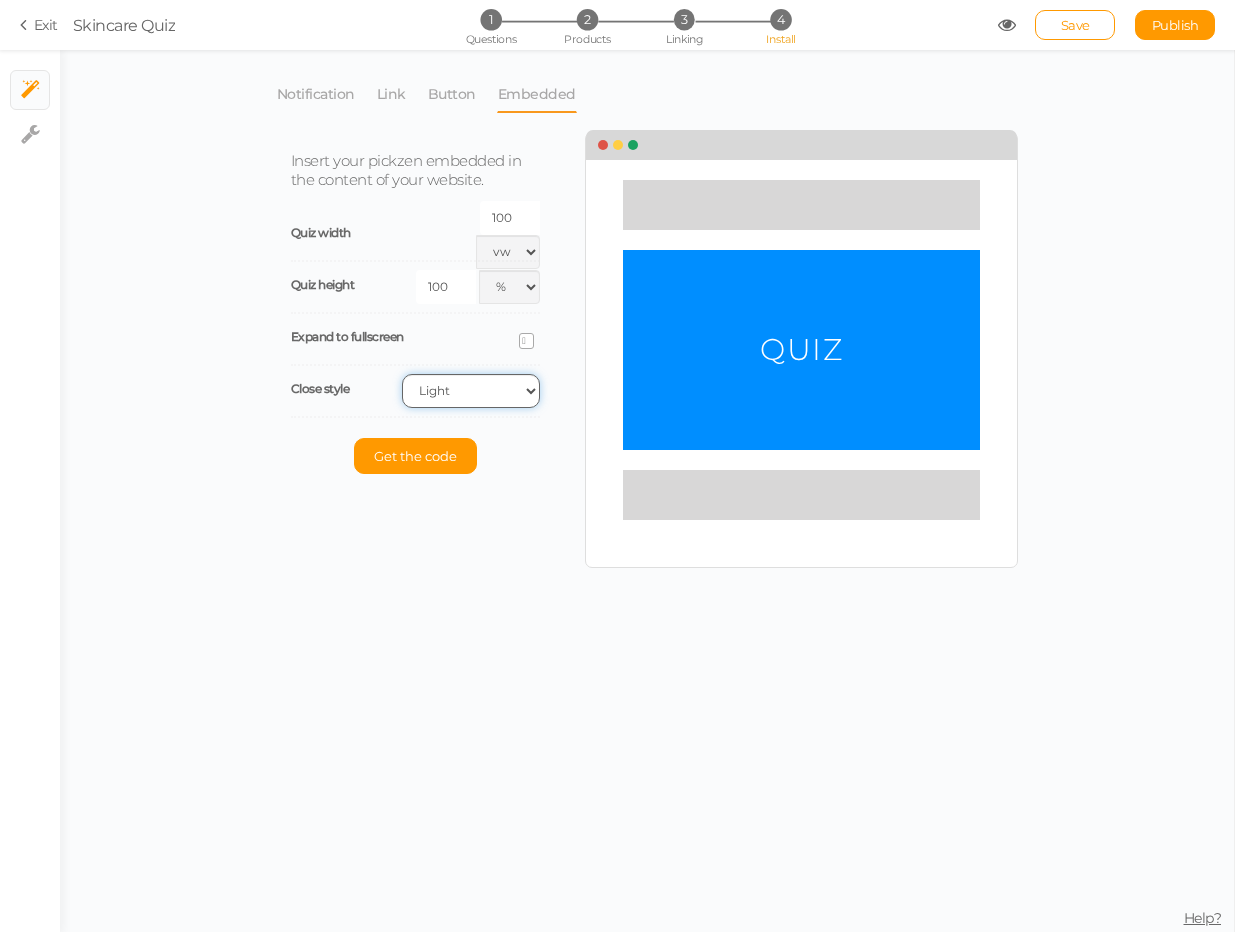 click on "Light   Dark" at bounding box center (471, 391) 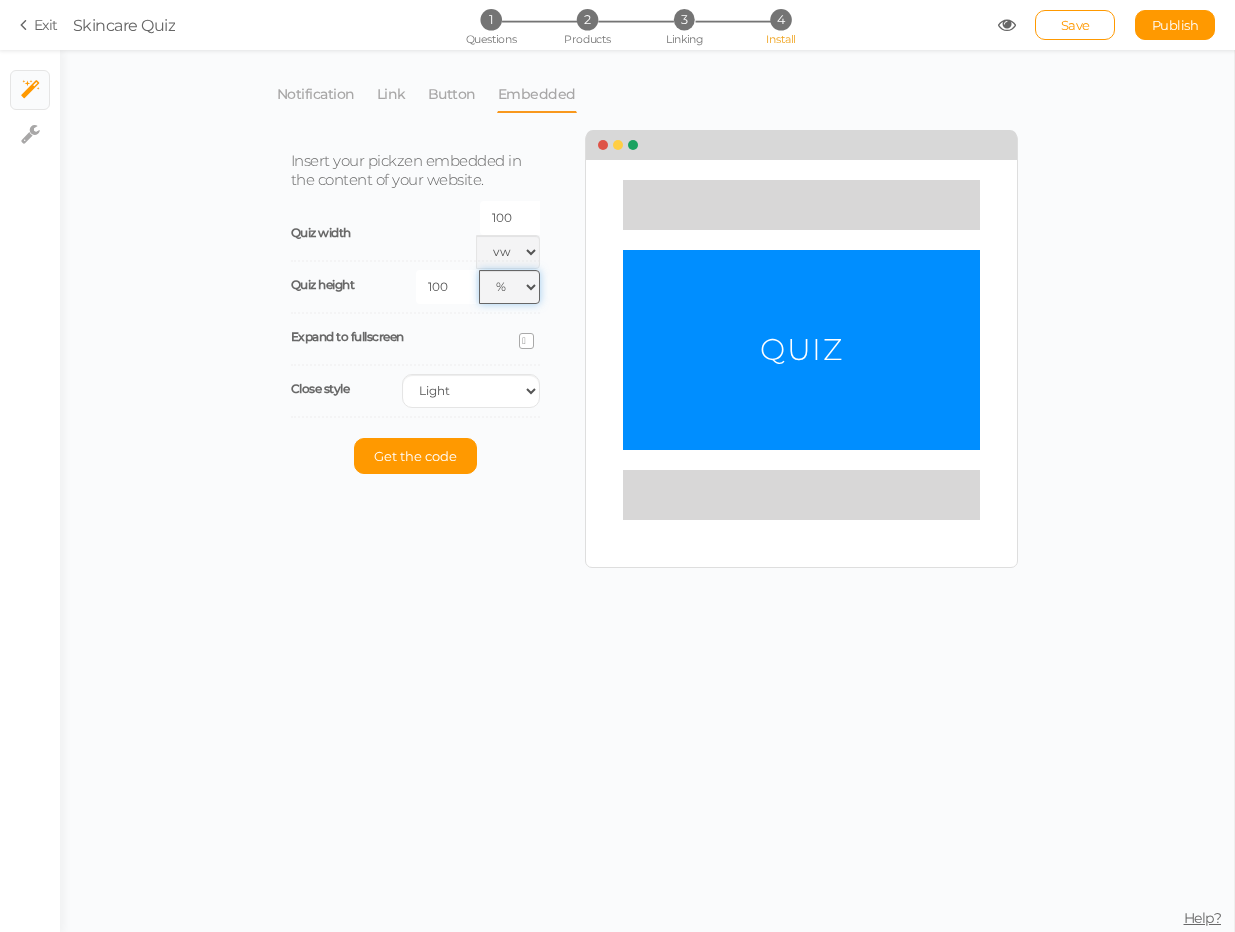click on "px   %   vh" at bounding box center (509, 287) 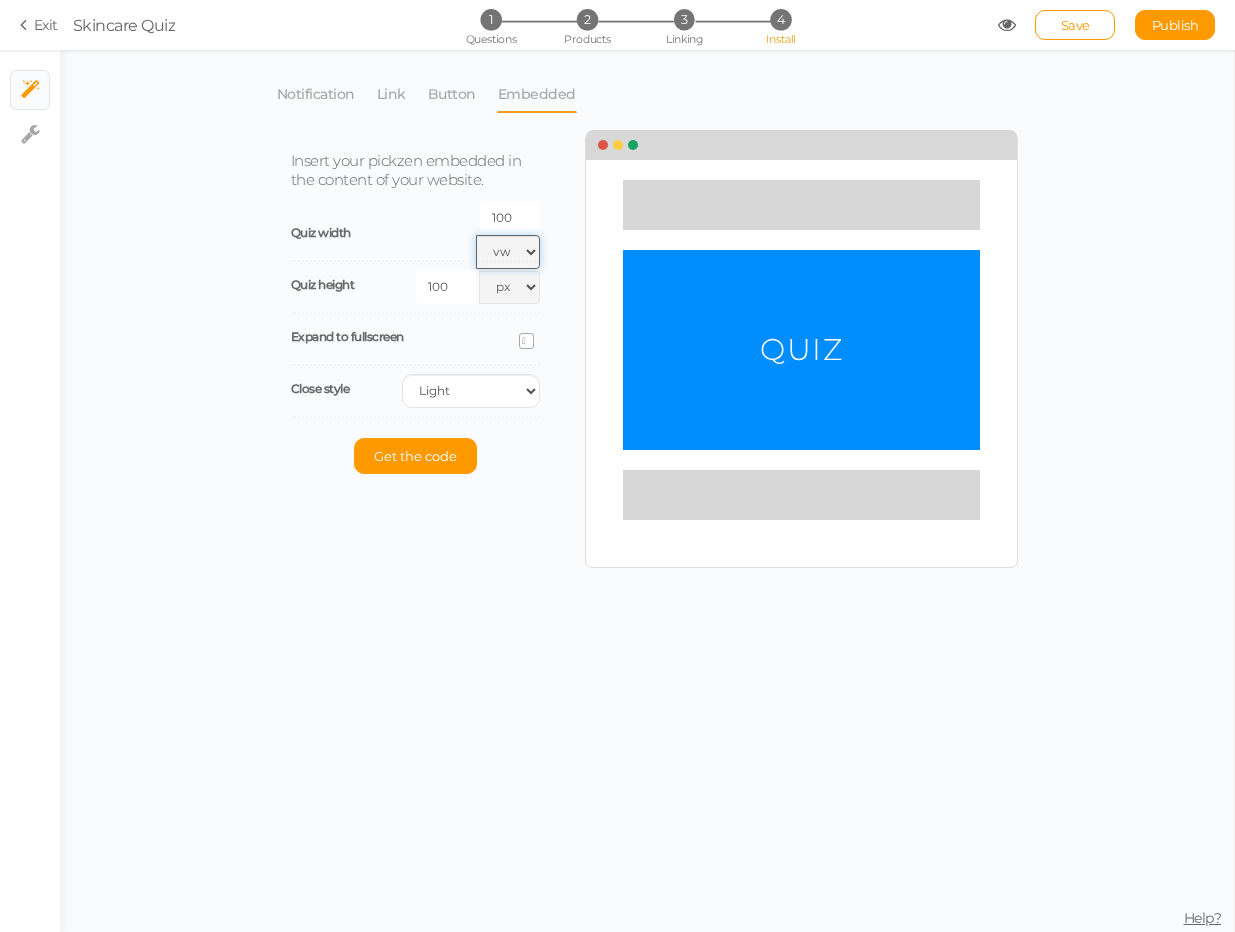 click on "px   %   vw" at bounding box center (508, 252) 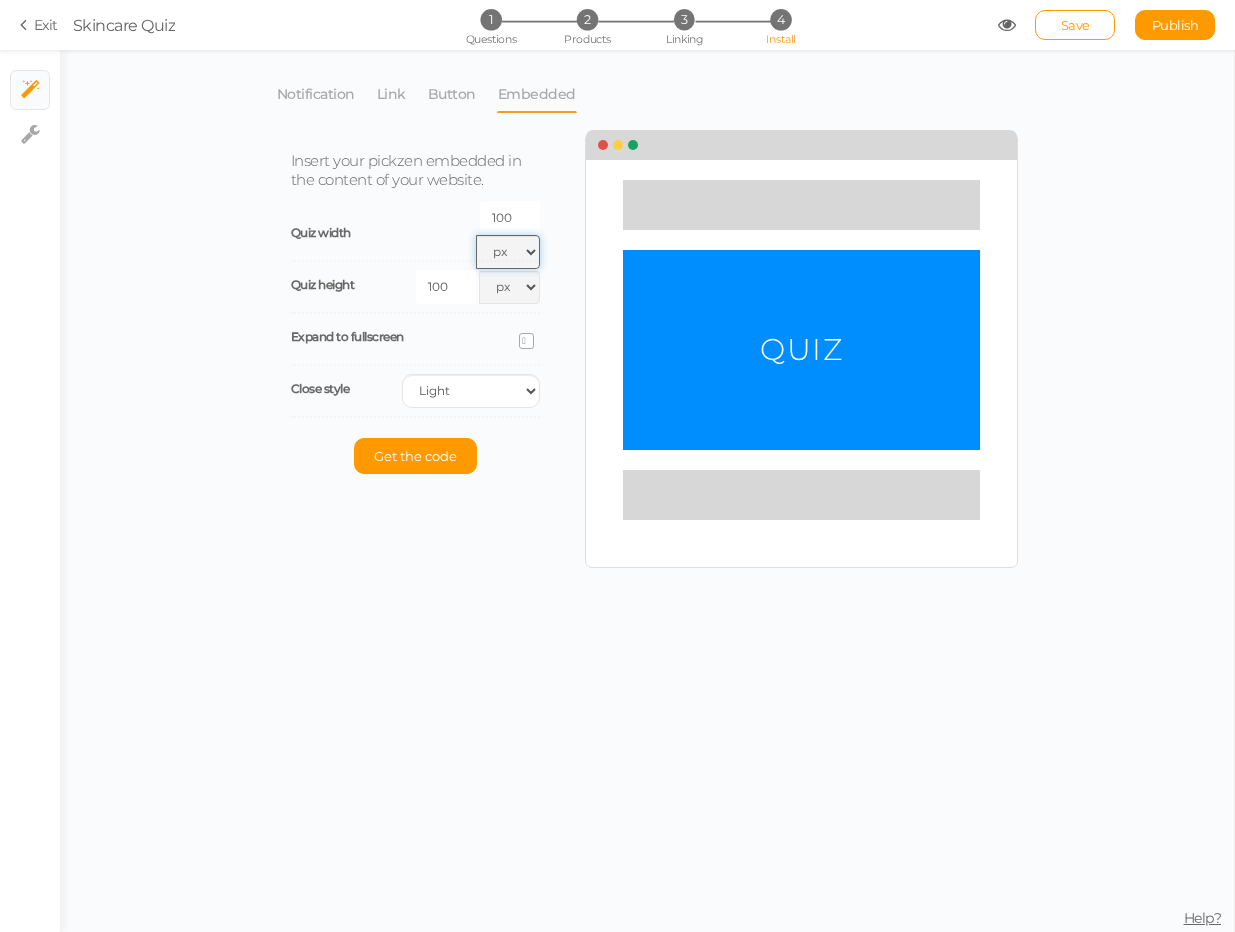 click on "px   %   vw" at bounding box center (508, 252) 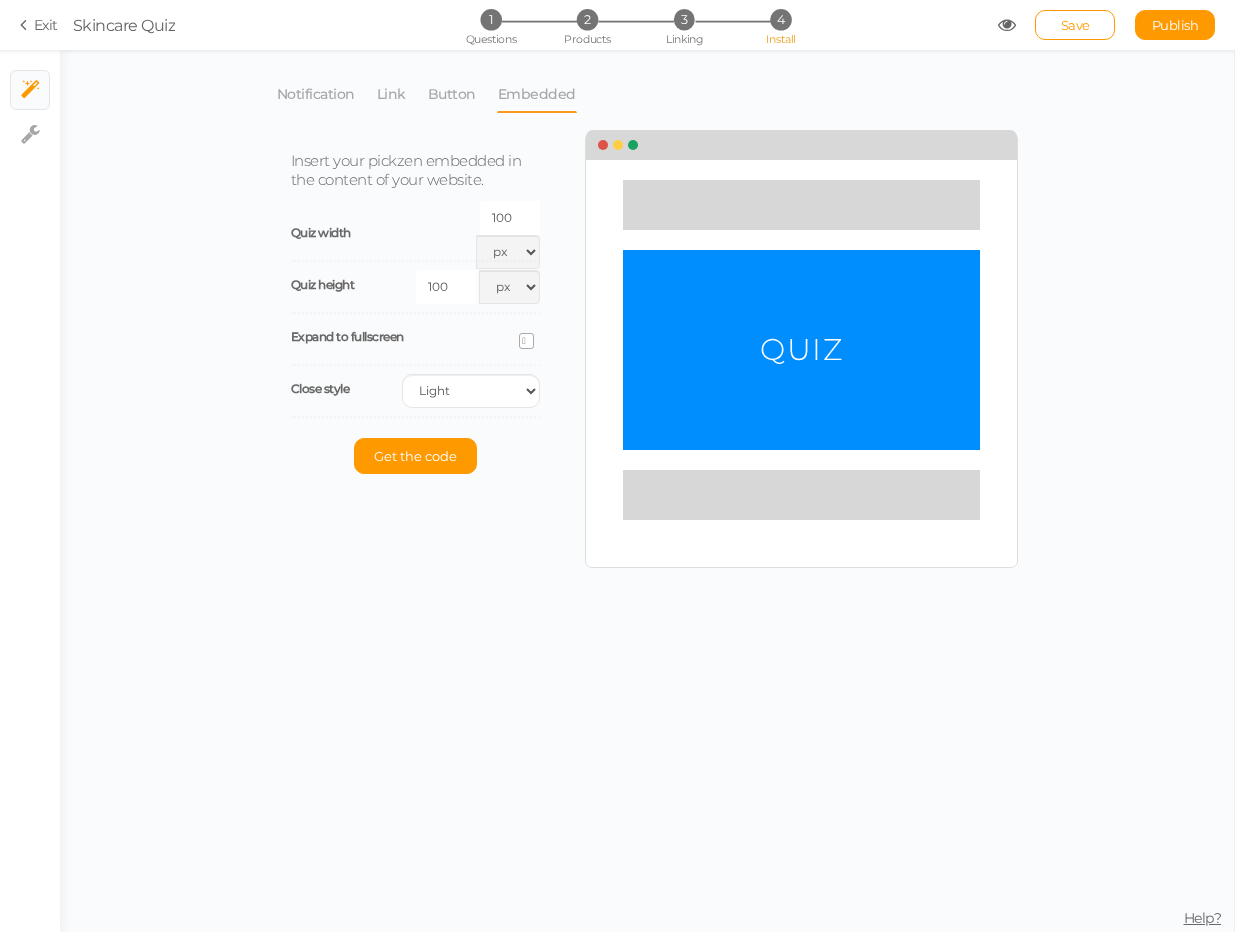 click on "100" at bounding box center (510, 218) 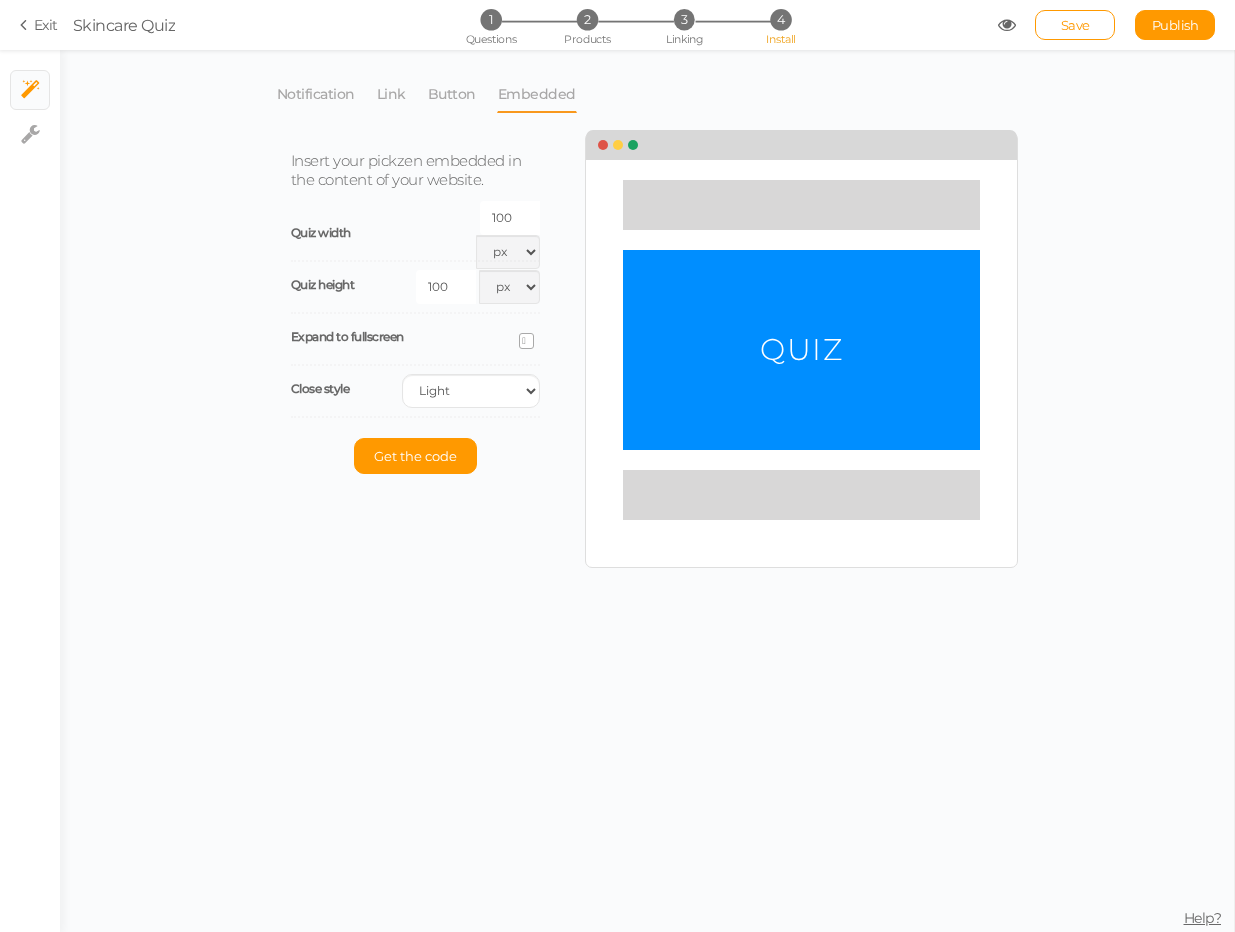 click on "100" at bounding box center (446, 287) 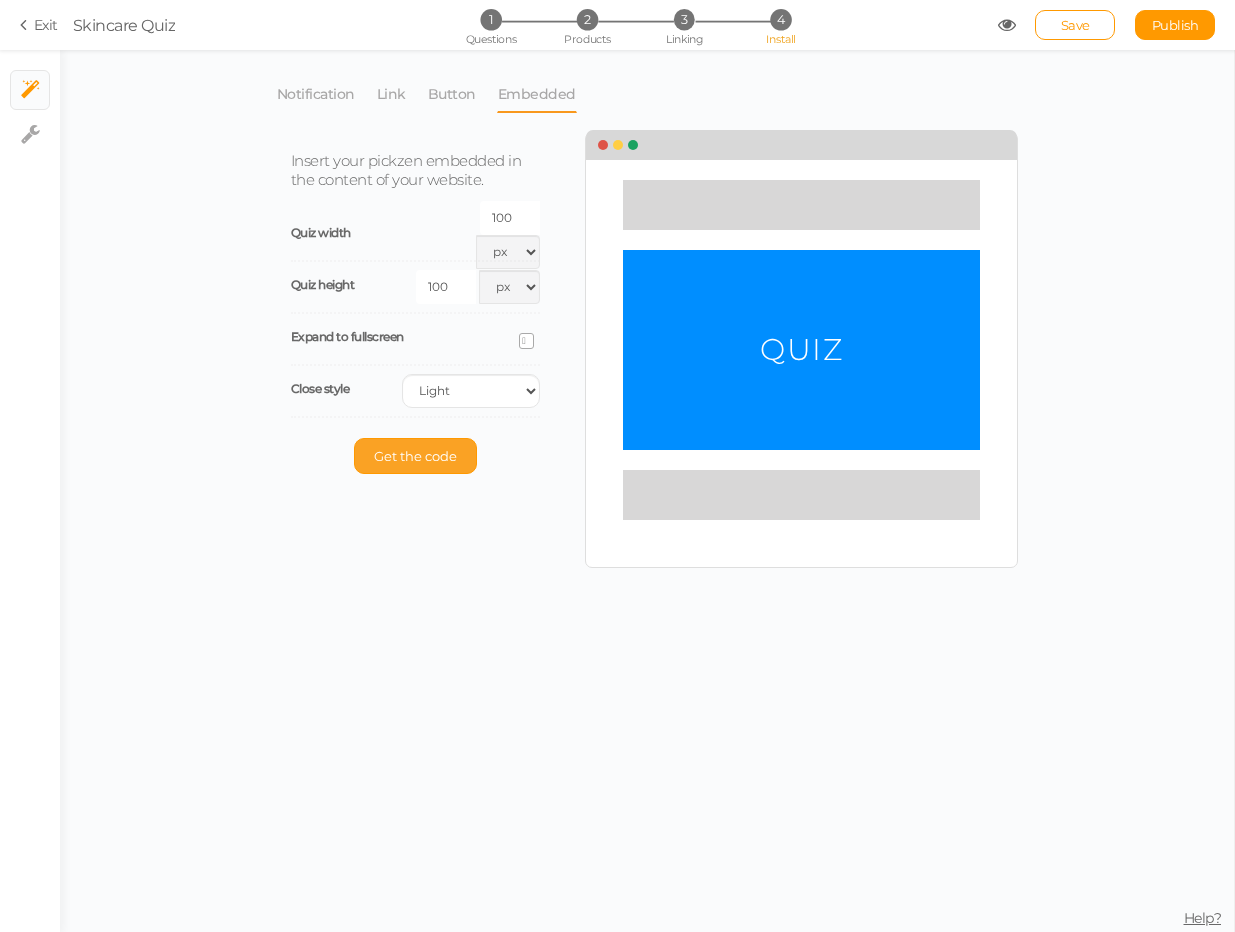 click on "Get the code" at bounding box center (415, 456) 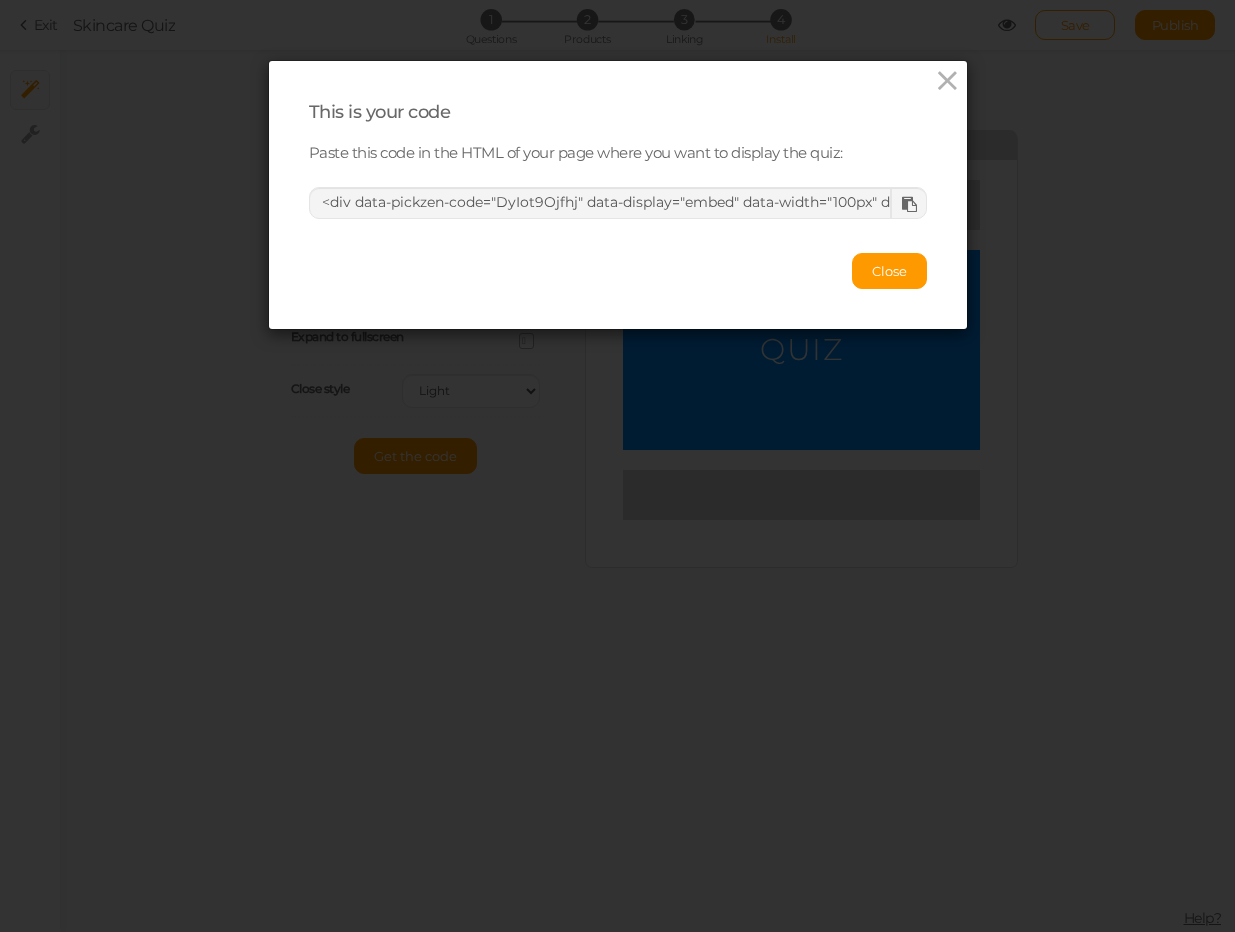 click at bounding box center (909, 204) 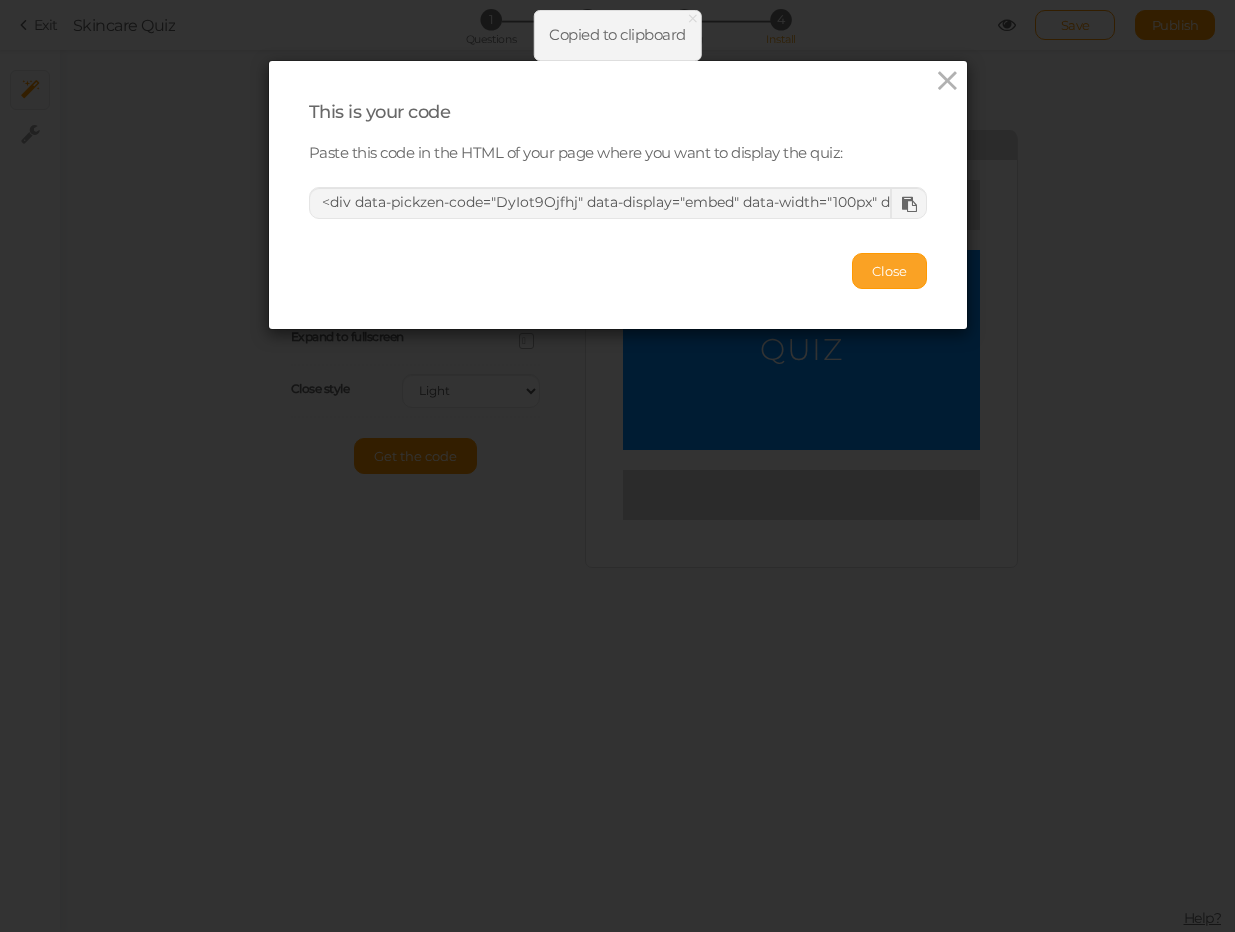 click on "Close" at bounding box center (889, 271) 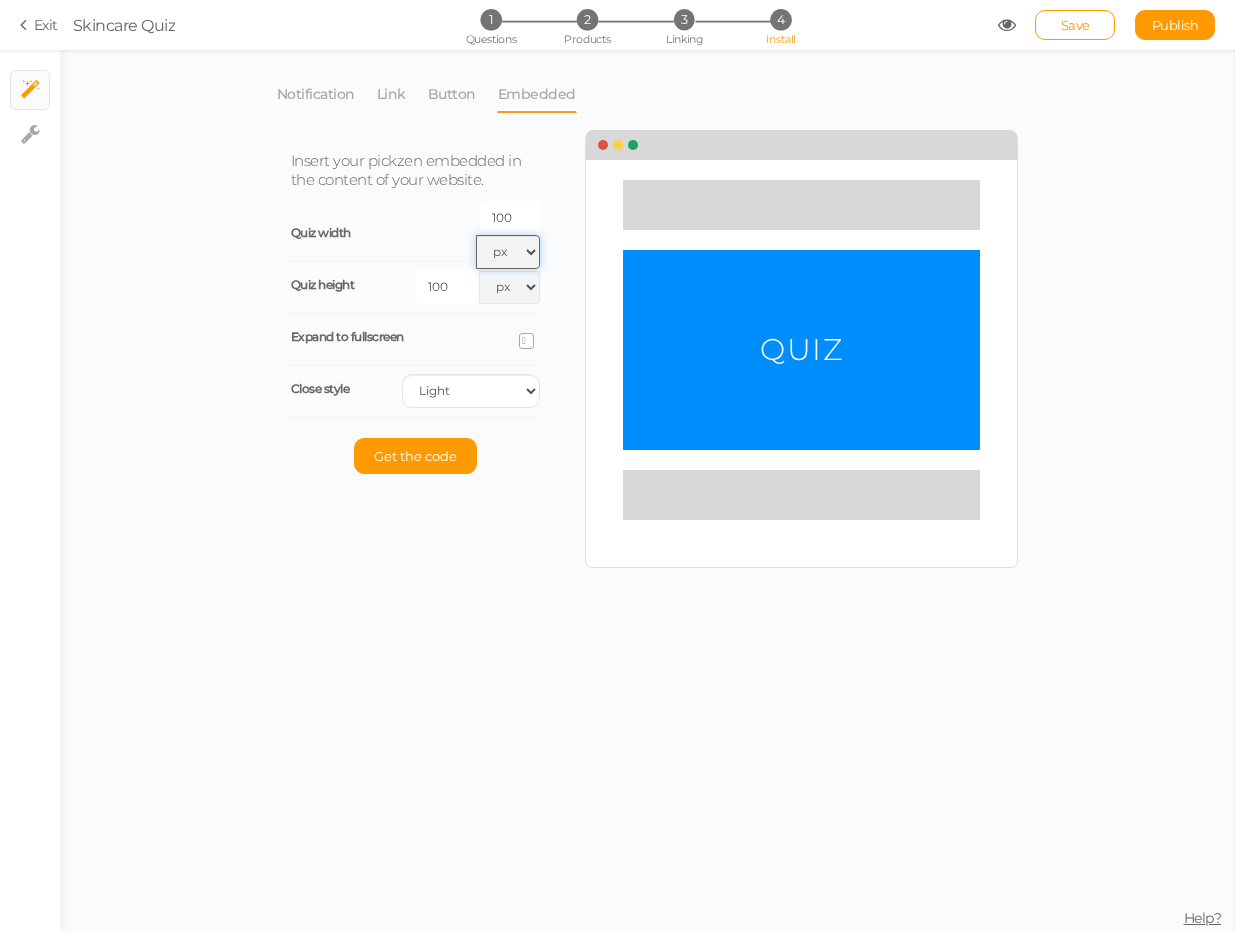 click on "px   %   vw" at bounding box center [508, 252] 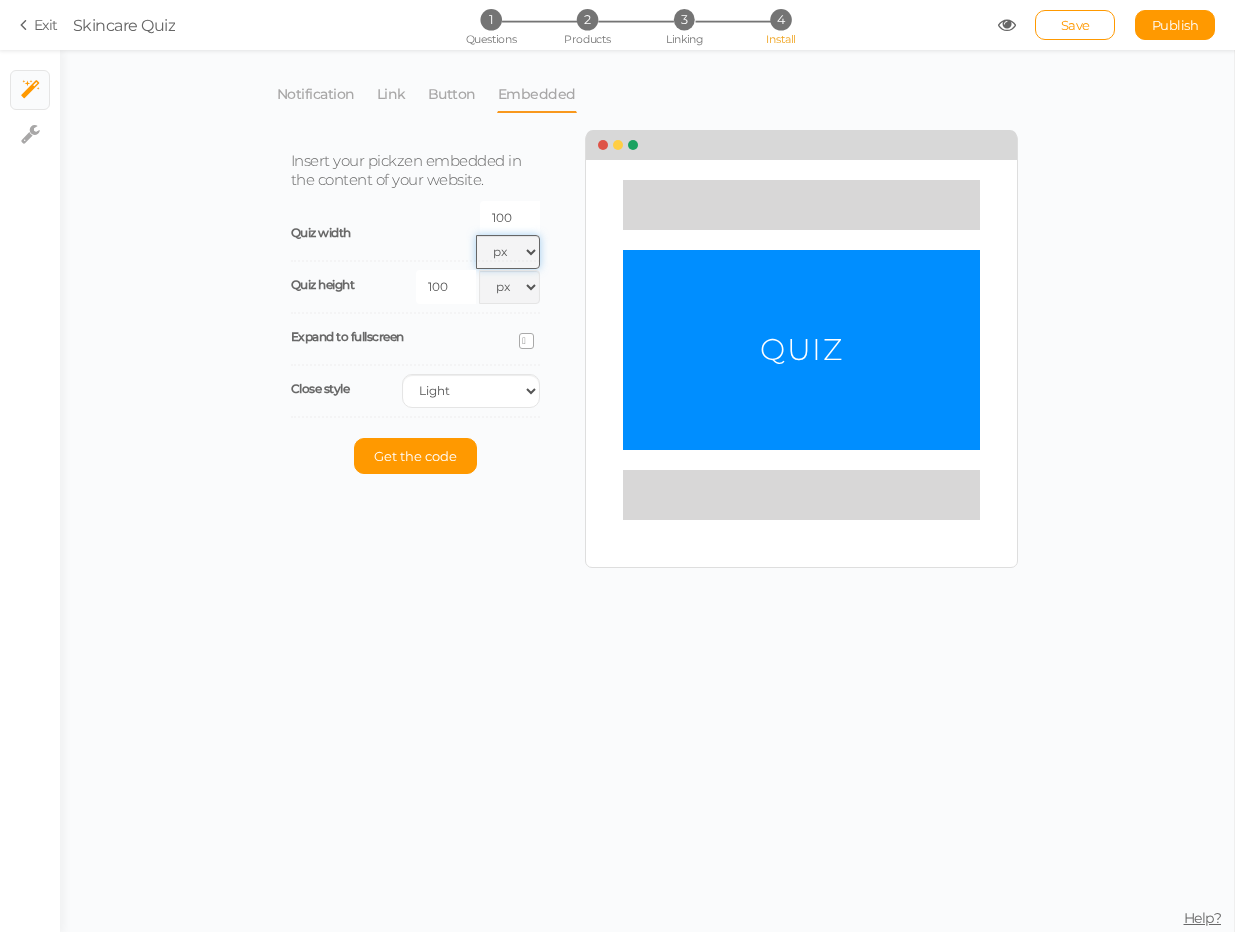 select on "pct" 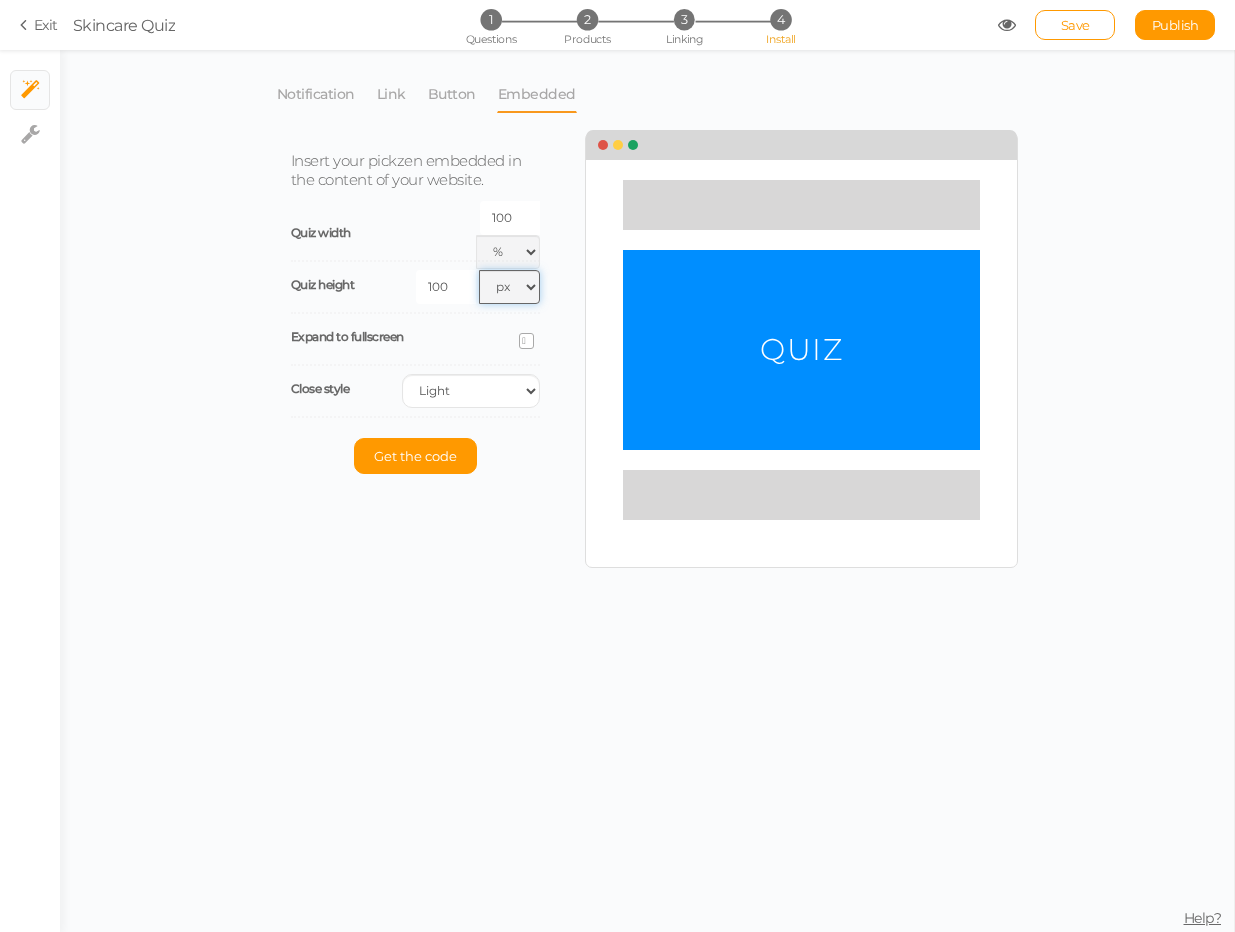 click on "px   %   vh" at bounding box center [509, 287] 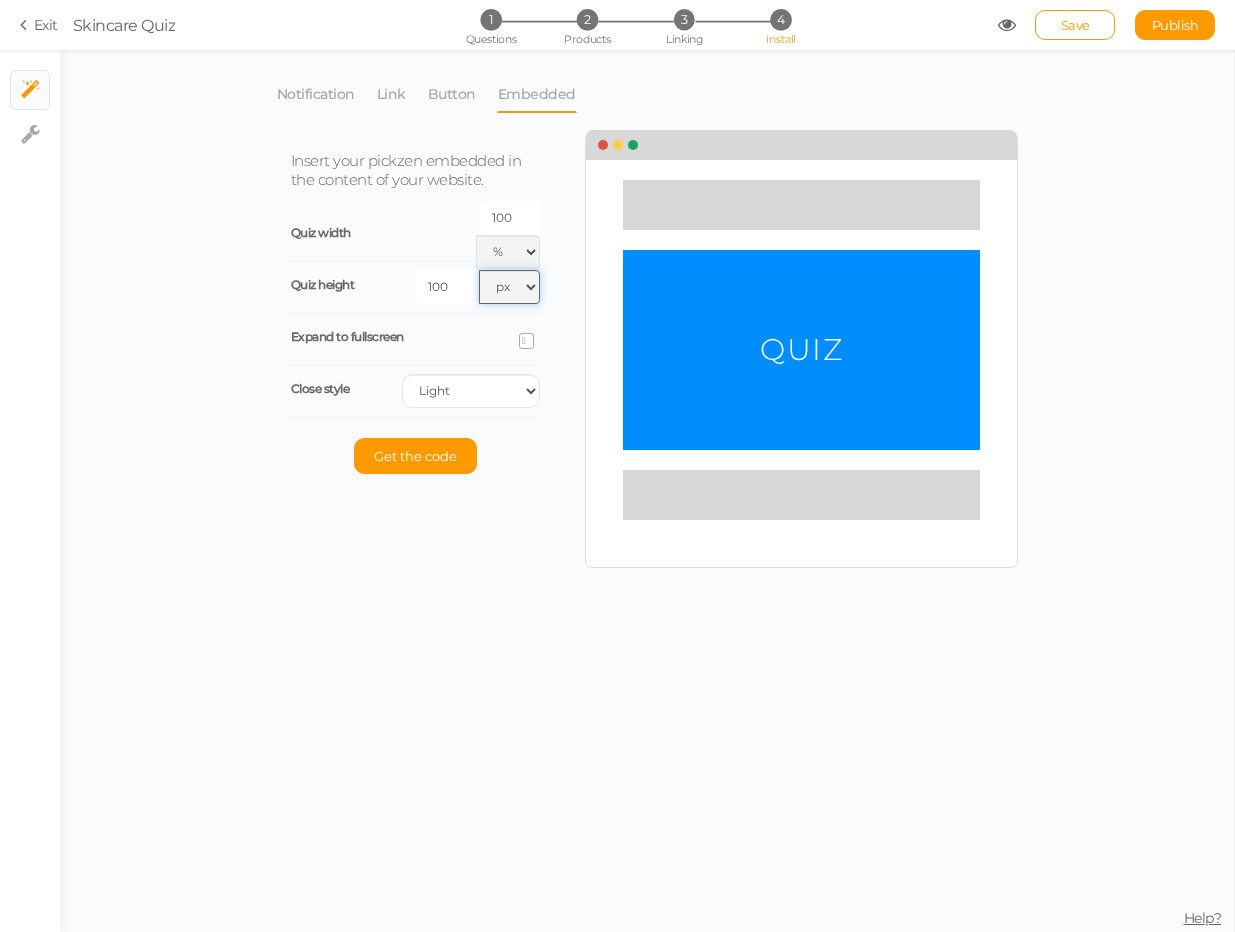 select on "pct" 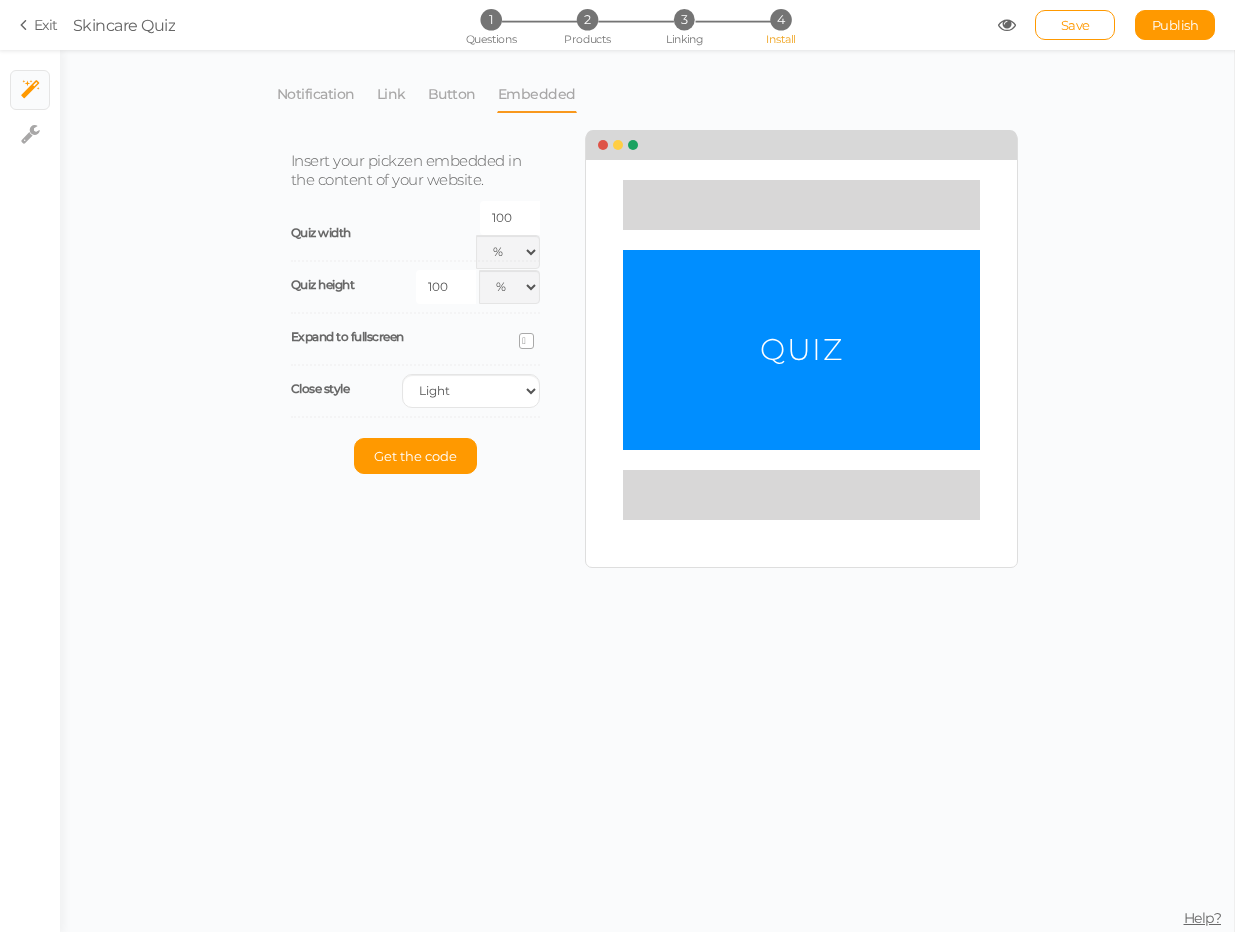 click on "Expand to fullscreen" at bounding box center [415, 340] 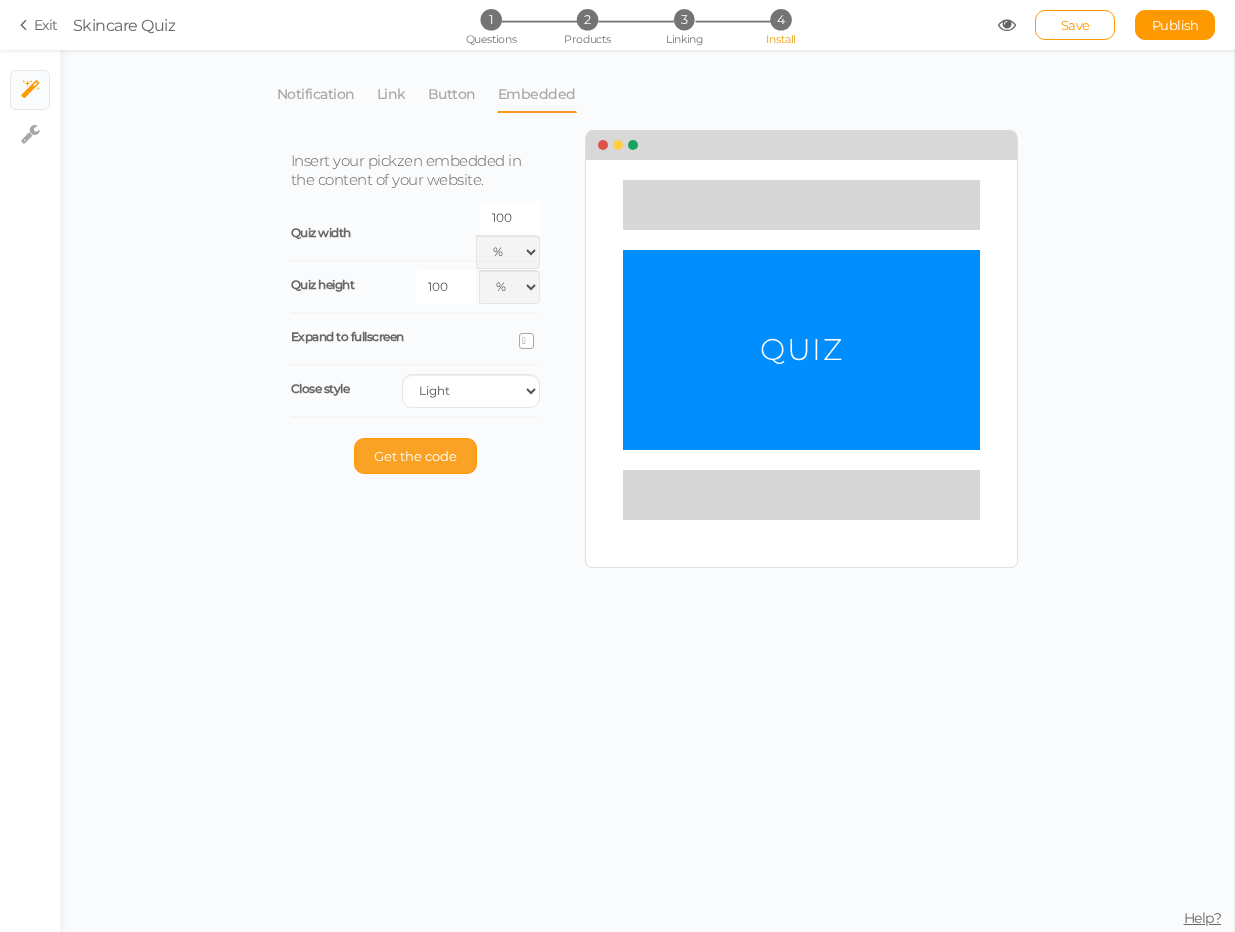 click on "Get the code" at bounding box center [415, 456] 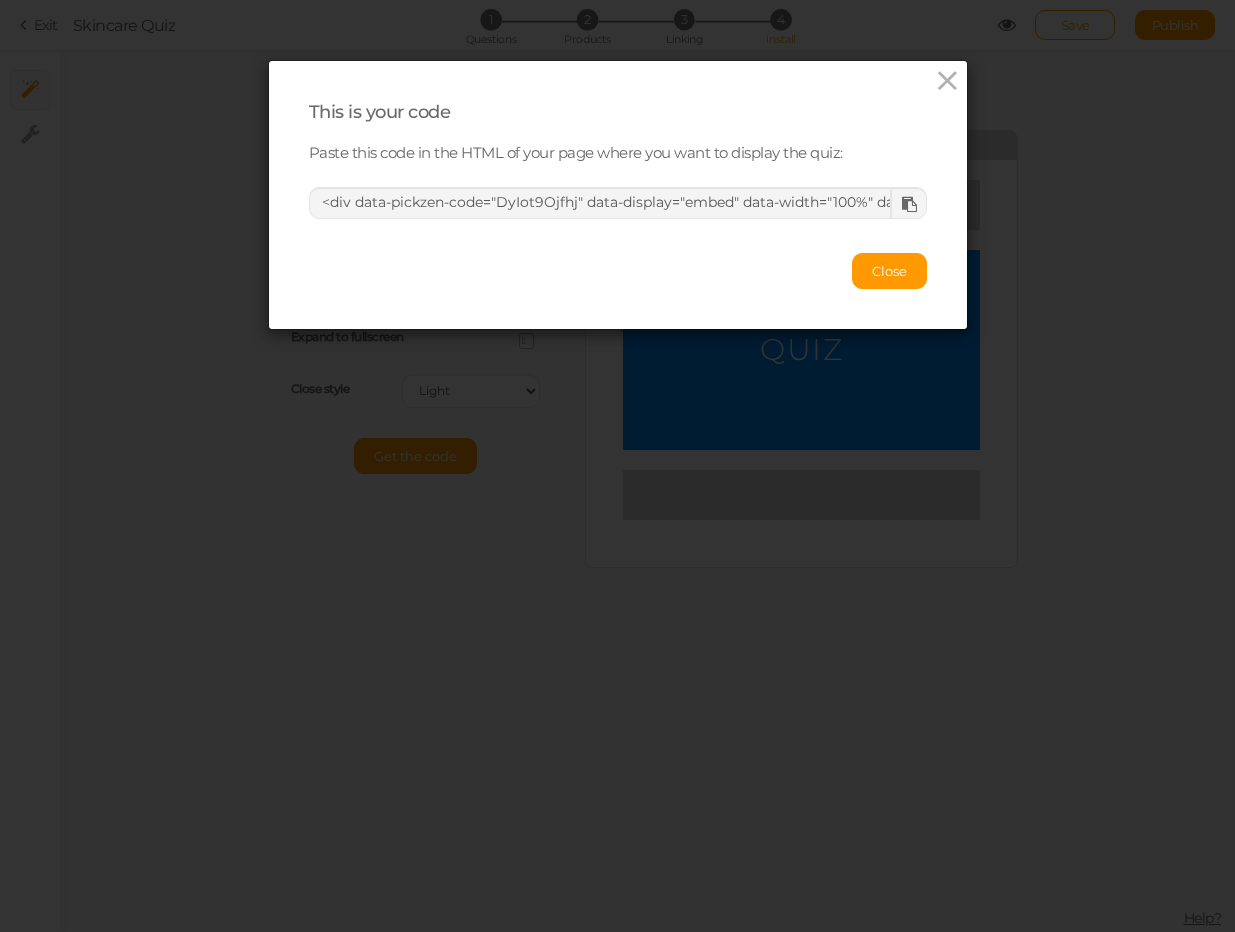 click at bounding box center (909, 204) 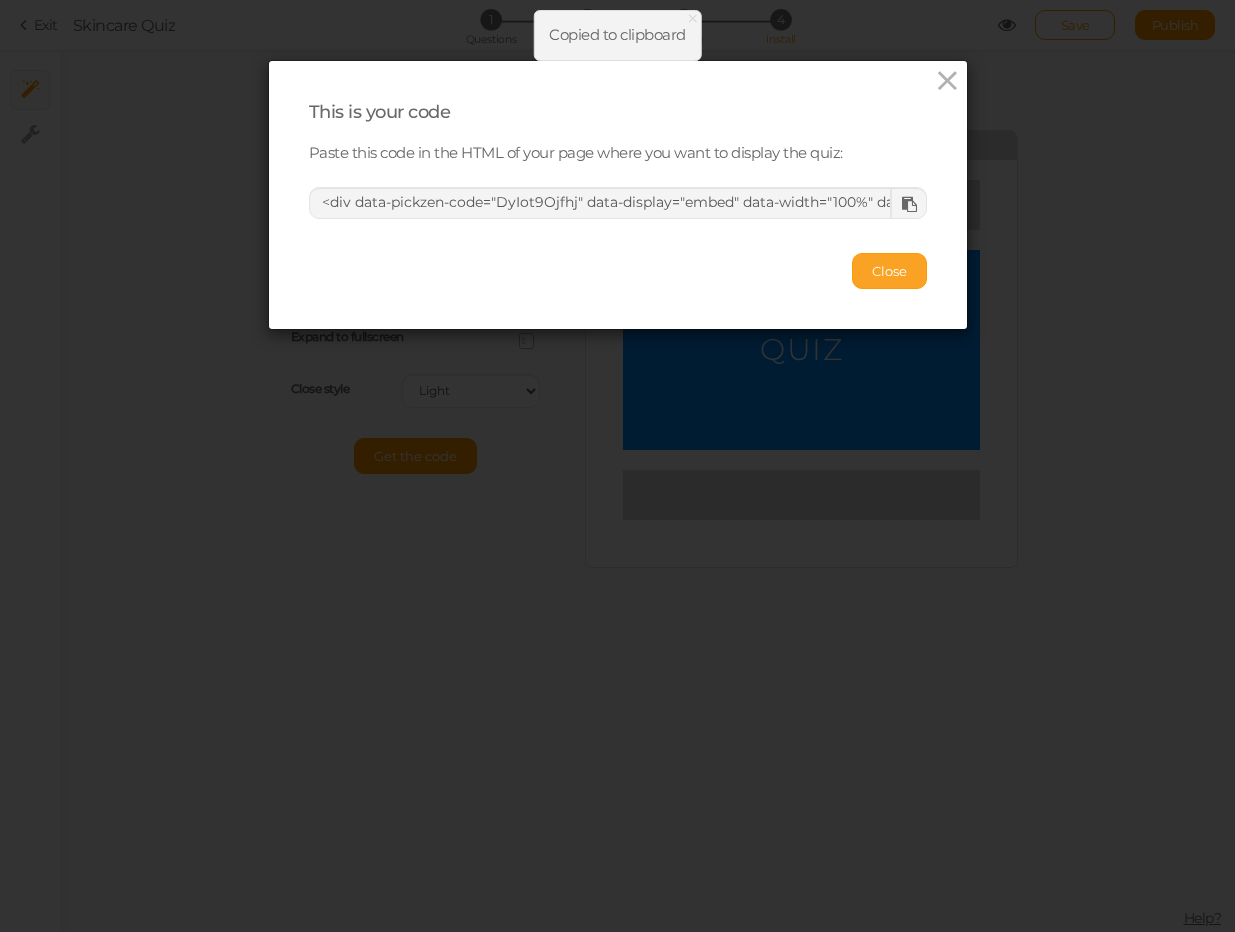 click on "Close" at bounding box center (889, 271) 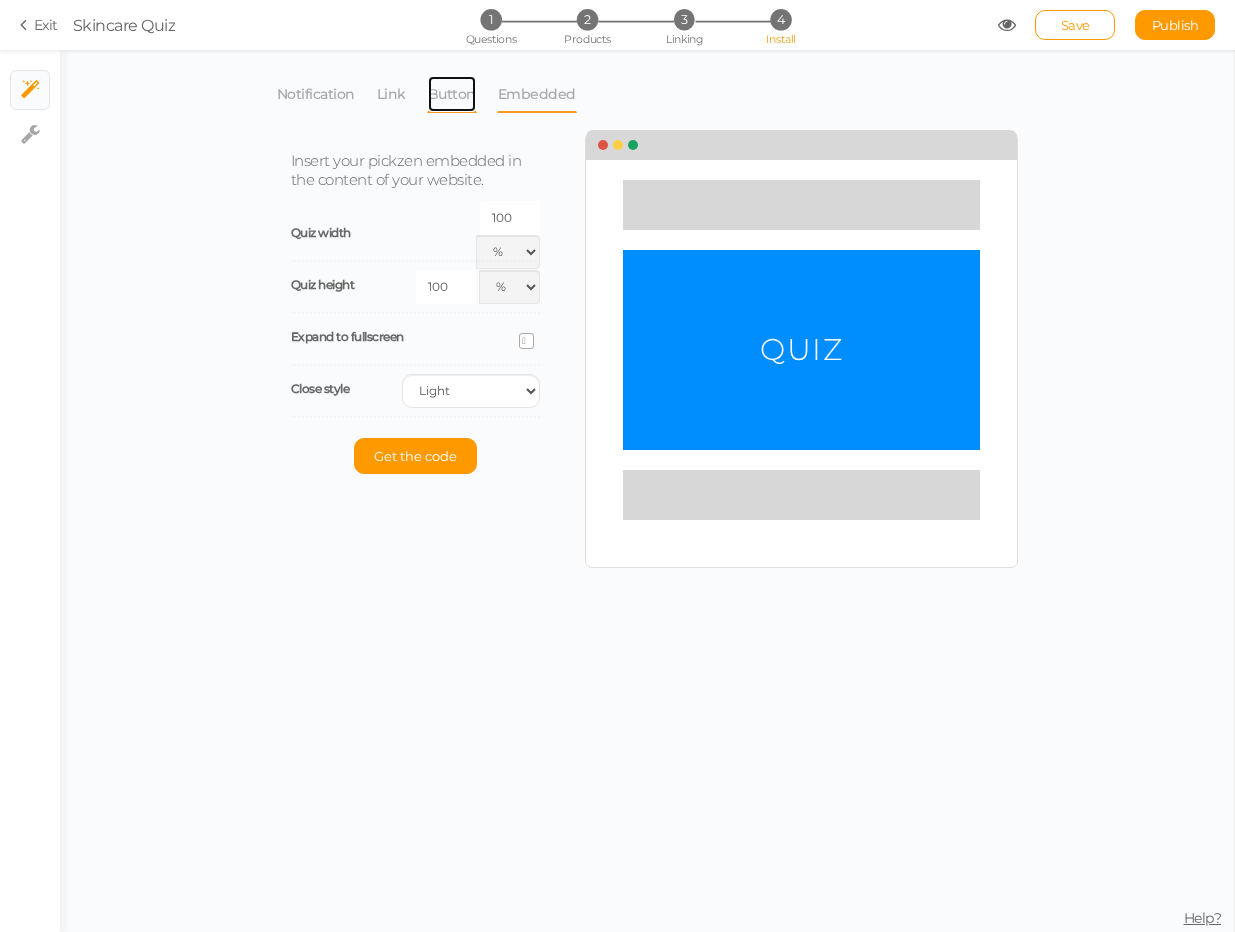 click on "Button" at bounding box center [452, 94] 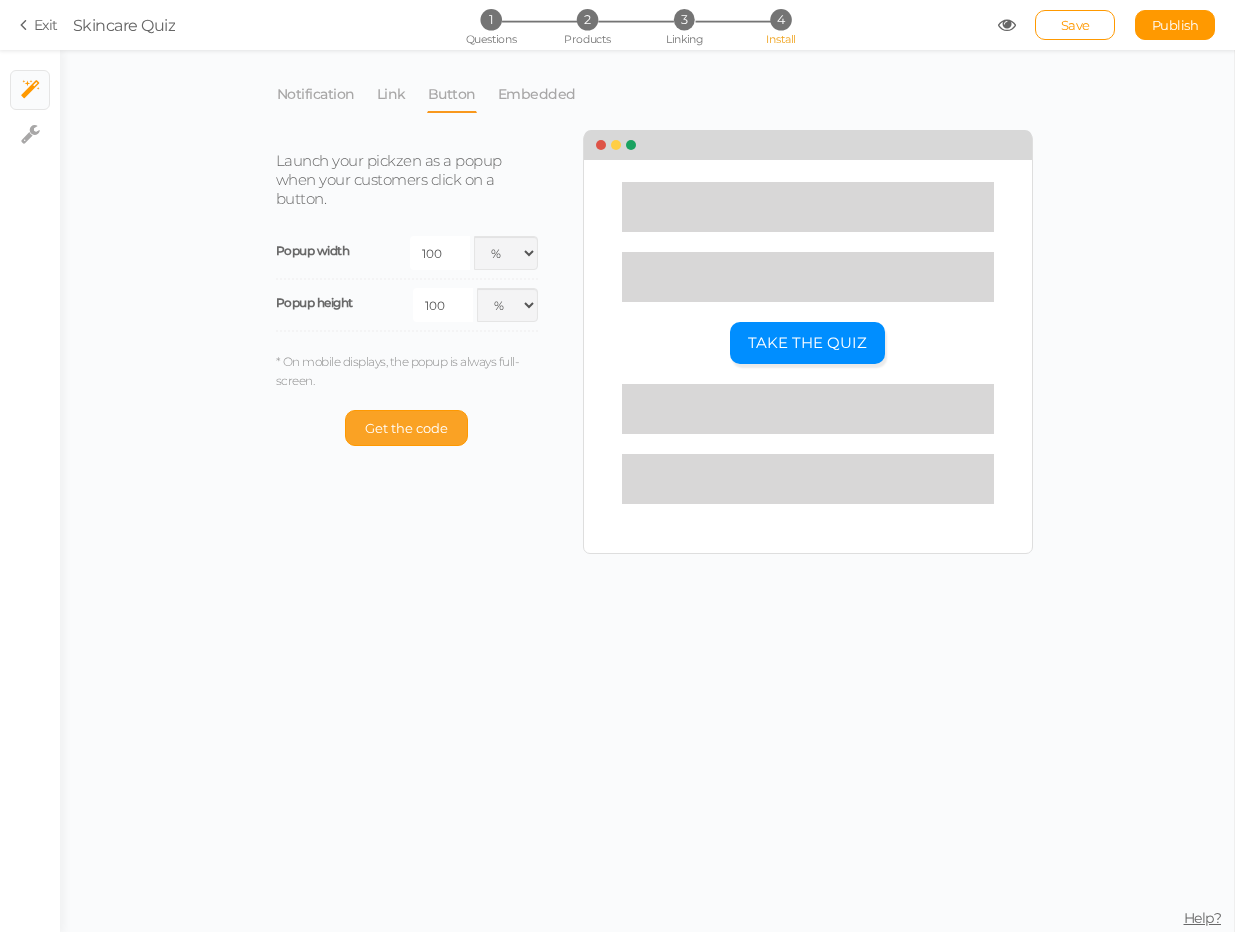 click on "Get the code" at bounding box center (406, 428) 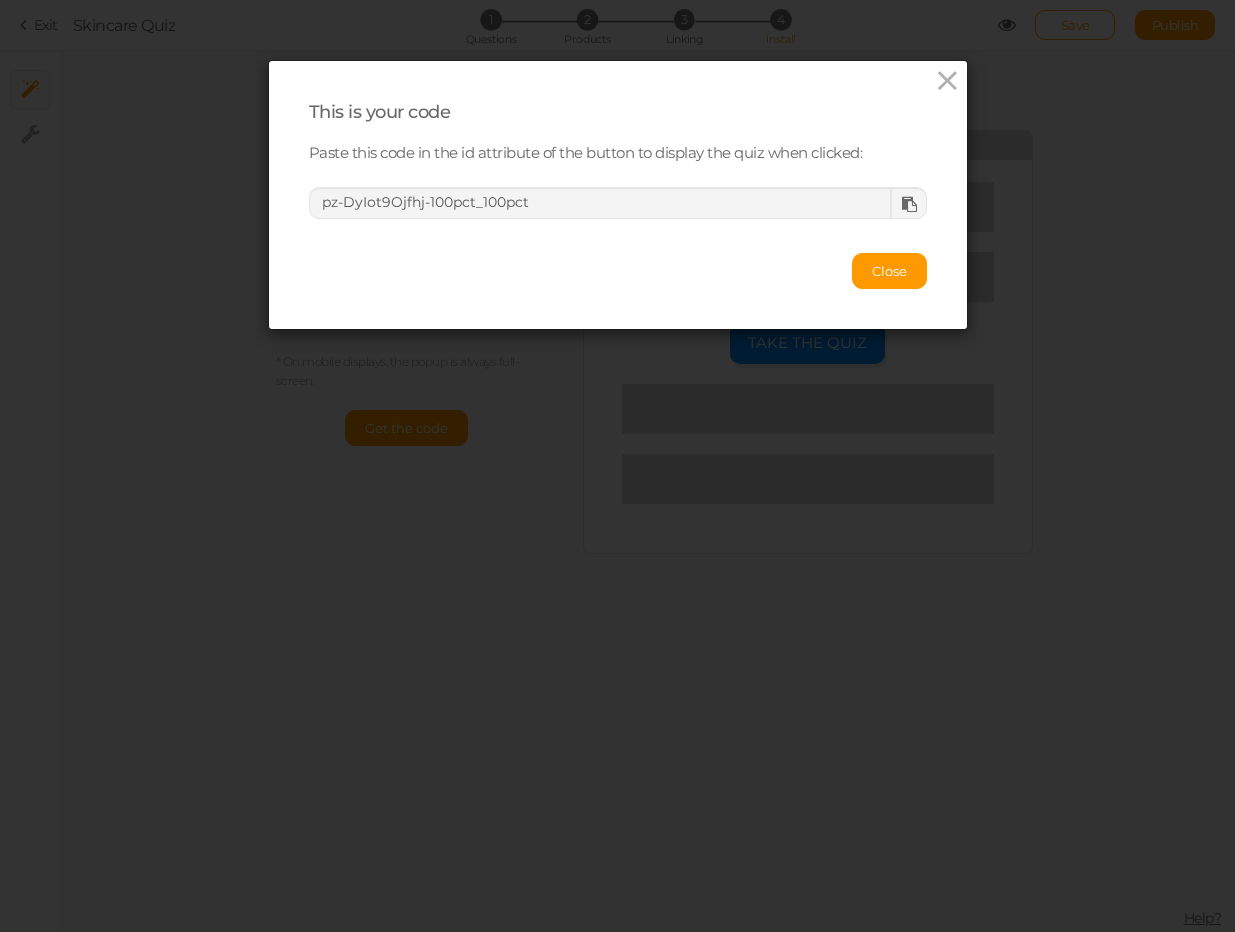 click at bounding box center (909, 204) 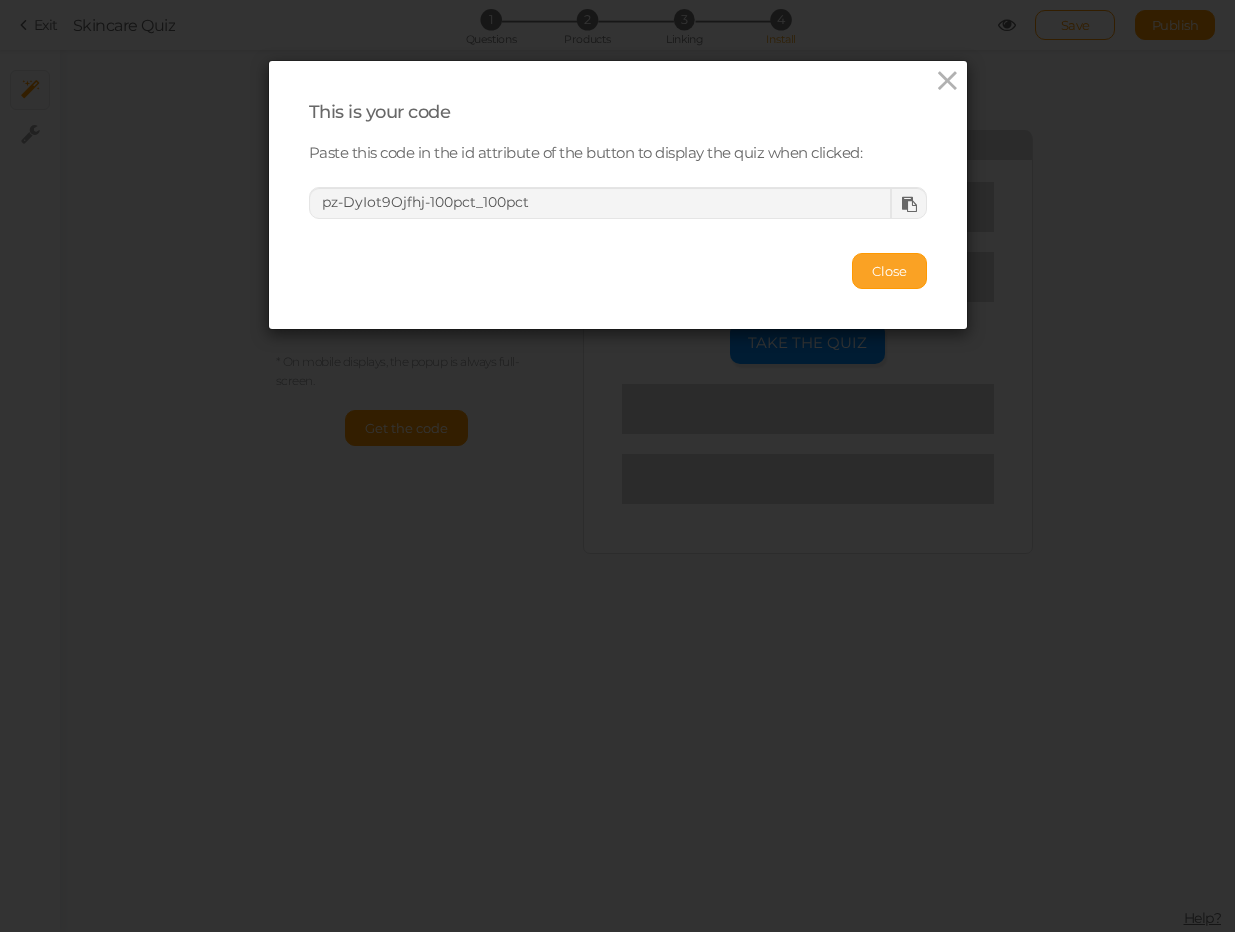 click on "Close" at bounding box center [889, 271] 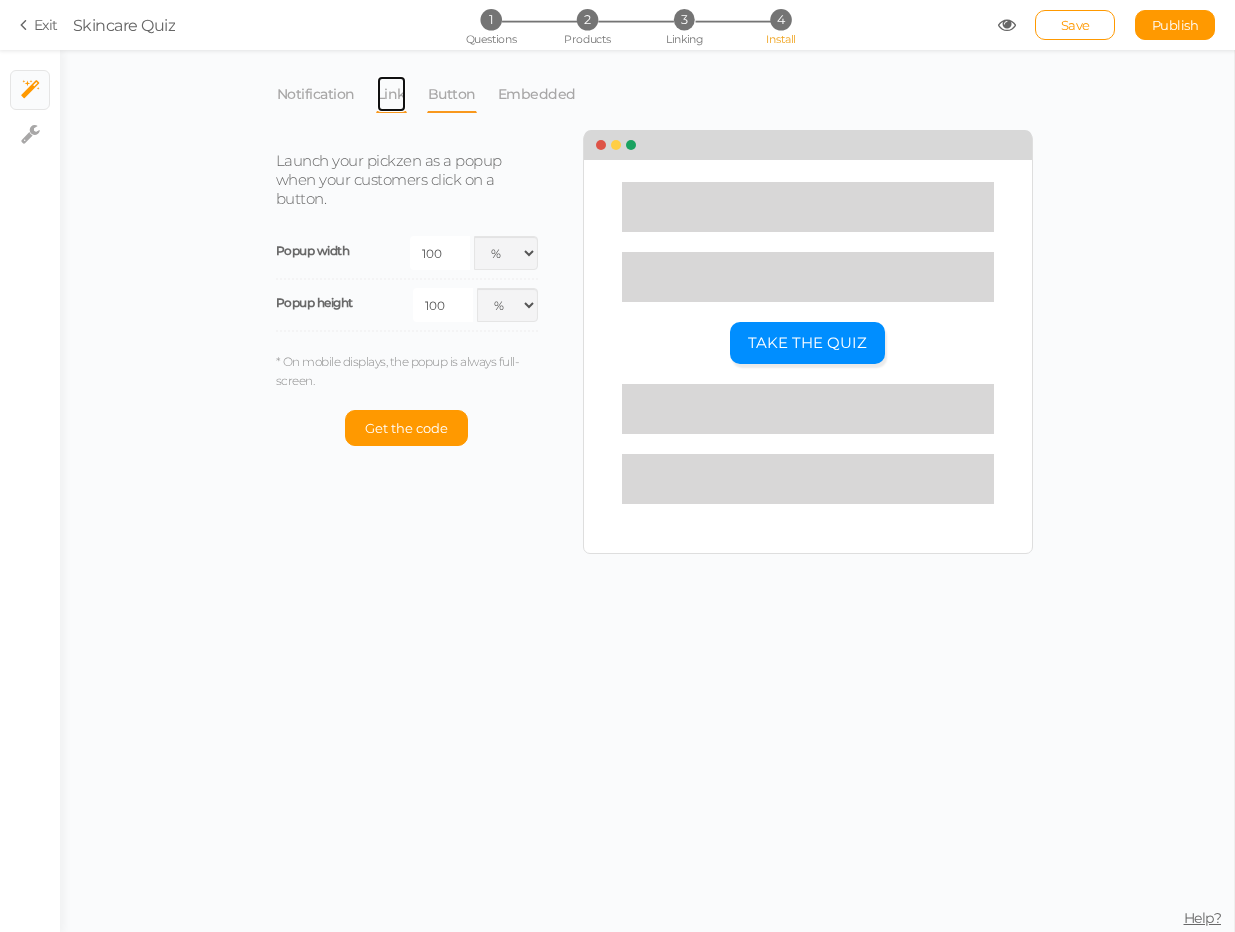 click on "Link" at bounding box center [391, 94] 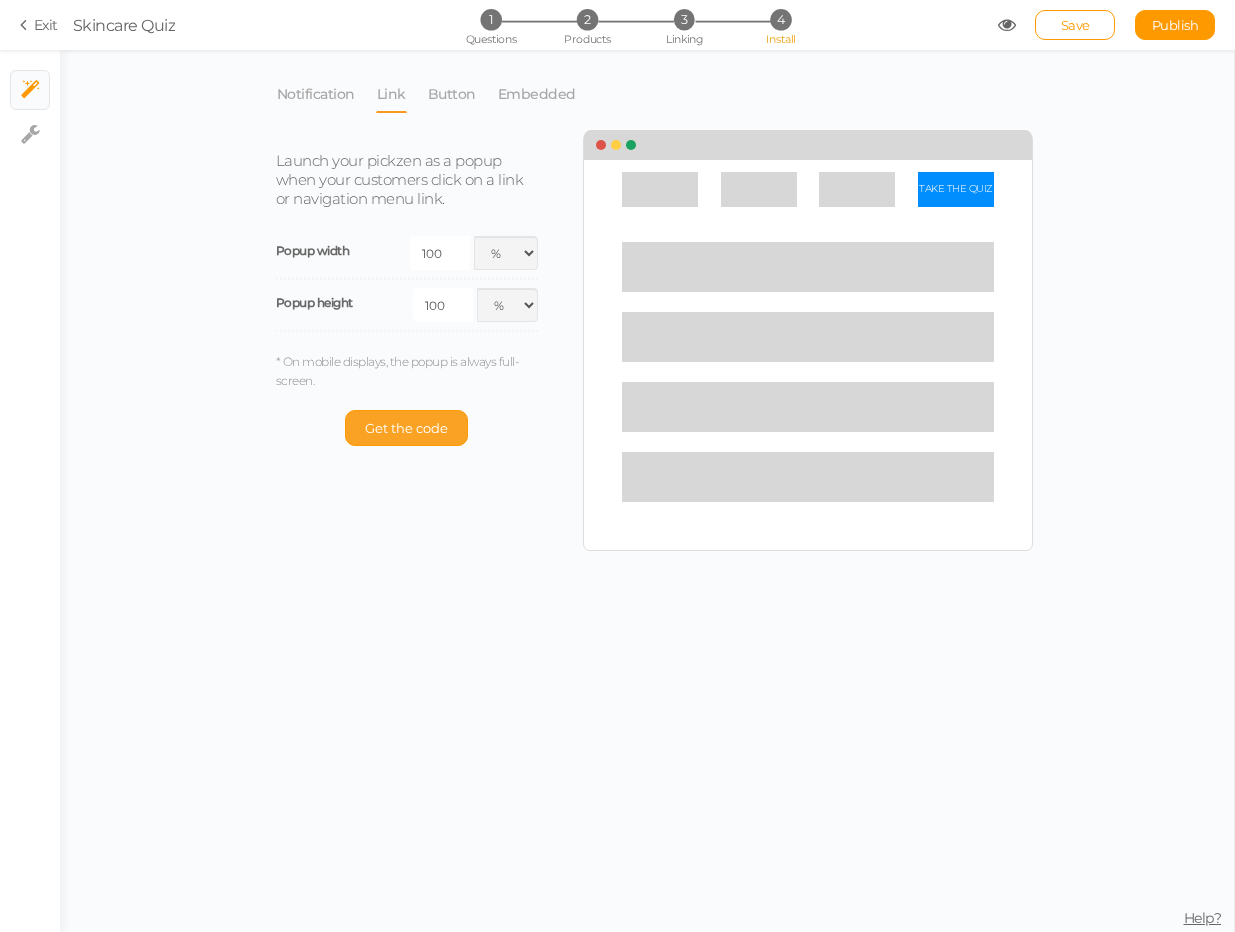 click on "Get the code" at bounding box center [406, 428] 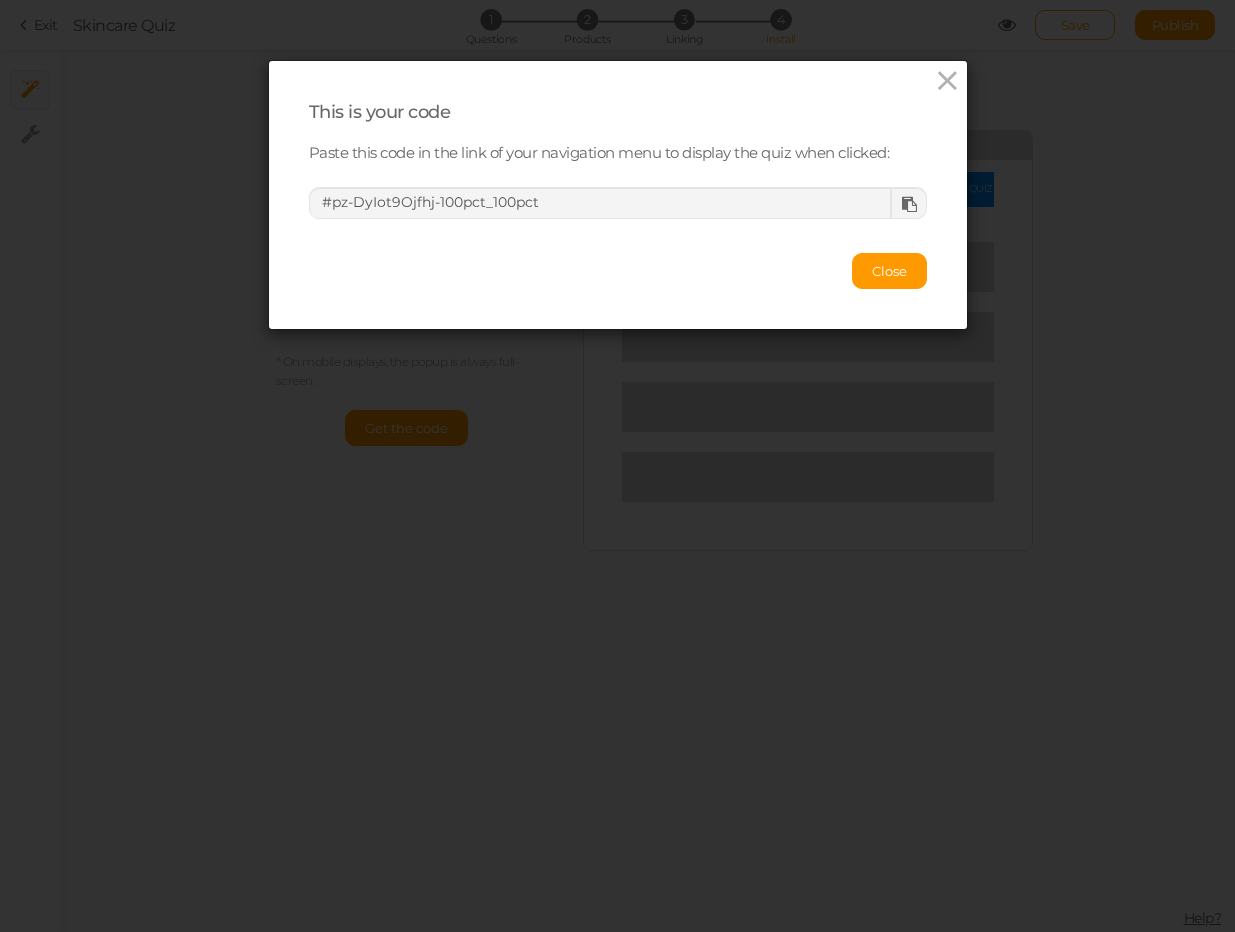click at bounding box center [909, 204] 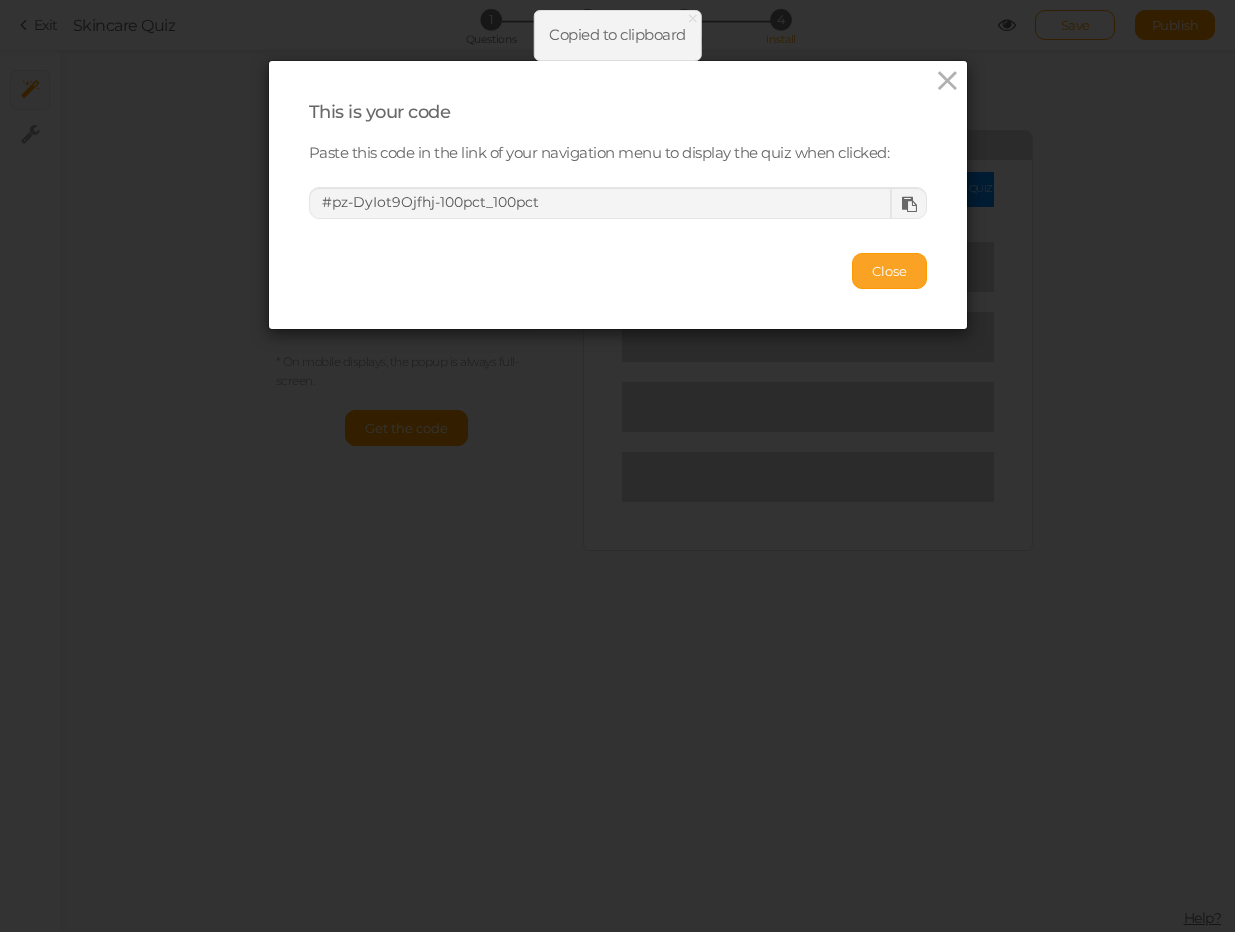 click on "Close" at bounding box center (889, 271) 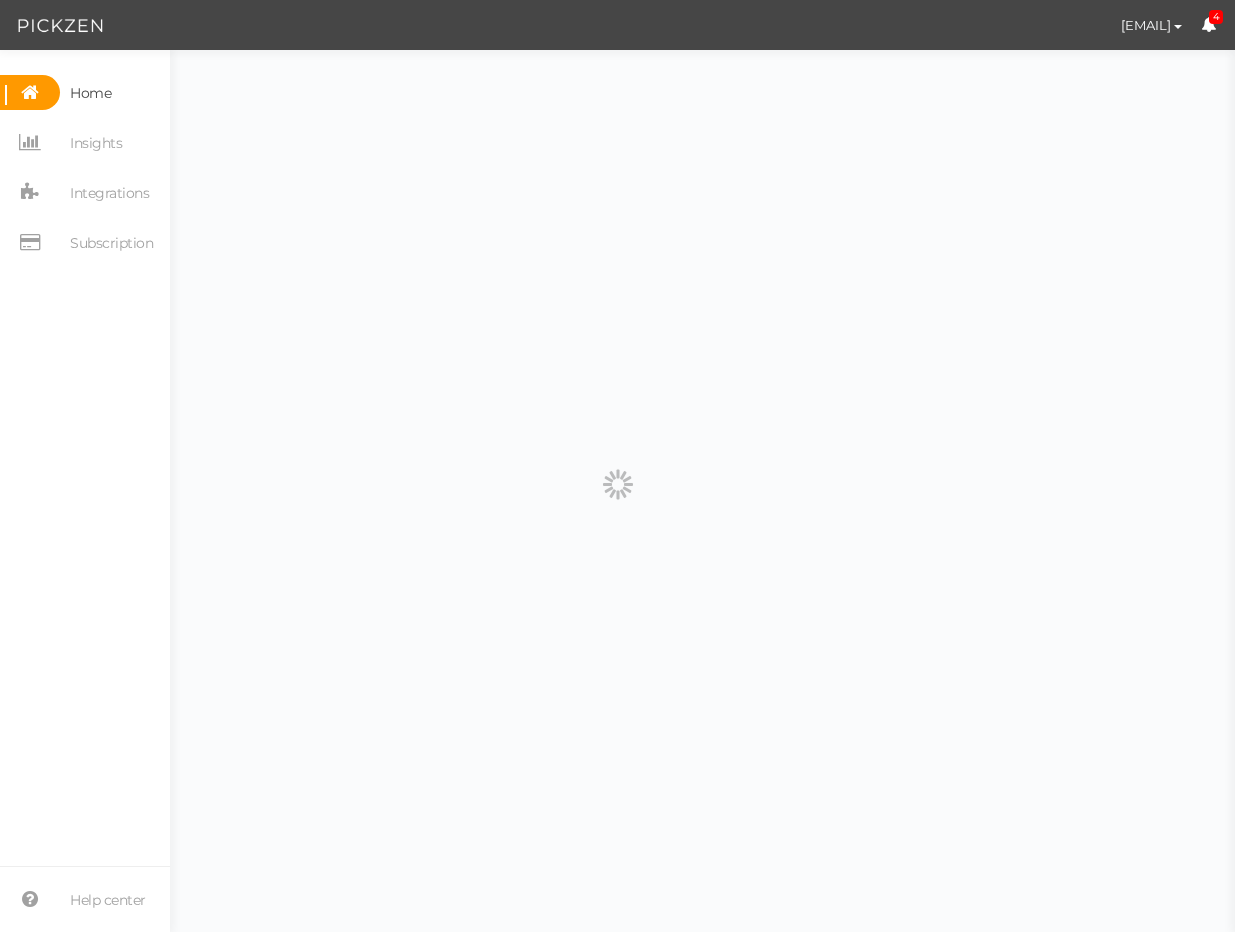 scroll, scrollTop: 0, scrollLeft: 0, axis: both 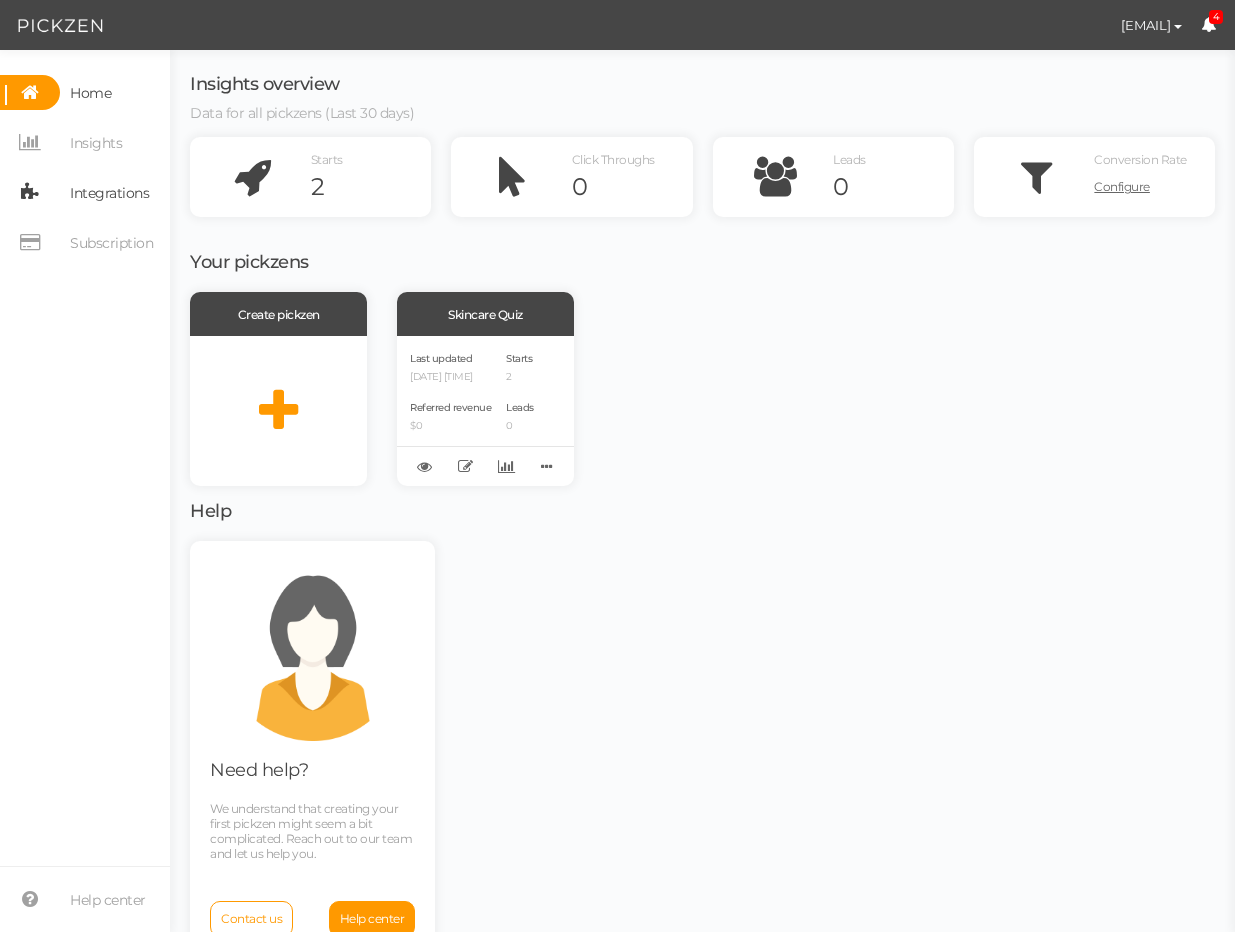 click on "Integrations" at bounding box center (109, 193) 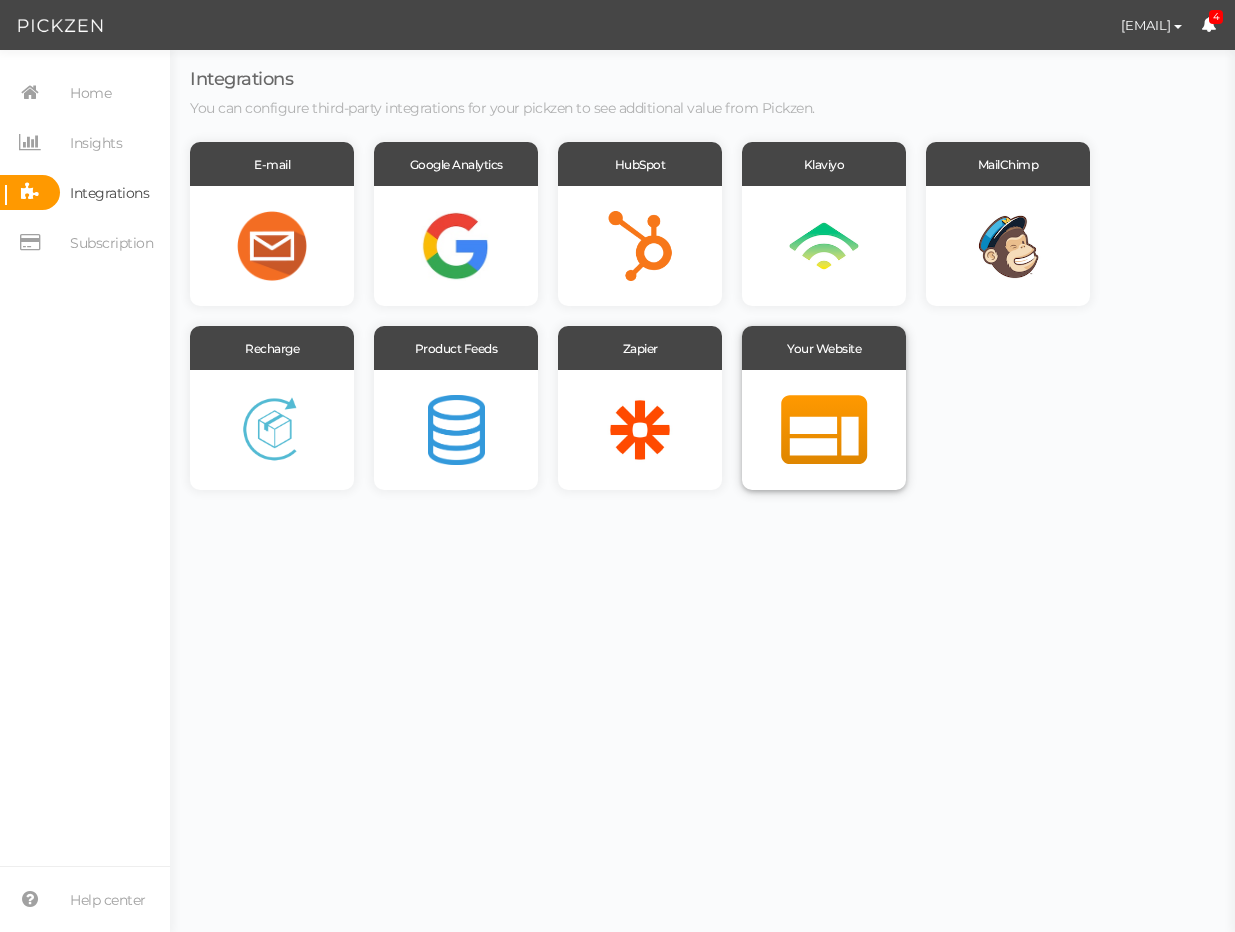 click at bounding box center (824, 430) 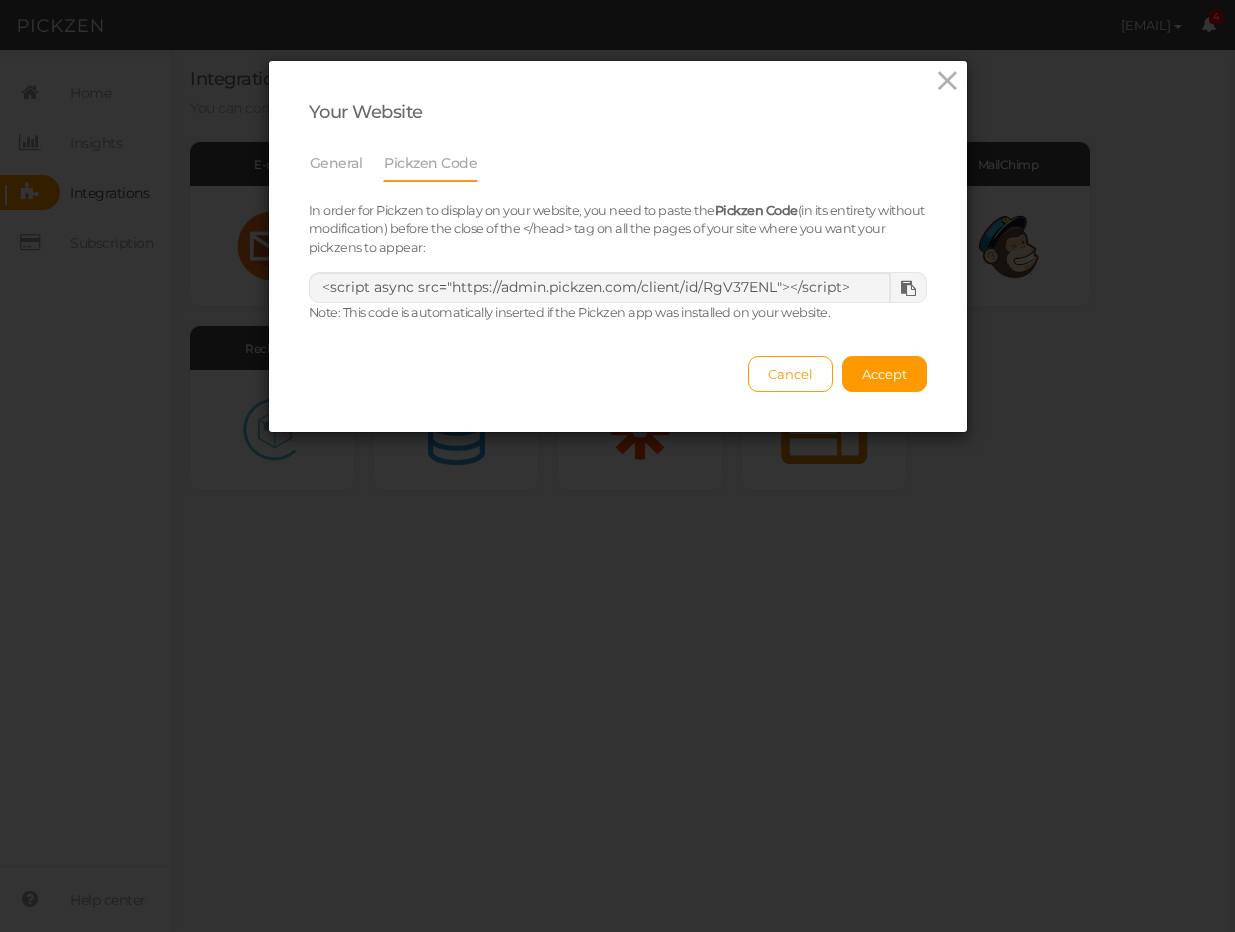 click at bounding box center (908, 288) 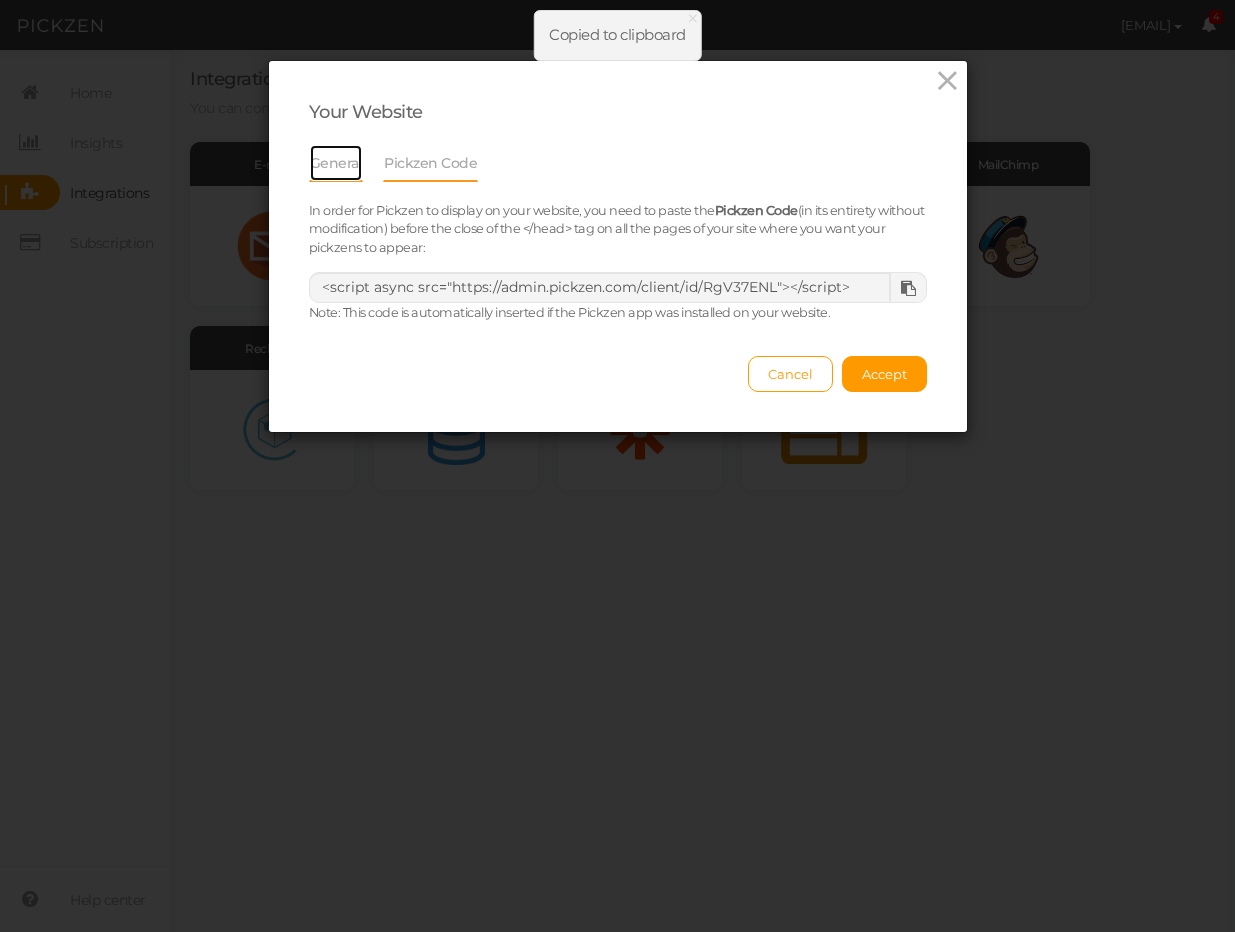 click on "General" at bounding box center (336, 163) 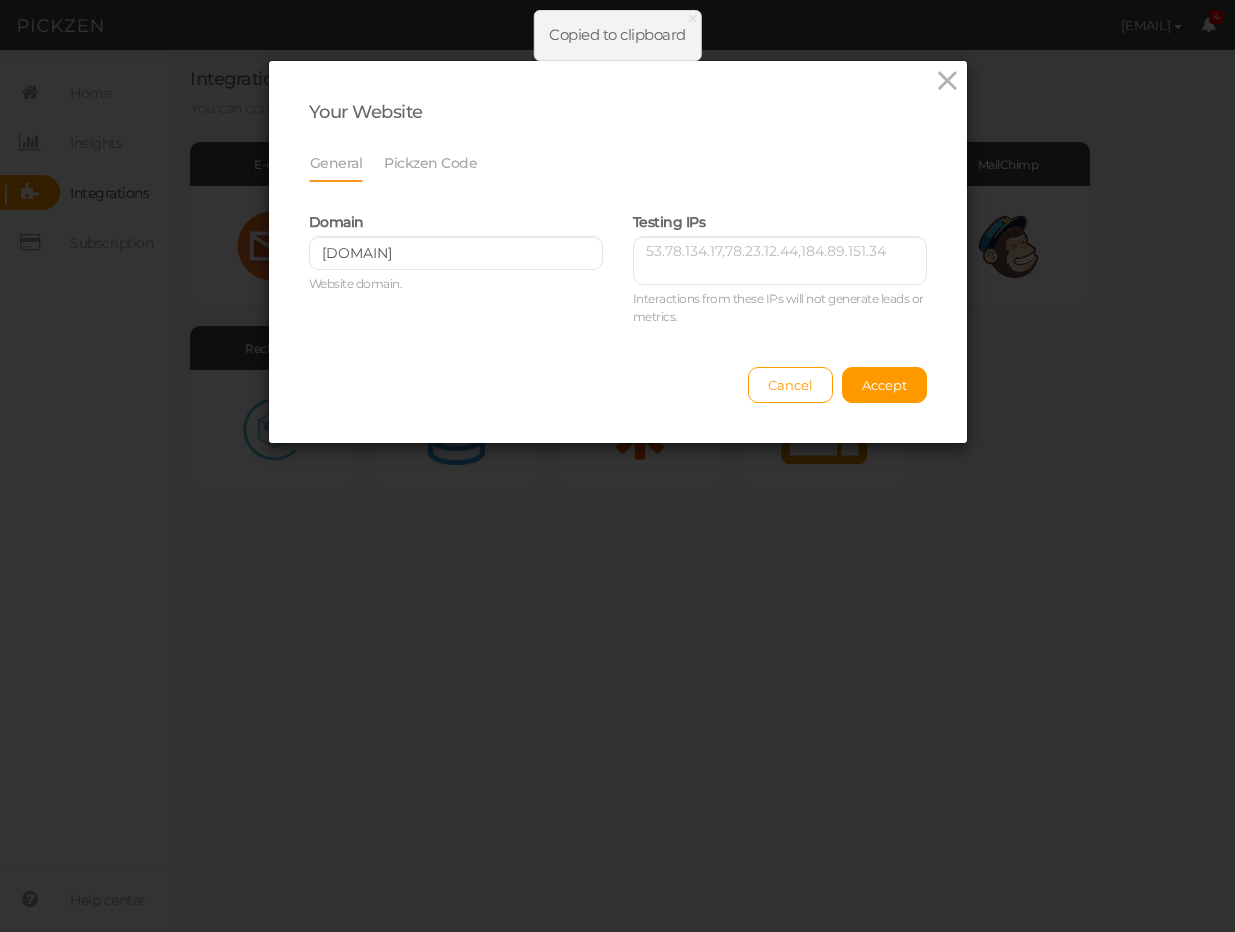 click on "Domain   basic-cosmetics.bio   Website domain.           Testing IPs     Interactions from these IPs will not generate leads or metrics." at bounding box center (618, 267) 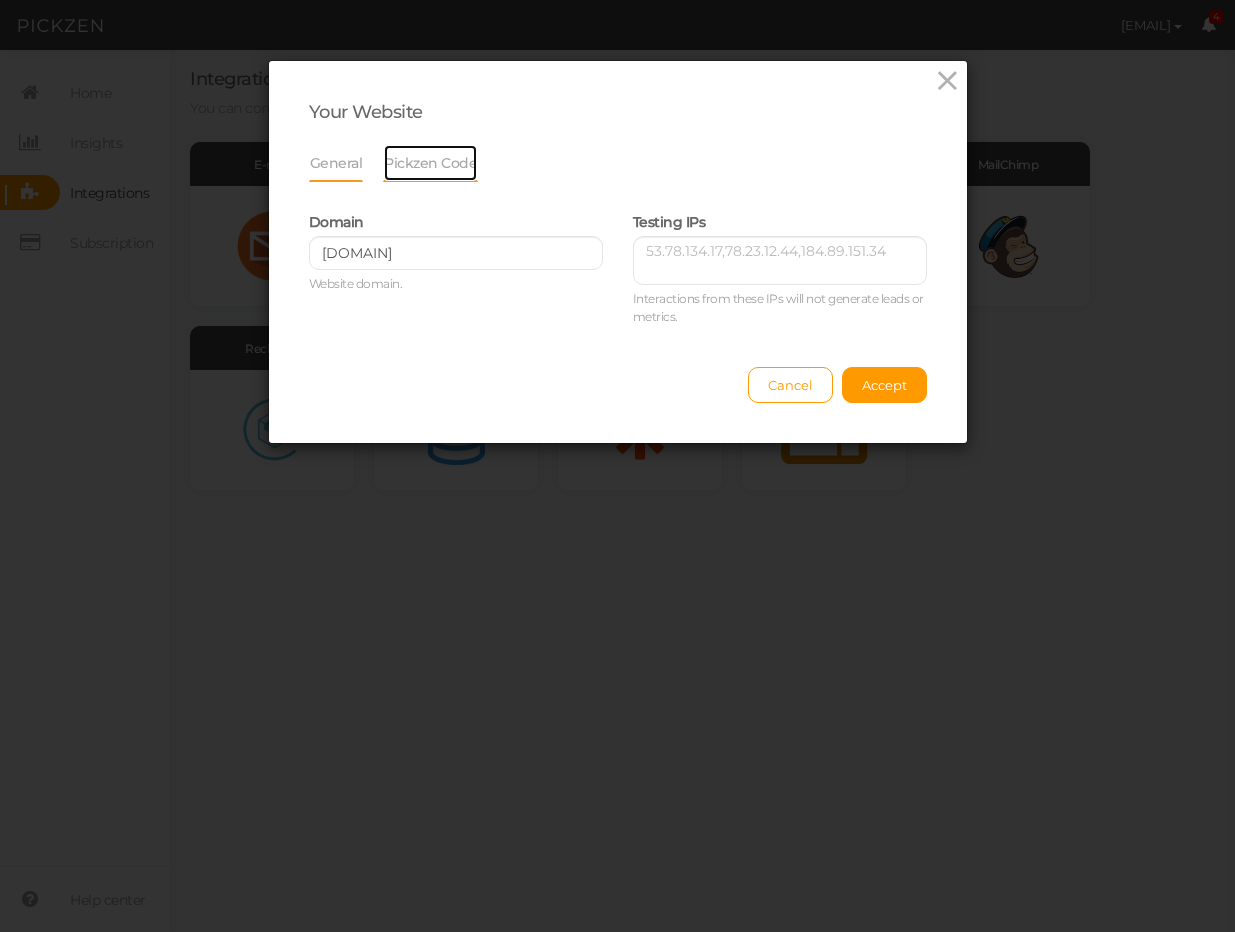 click on "Pickzen Code" at bounding box center [430, 163] 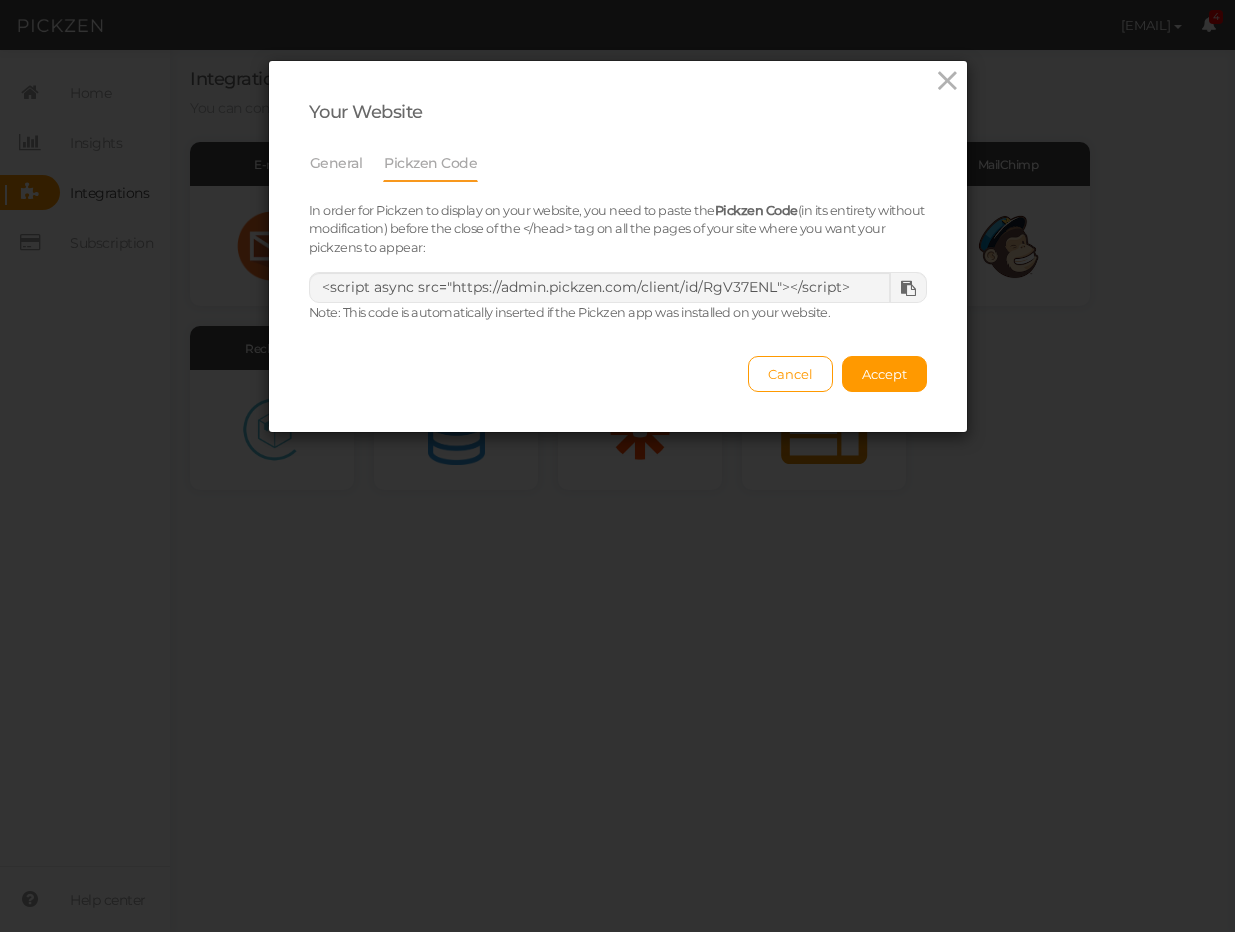 click on "Note: This code is automatically inserted if the Pickzen app was installed on your website." at bounding box center (570, 312) 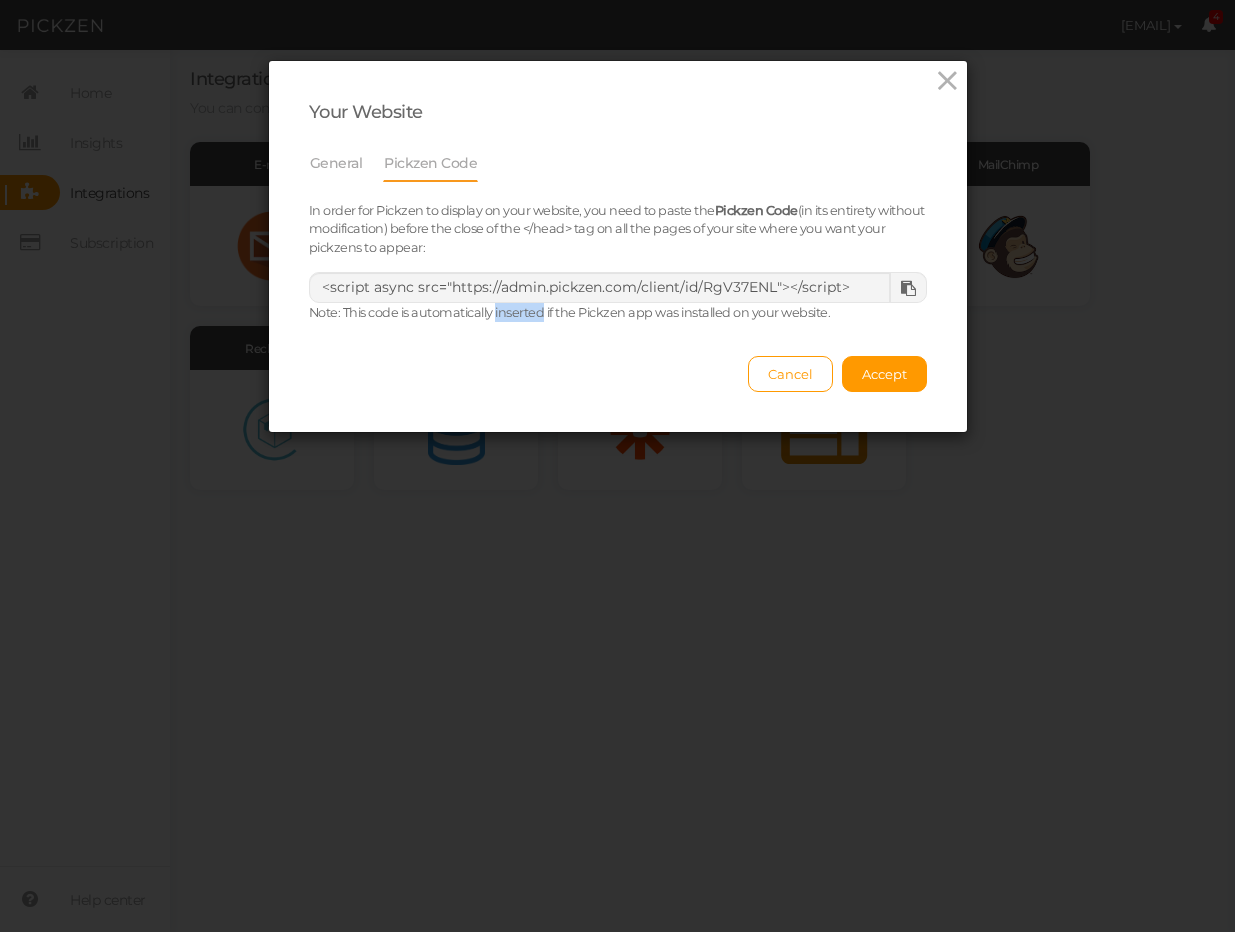 click on "Note: This code is automatically inserted if the Pickzen app was installed on your website." at bounding box center [570, 312] 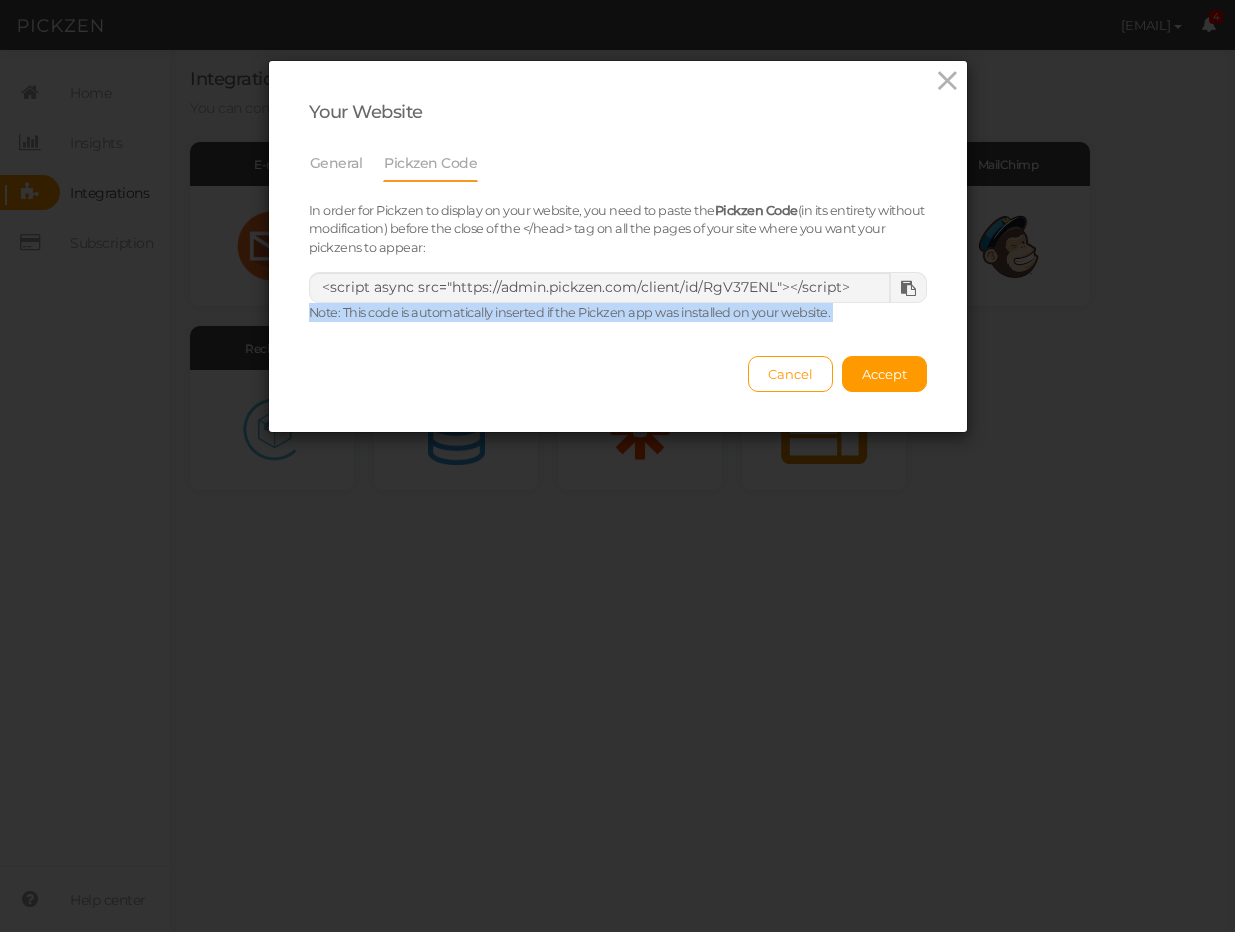 click on "Note: This code is automatically inserted if the Pickzen app was installed on your website." at bounding box center [570, 312] 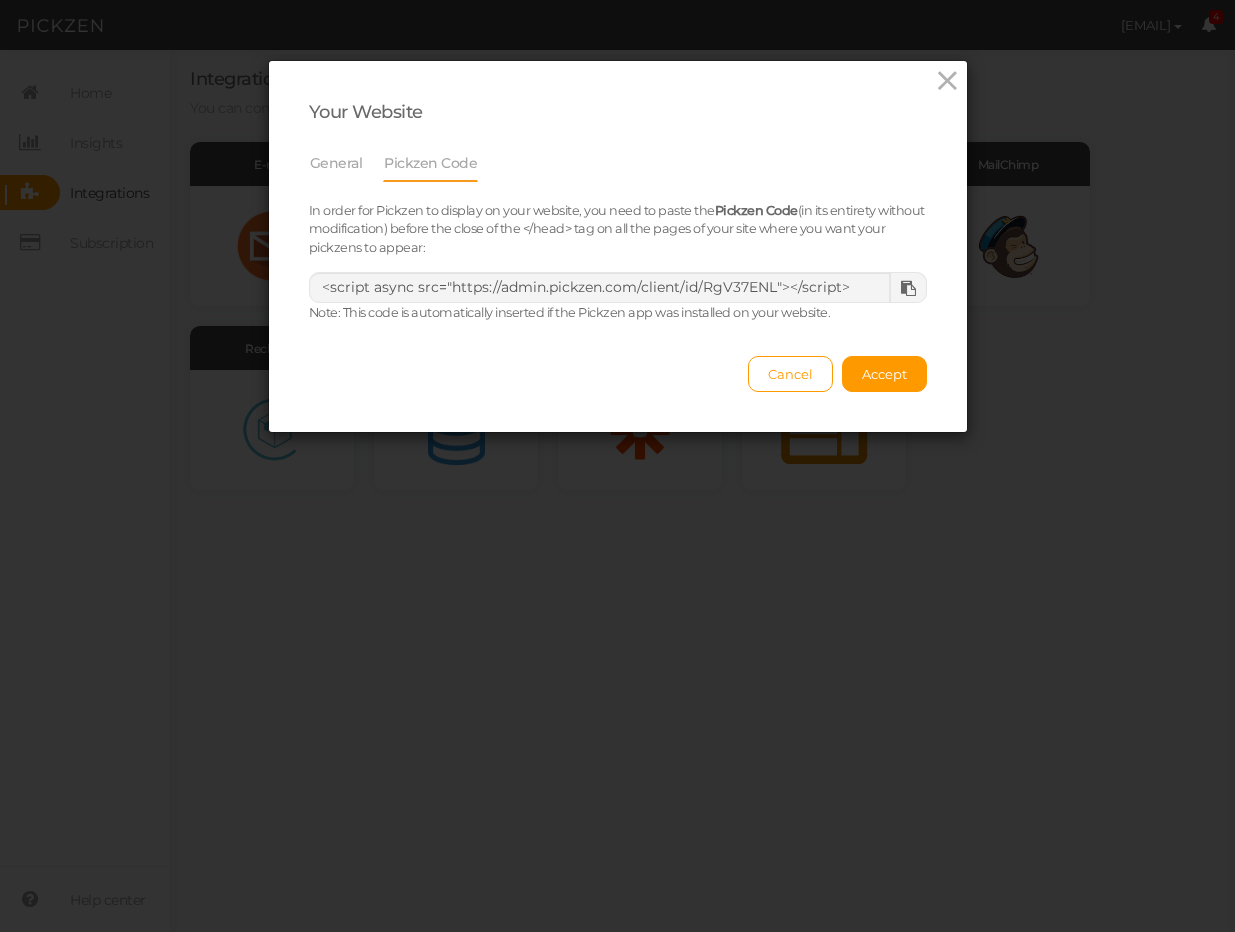 click at bounding box center (907, 287) 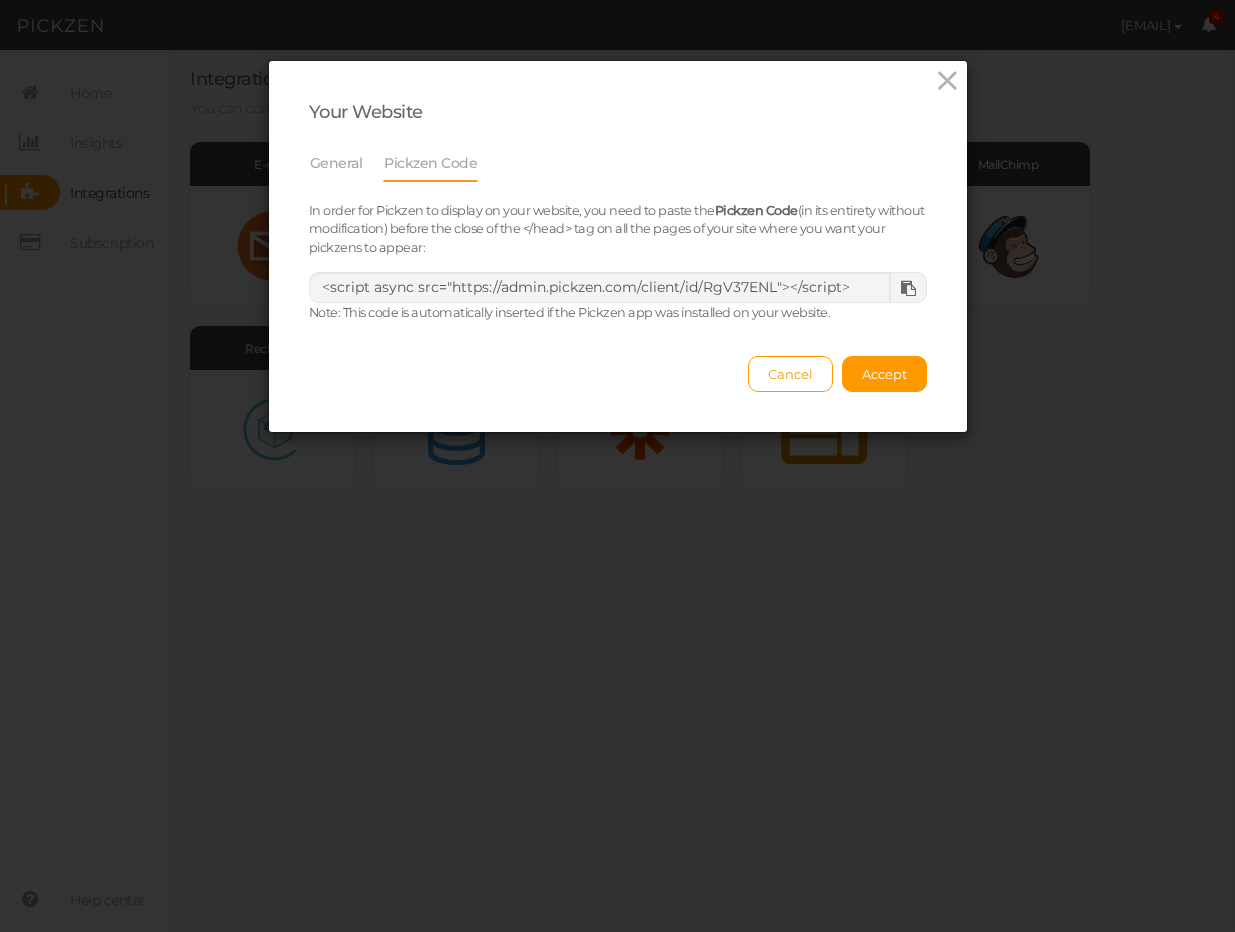 click at bounding box center (908, 288) 